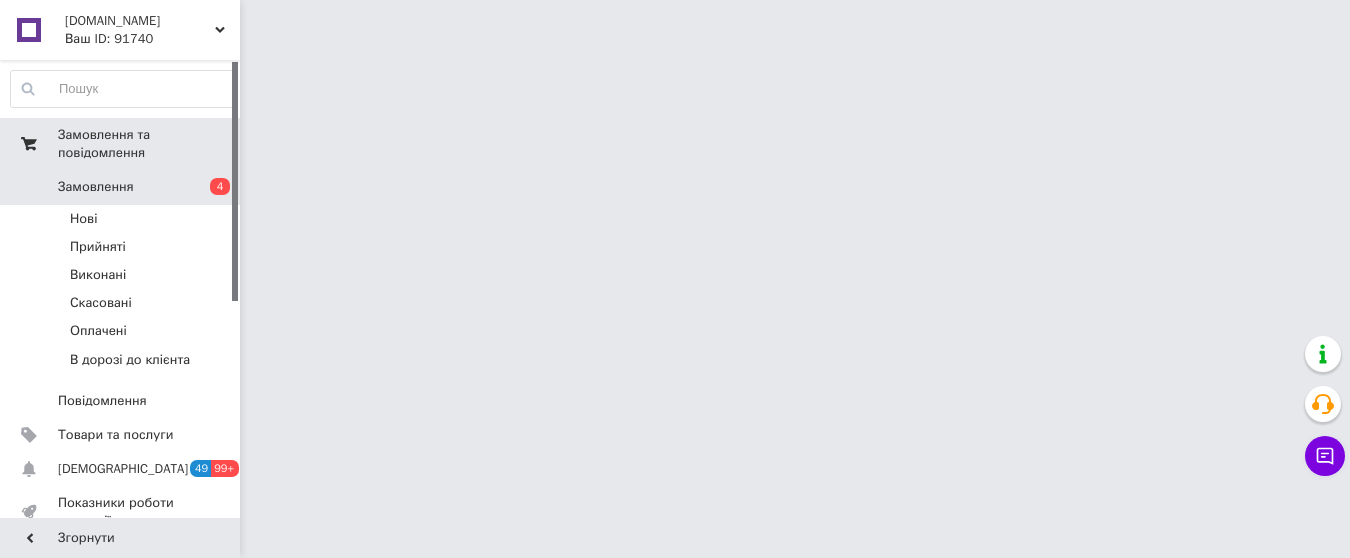click on "Замовлення та повідомлення" at bounding box center [149, 144] 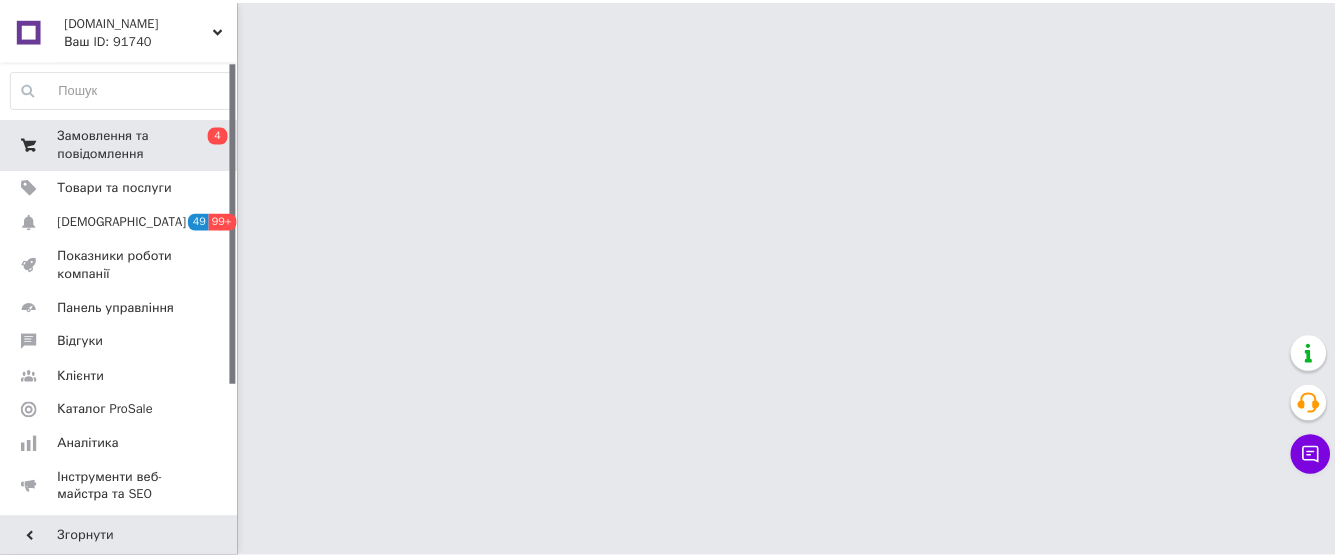 scroll, scrollTop: 0, scrollLeft: 0, axis: both 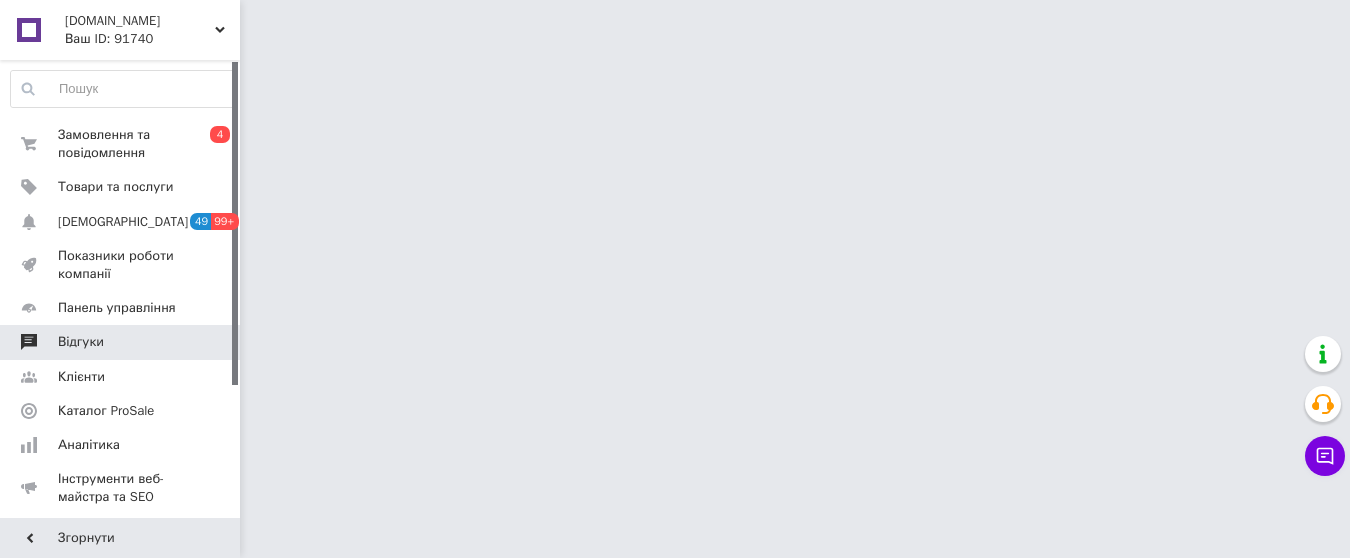 click on "Відгуки" at bounding box center [81, 342] 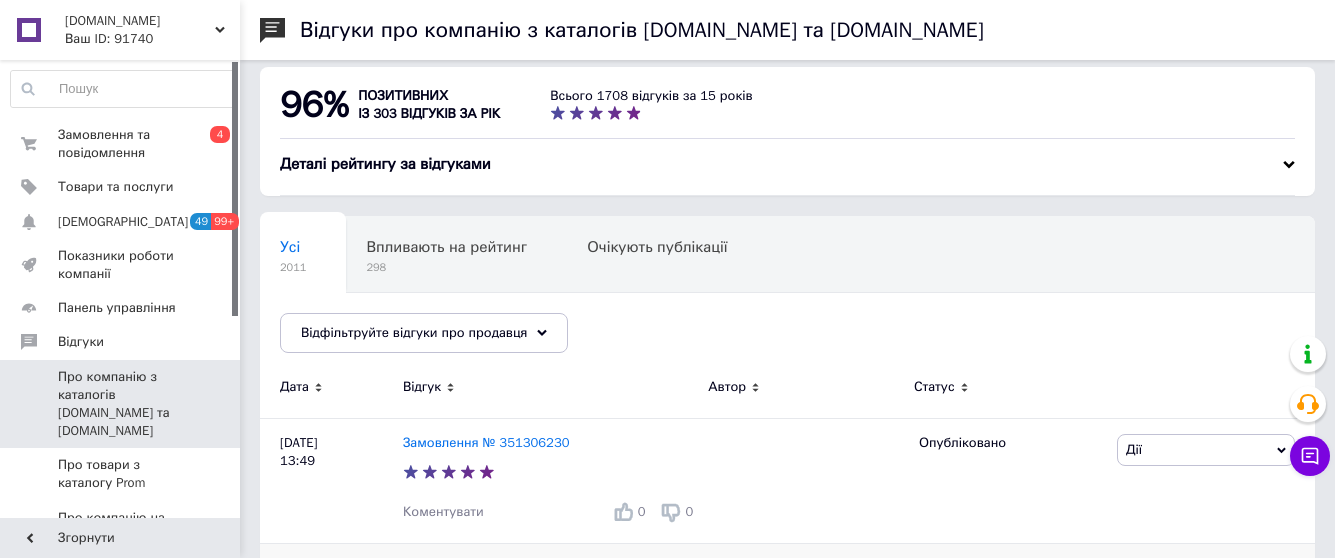 scroll, scrollTop: 0, scrollLeft: 0, axis: both 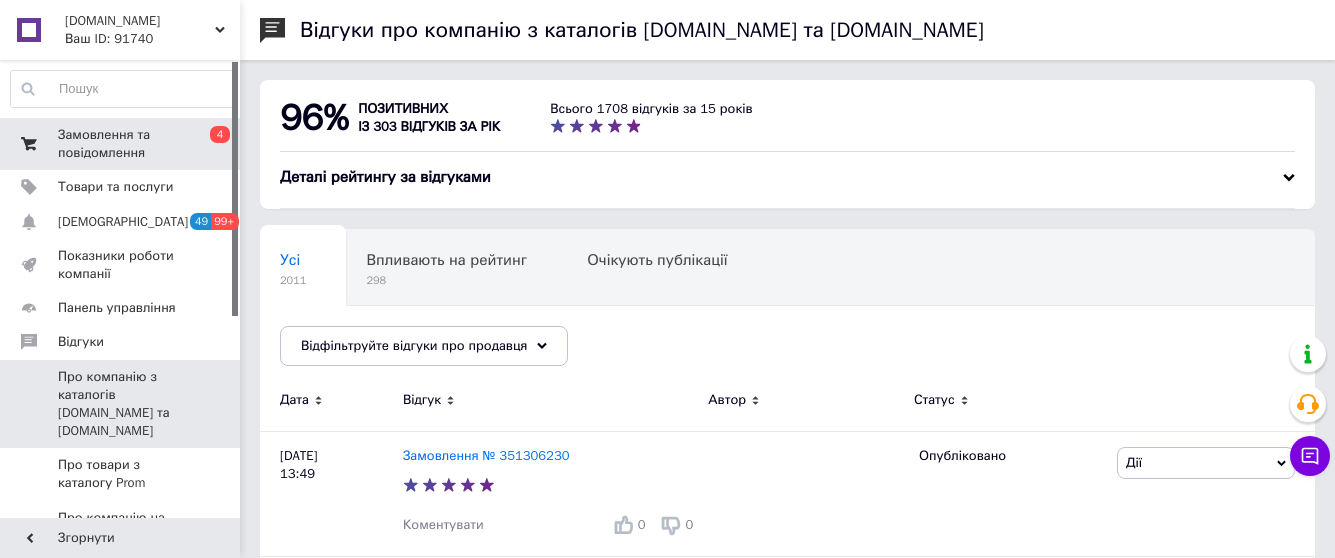 click on "Замовлення та повідомлення" at bounding box center (121, 144) 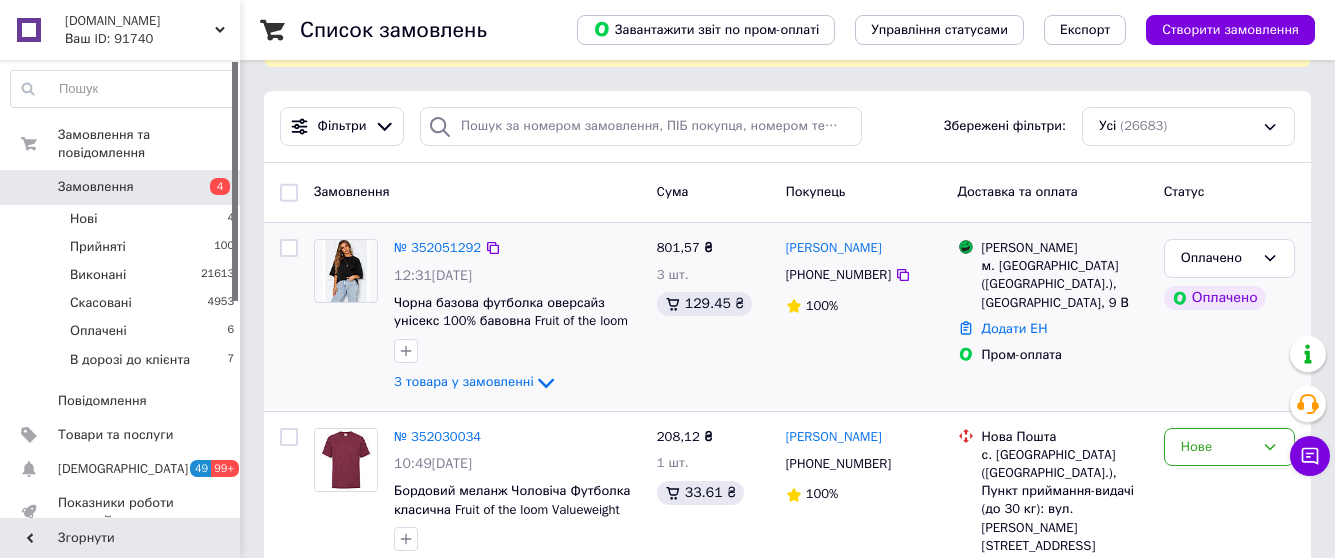 scroll, scrollTop: 200, scrollLeft: 0, axis: vertical 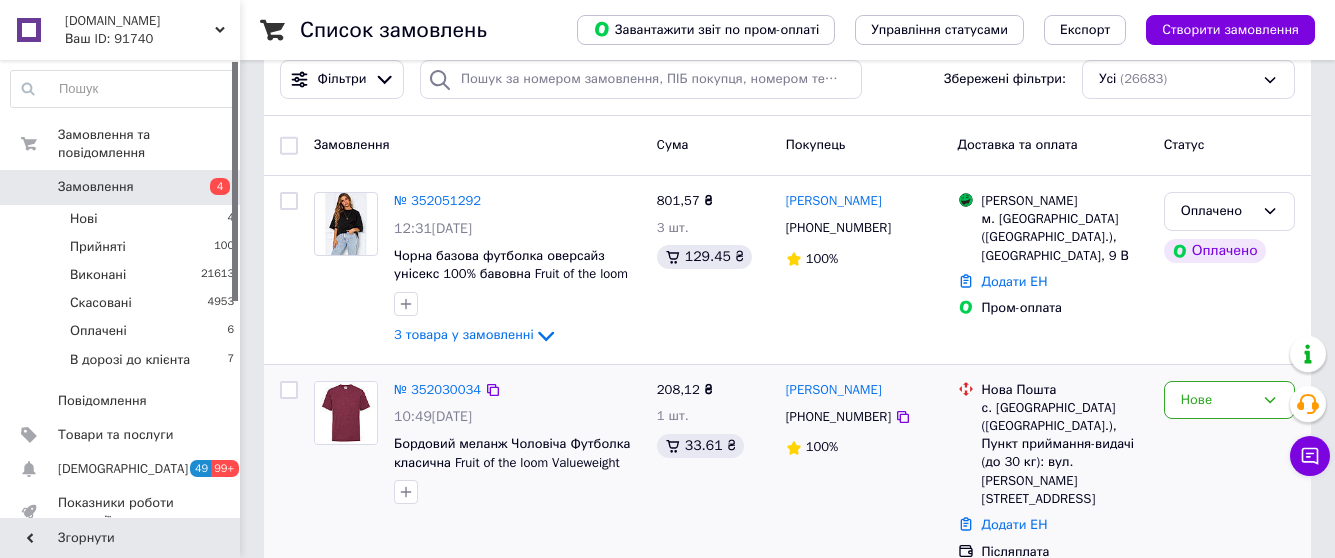 click at bounding box center [346, 413] 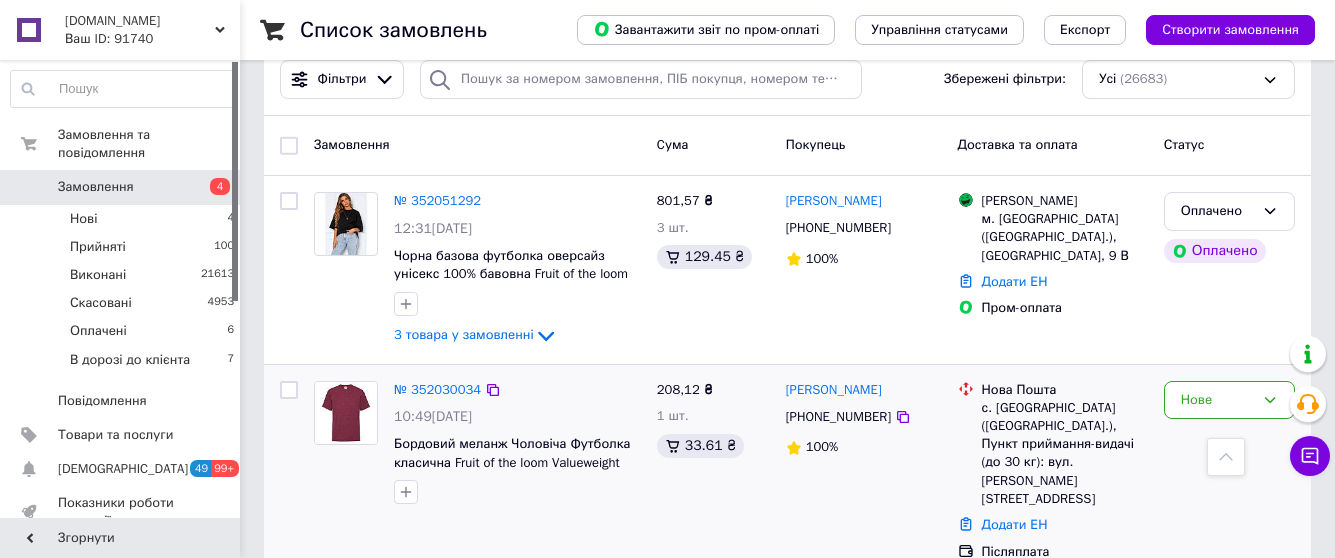 scroll, scrollTop: 300, scrollLeft: 0, axis: vertical 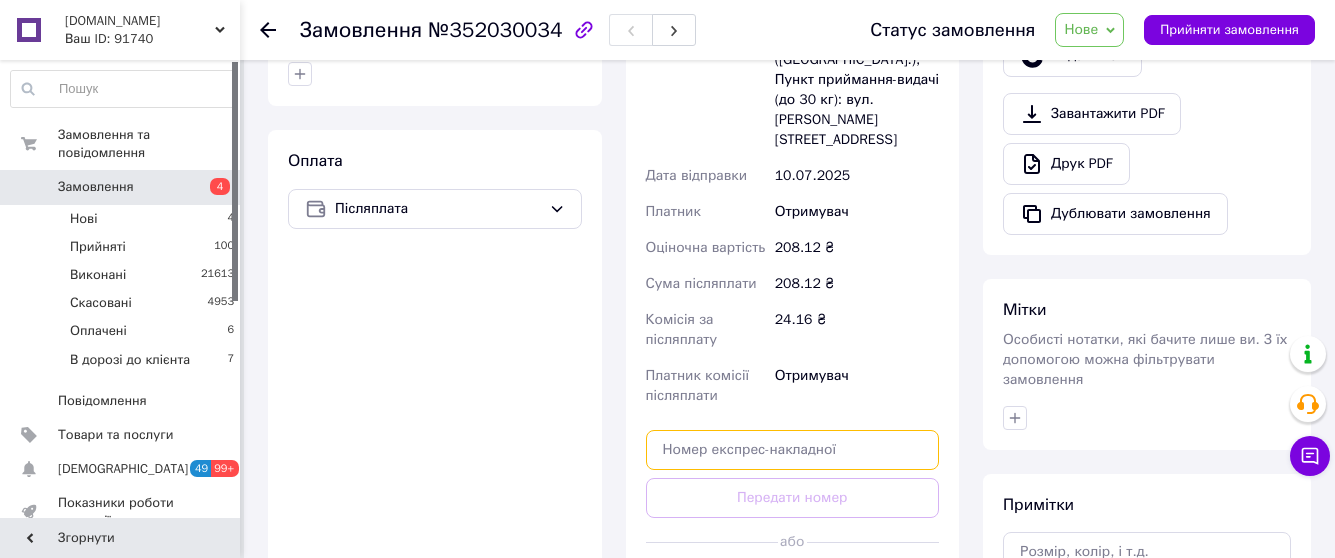 click at bounding box center [793, 450] 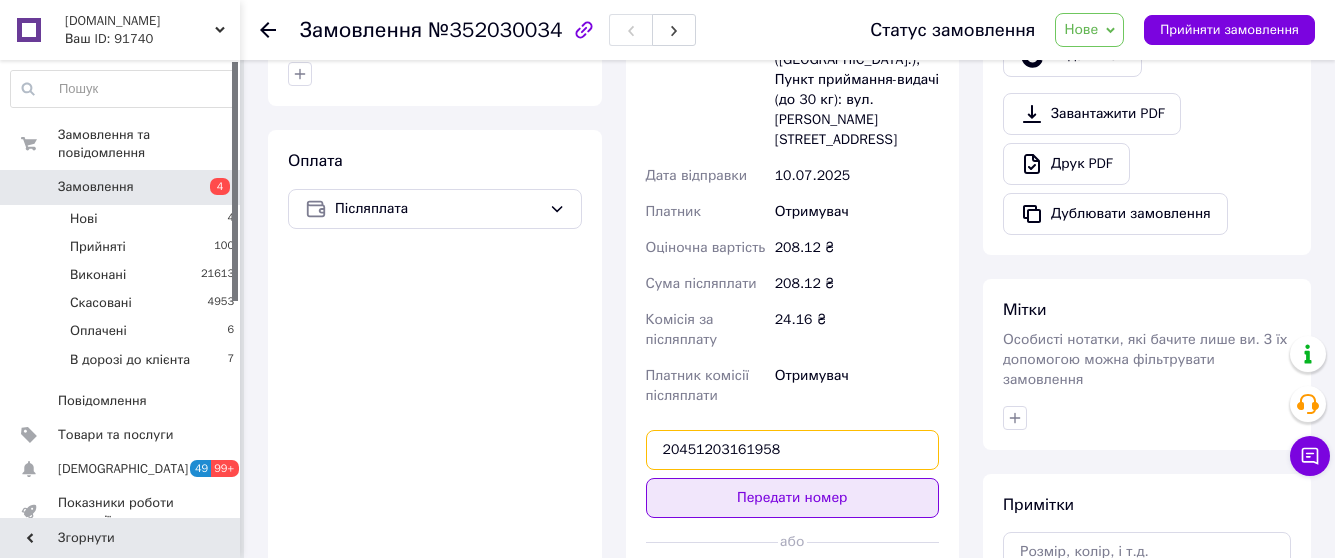 type on "20451203161958" 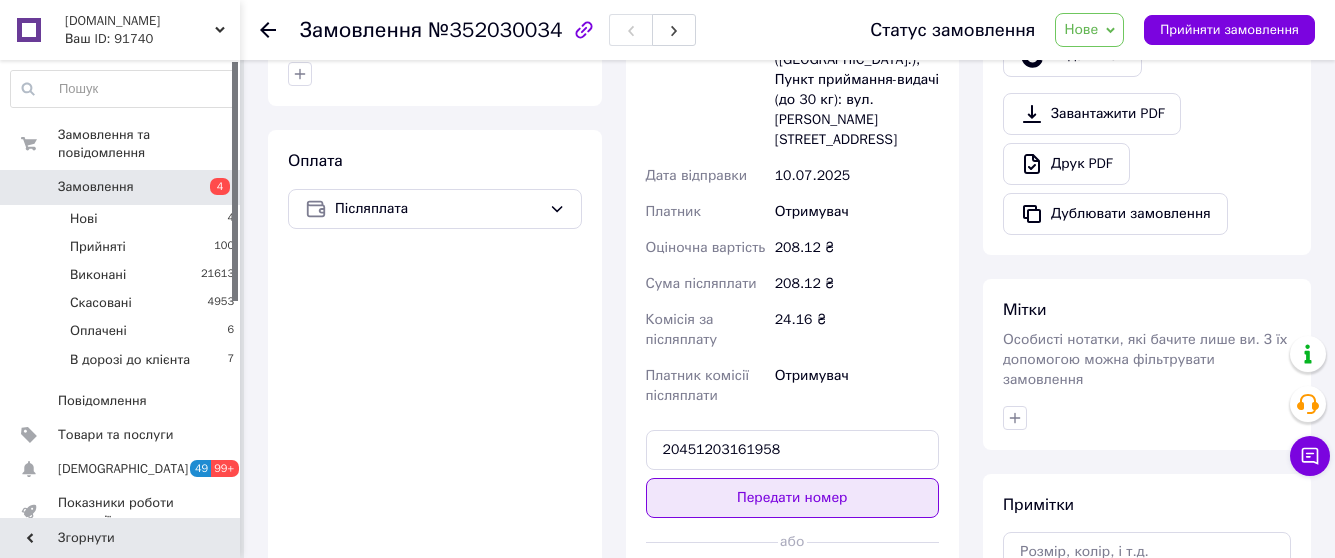 click on "Передати номер" at bounding box center (793, 498) 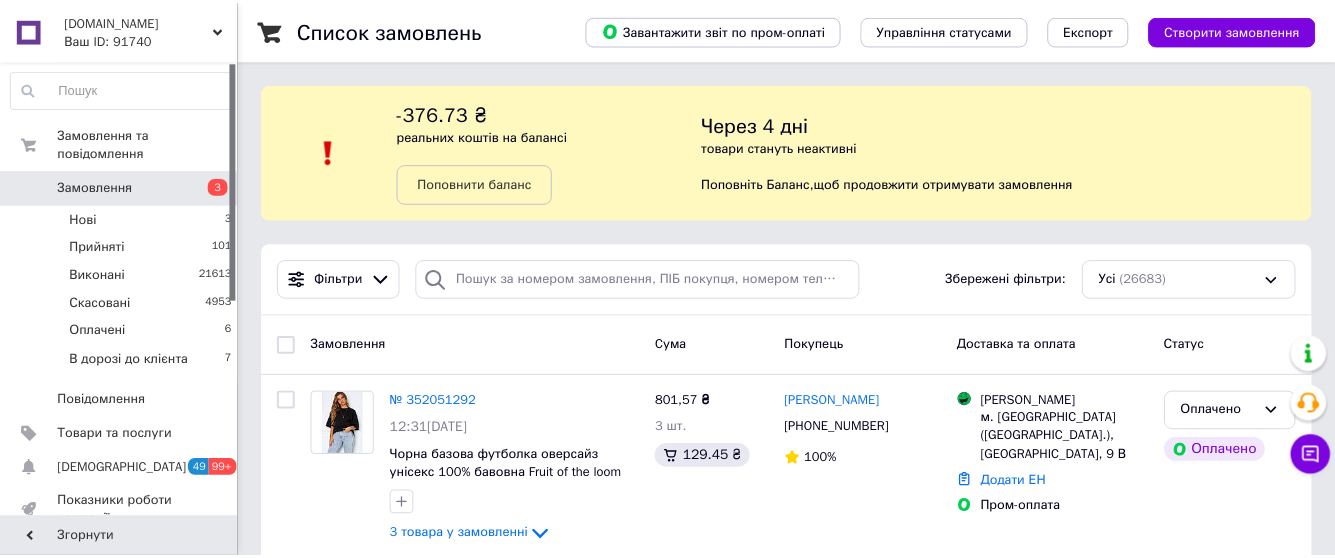 scroll, scrollTop: 200, scrollLeft: 0, axis: vertical 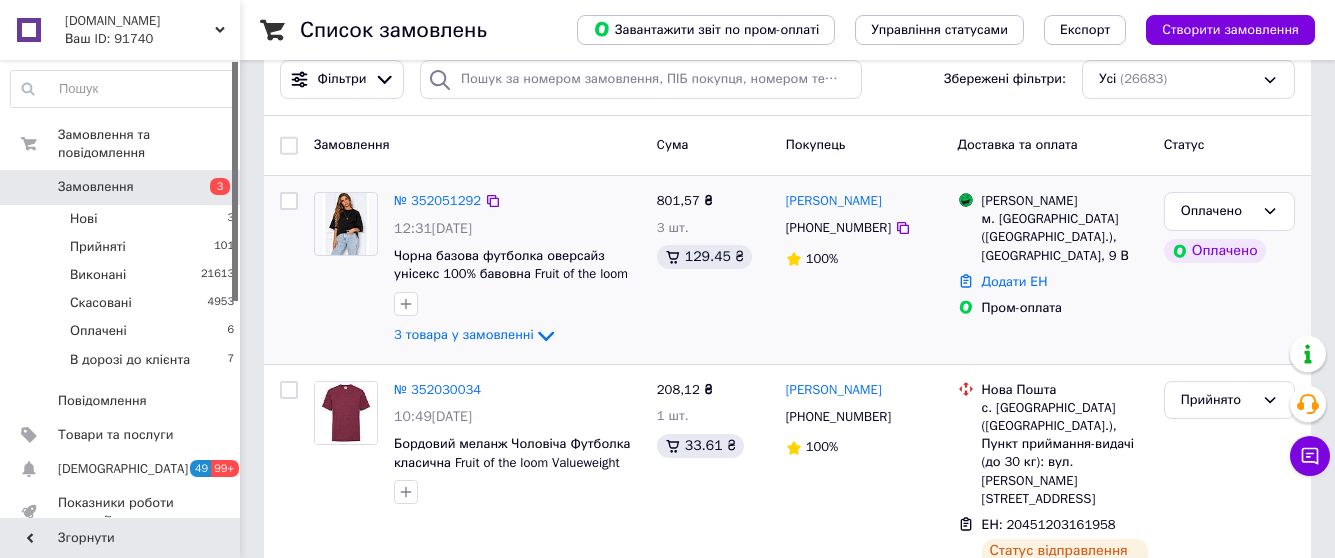 click at bounding box center [346, 224] 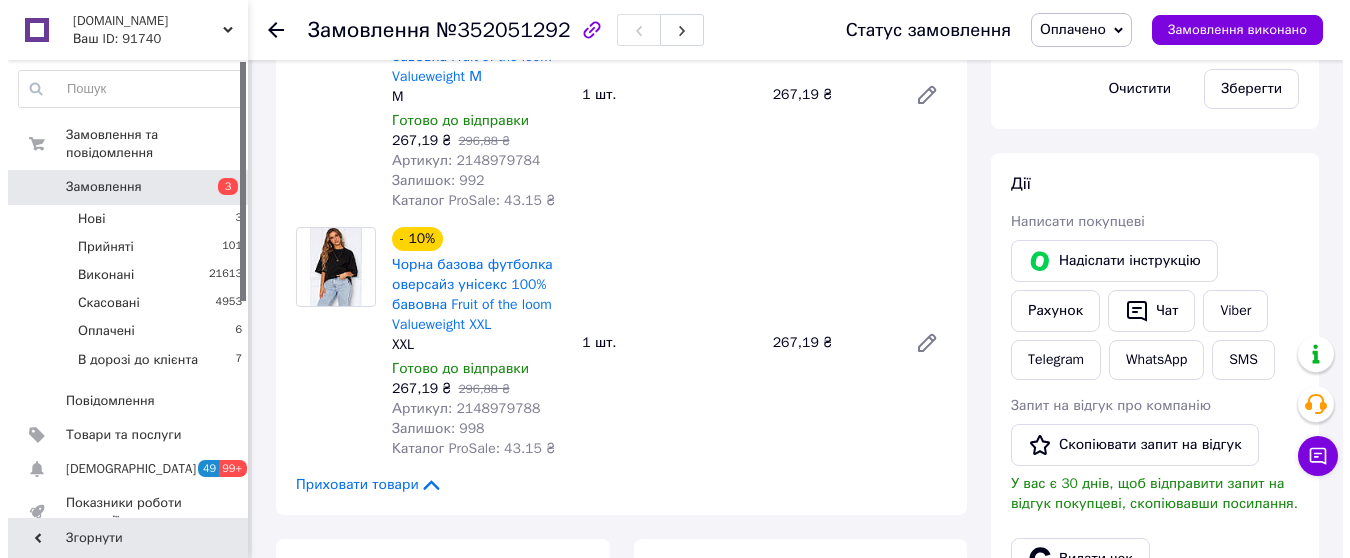 scroll, scrollTop: 1411, scrollLeft: 0, axis: vertical 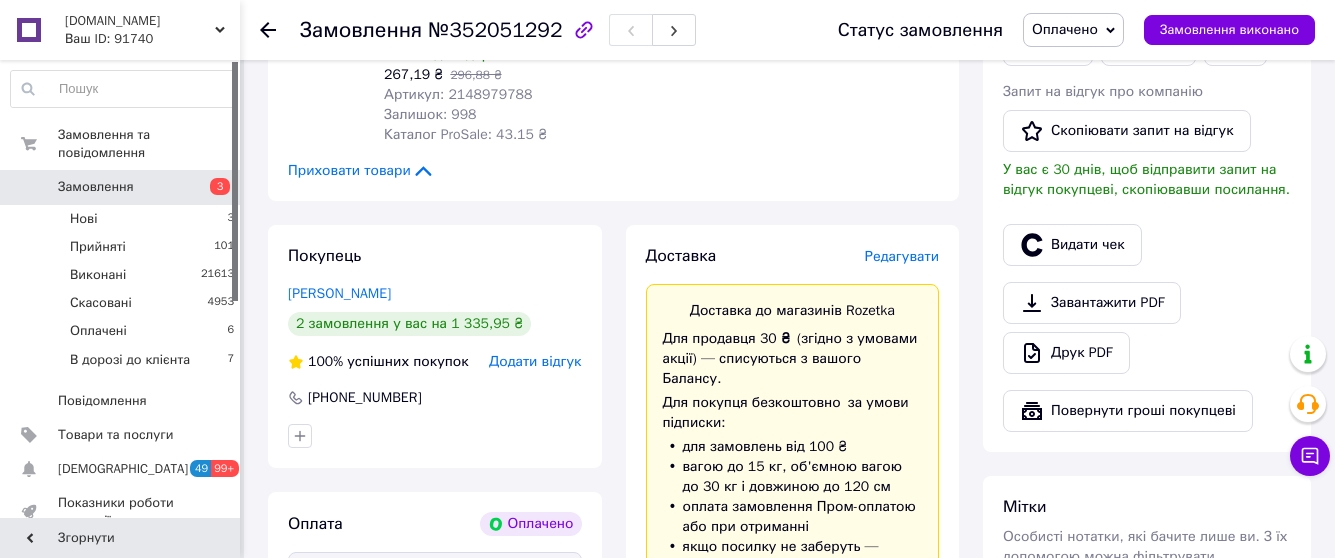 click on "Редагувати" at bounding box center (902, 256) 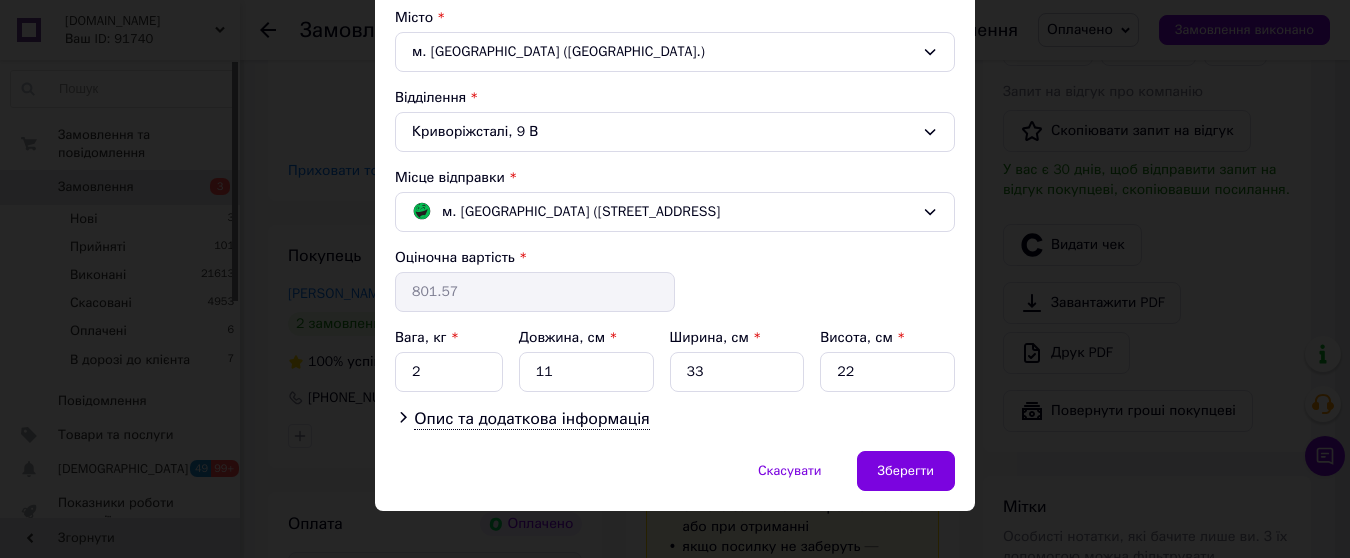 scroll, scrollTop: 566, scrollLeft: 0, axis: vertical 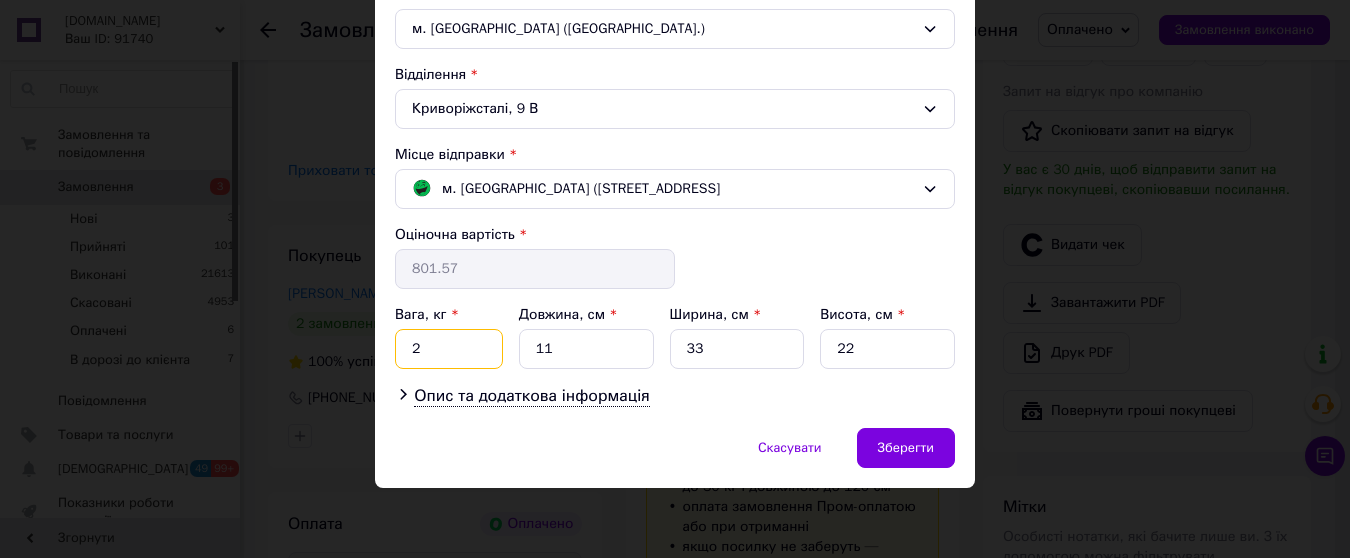 click on "2" at bounding box center (449, 349) 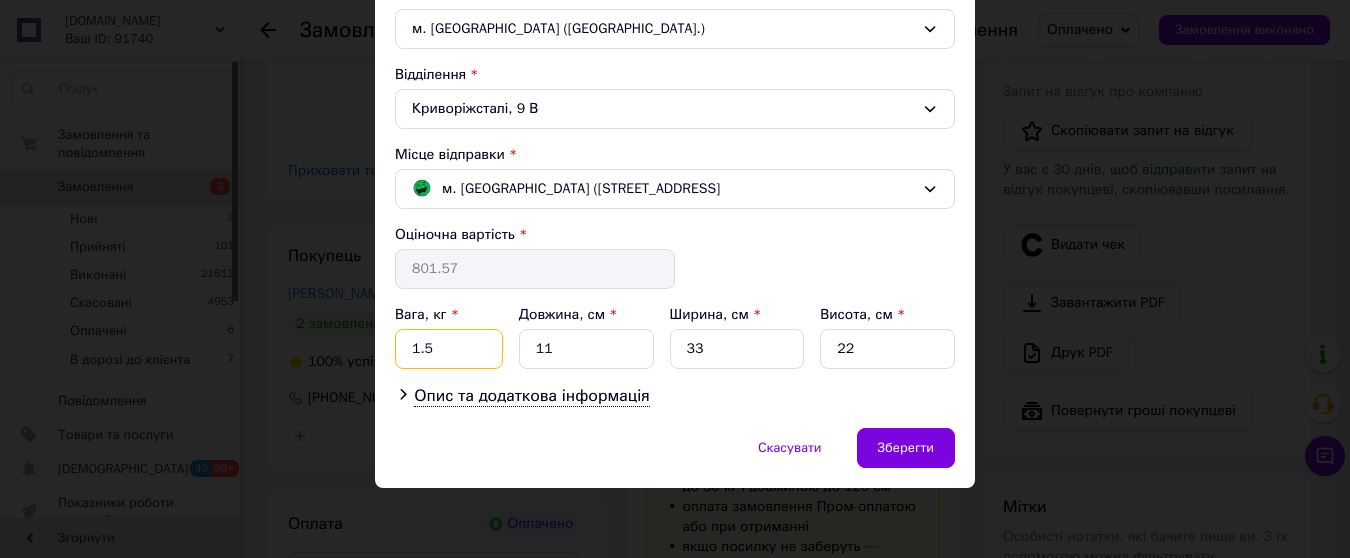 type on "1.5" 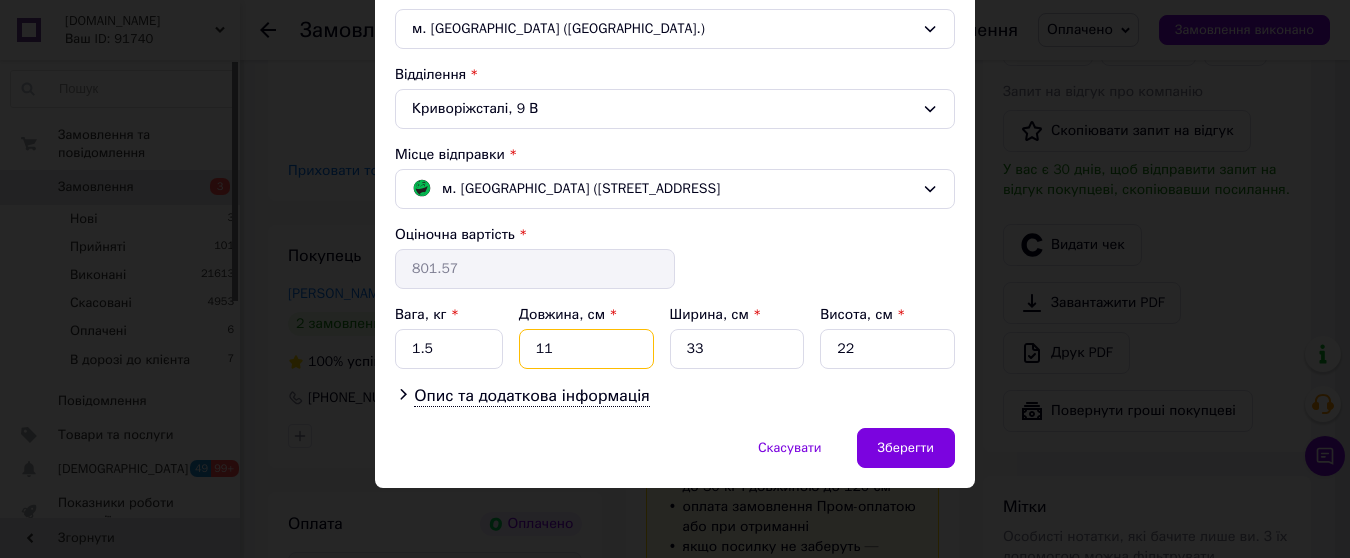 click on "11" at bounding box center [586, 349] 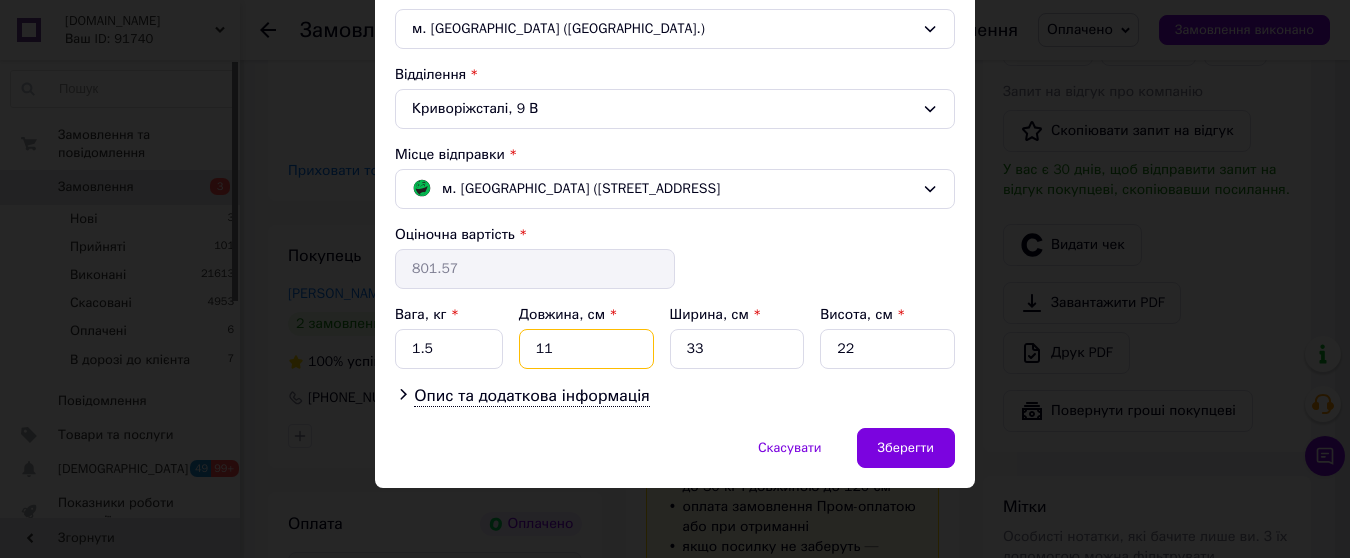 type on "1" 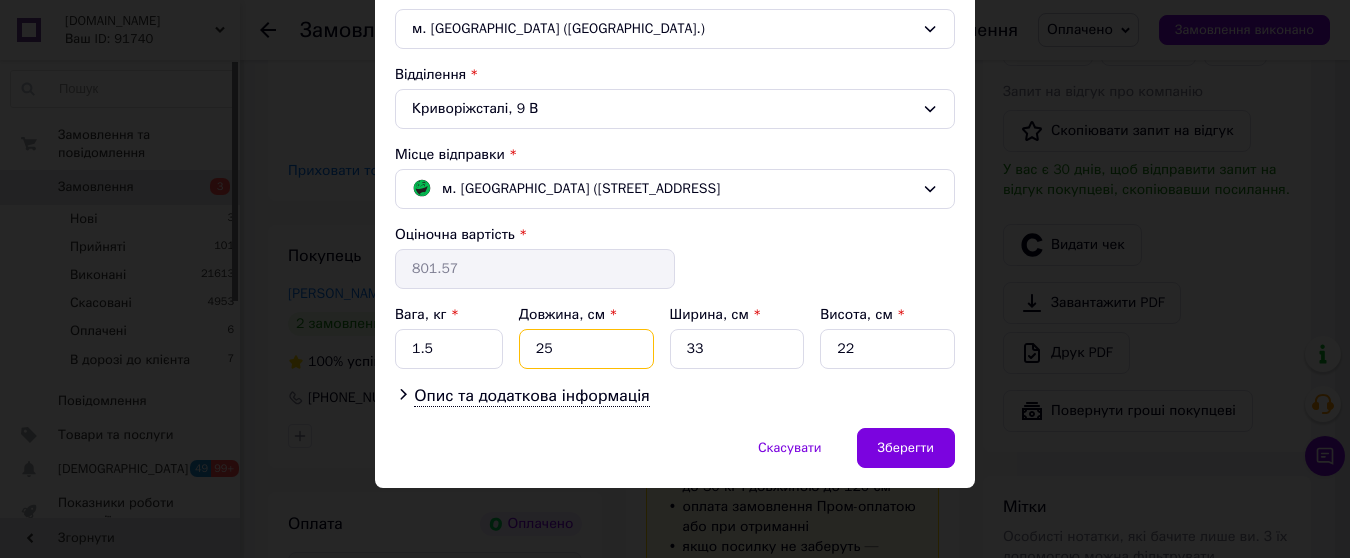 type on "25" 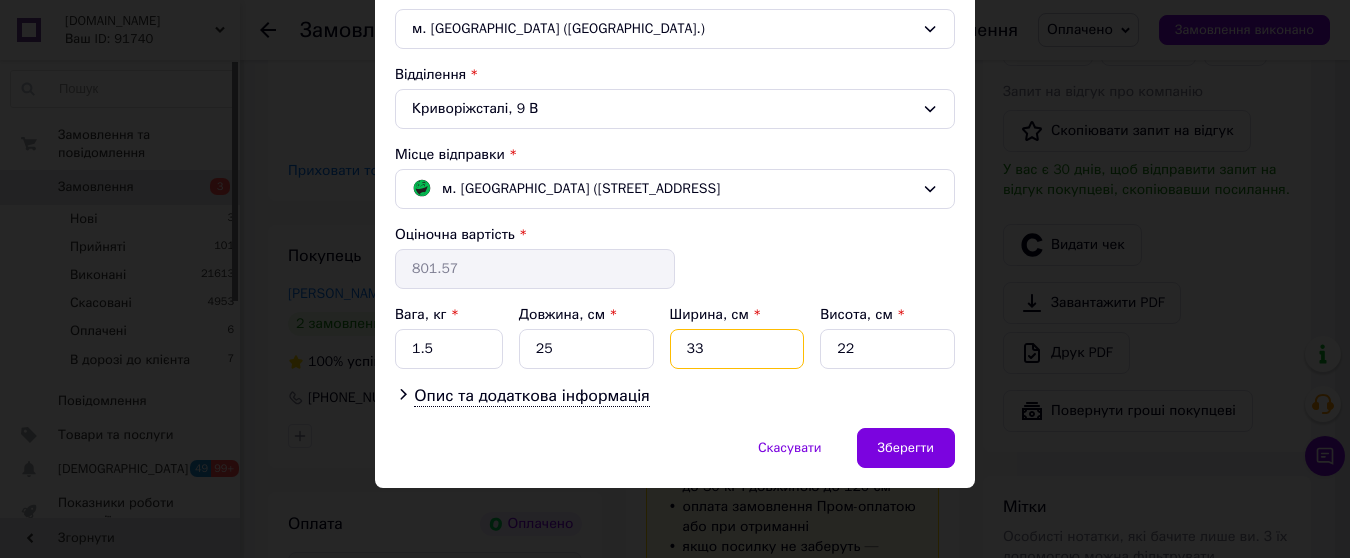 click on "33" at bounding box center (737, 349) 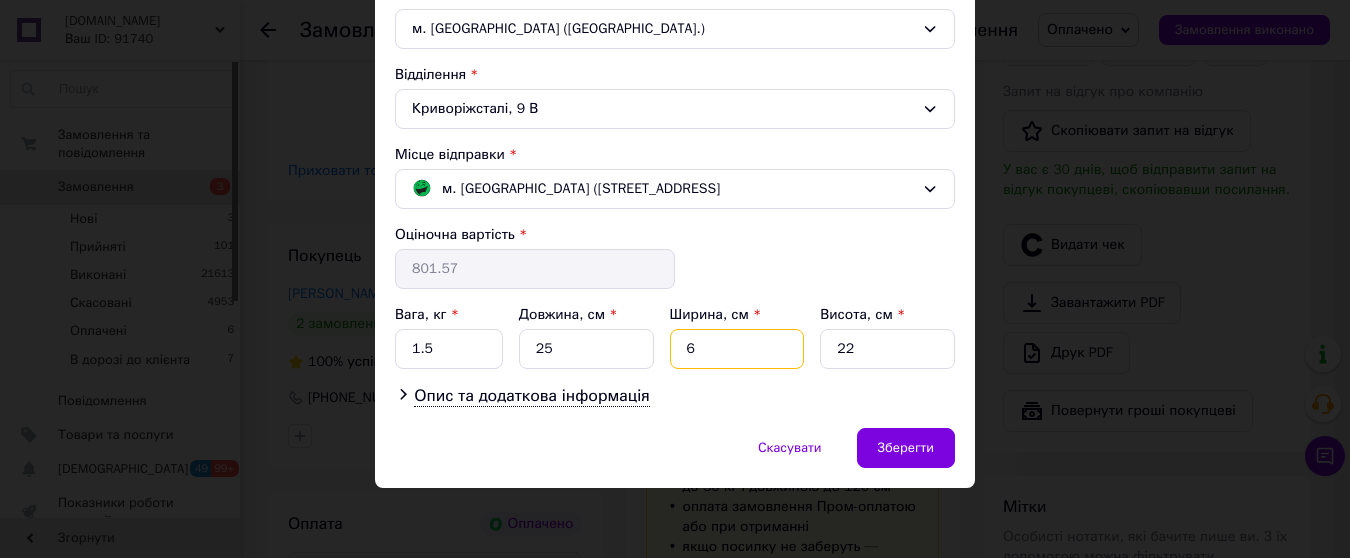 type on "6" 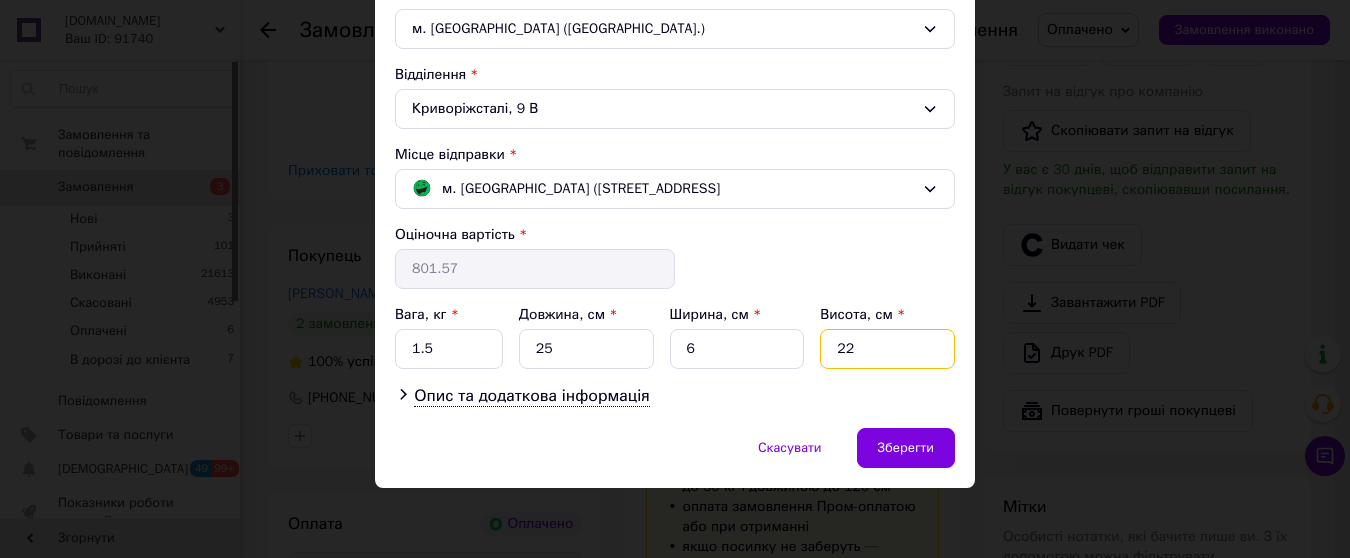 click on "22" at bounding box center [887, 349] 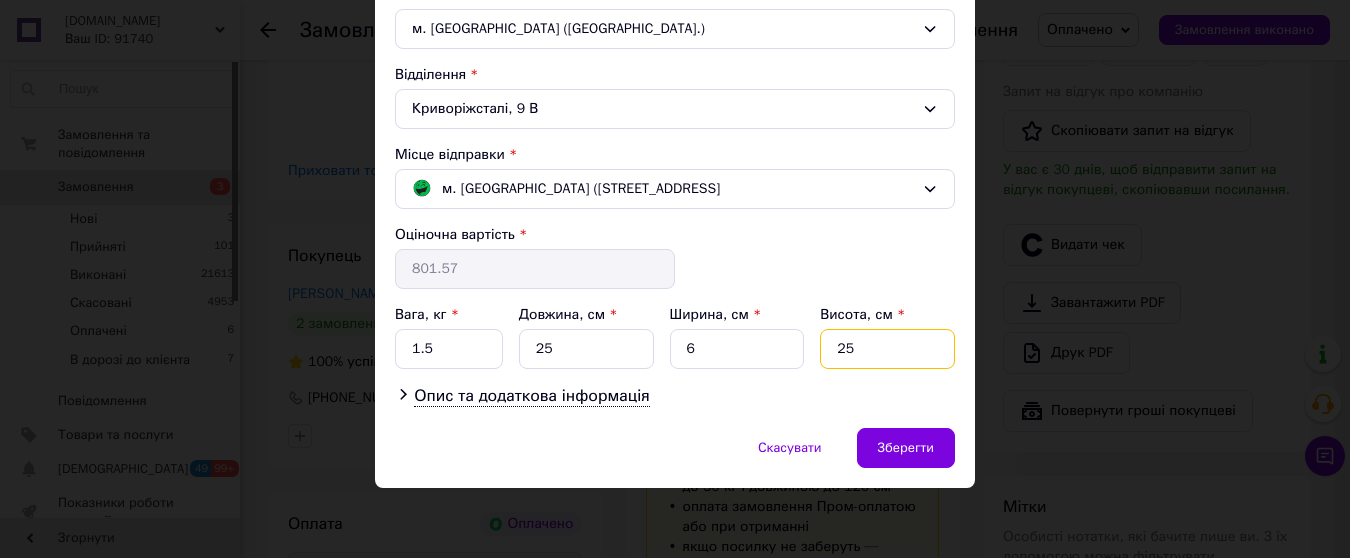 type on "25" 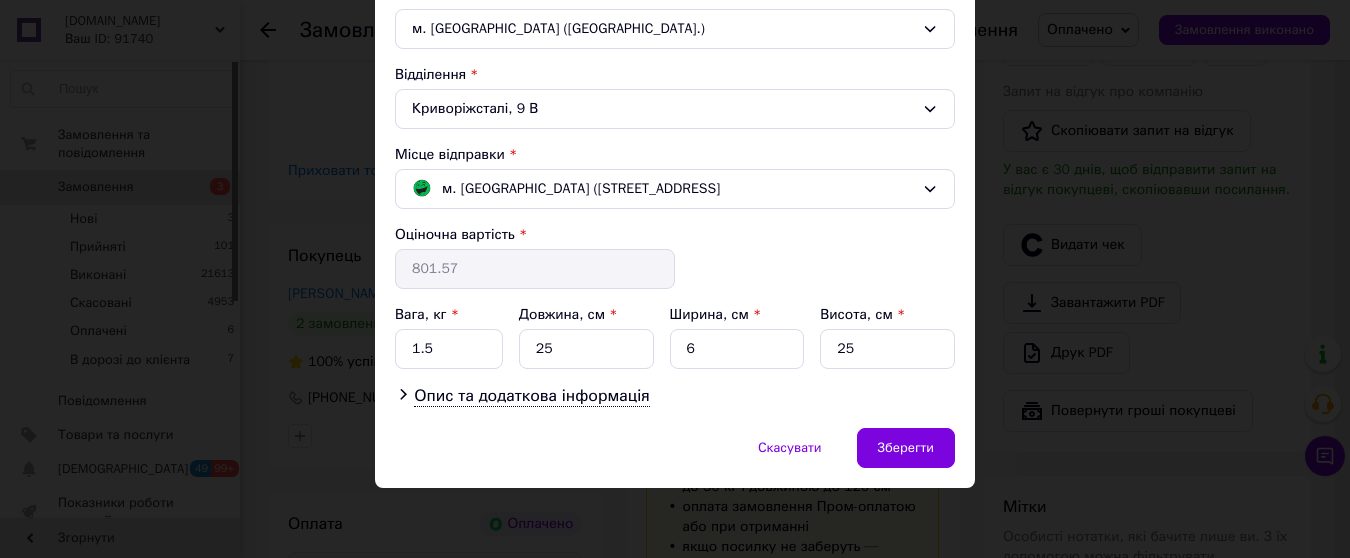 click on "Опис та додаткова інформація" at bounding box center [675, 396] 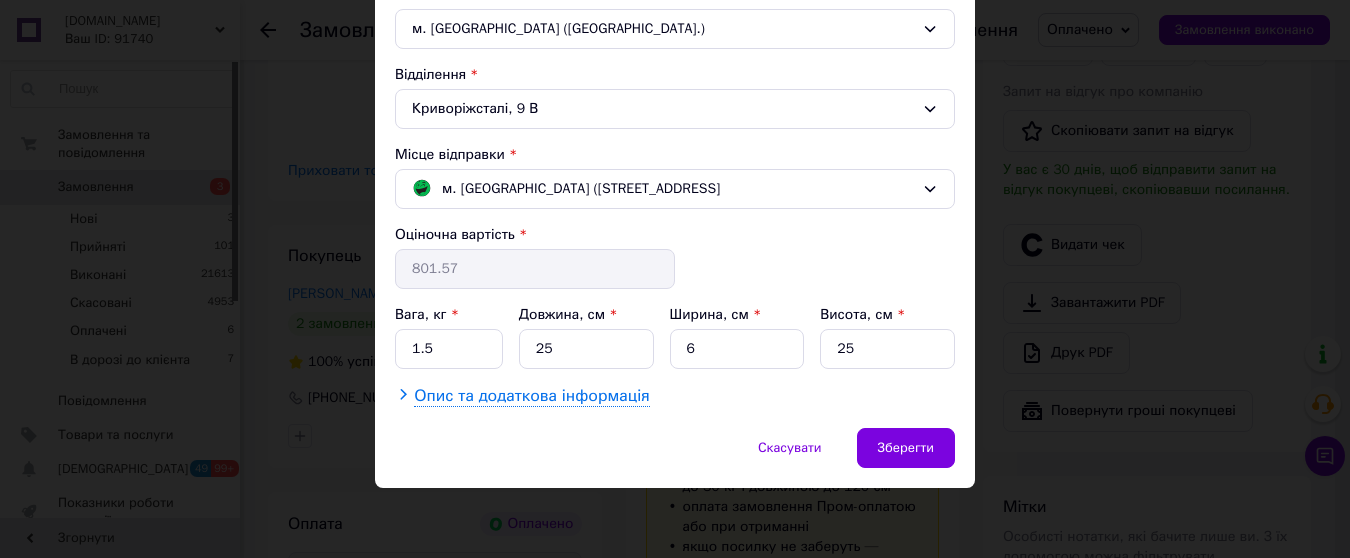 click on "Опис та додаткова інформація" at bounding box center [531, 396] 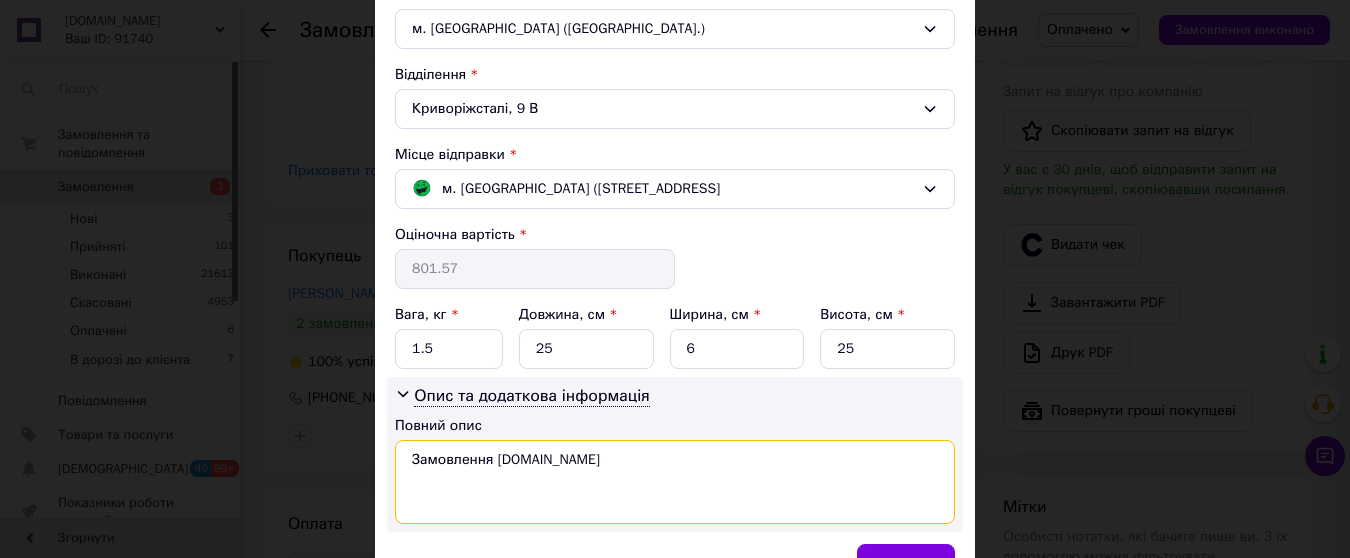 click on "Замовлення Prom.ua" at bounding box center (675, 482) 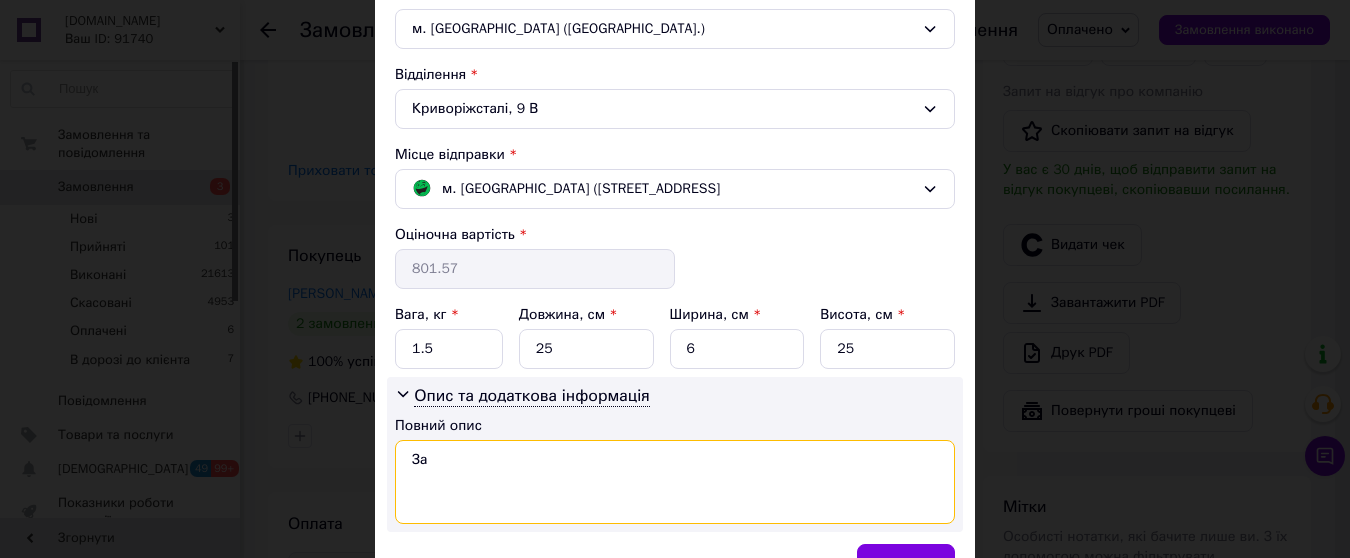 type on "З" 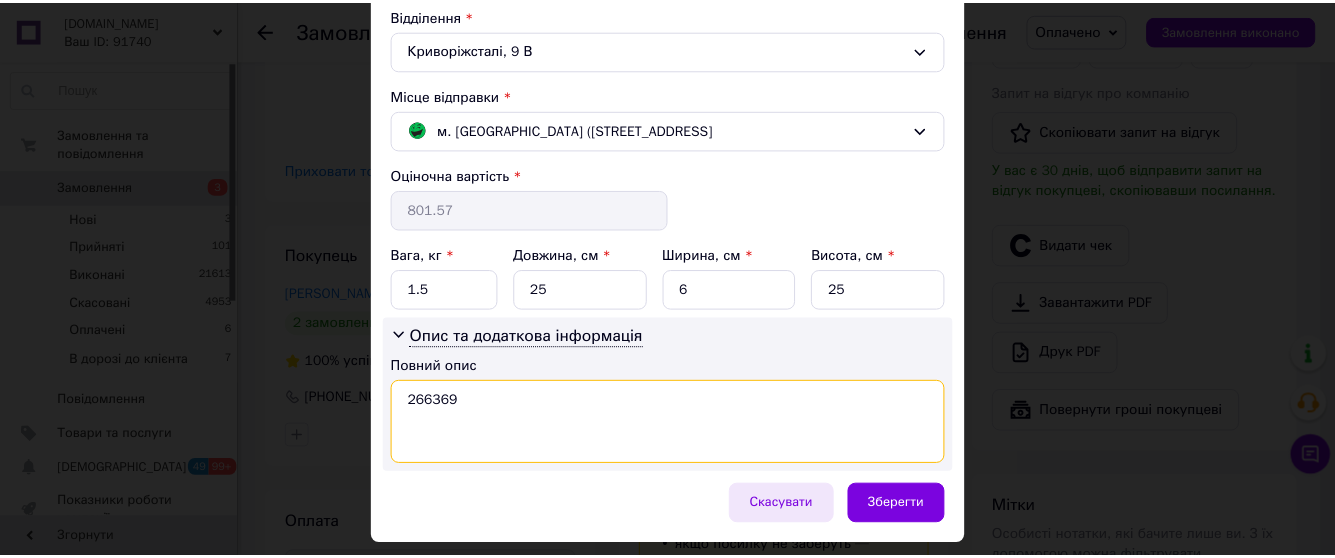 scroll, scrollTop: 682, scrollLeft: 0, axis: vertical 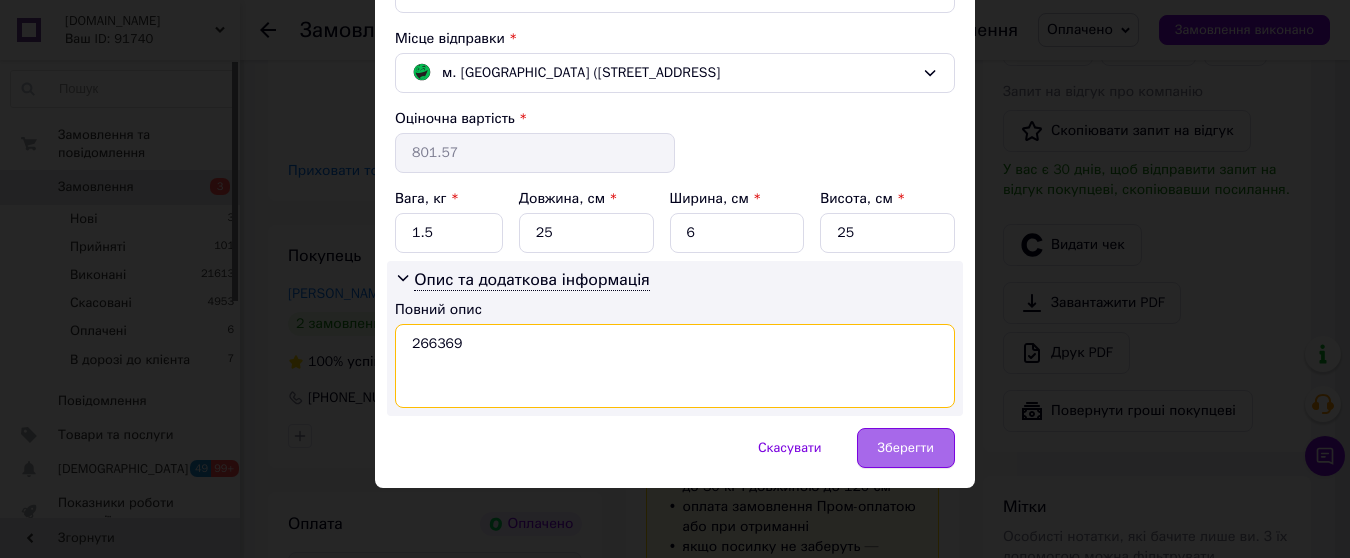 type on "266369" 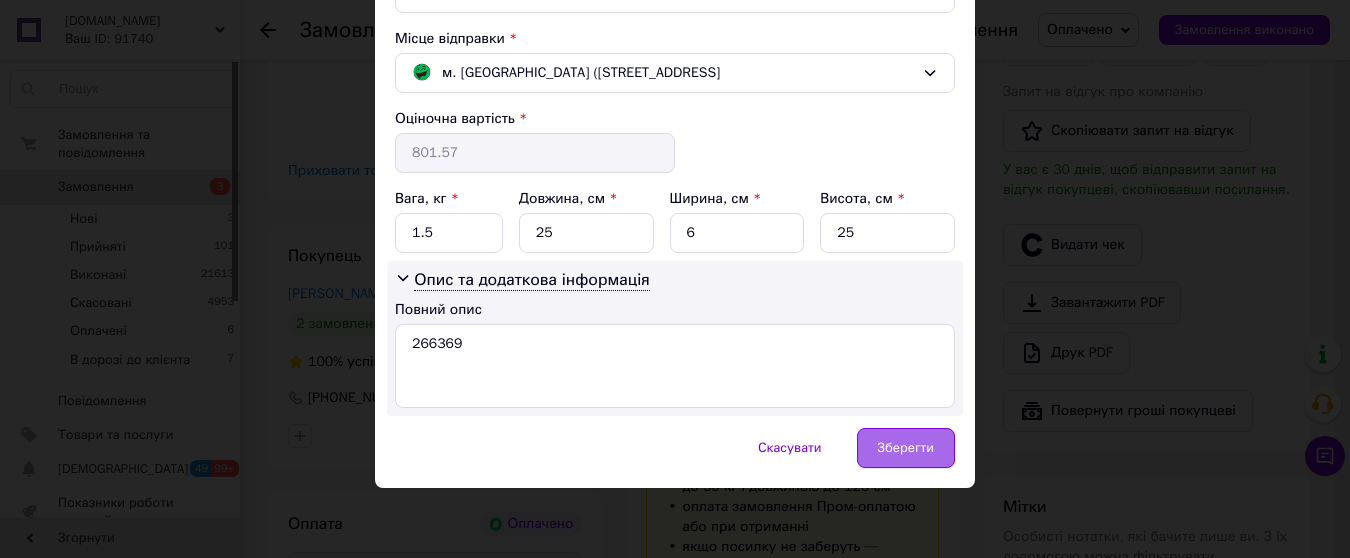 click on "Зберегти" at bounding box center (906, 448) 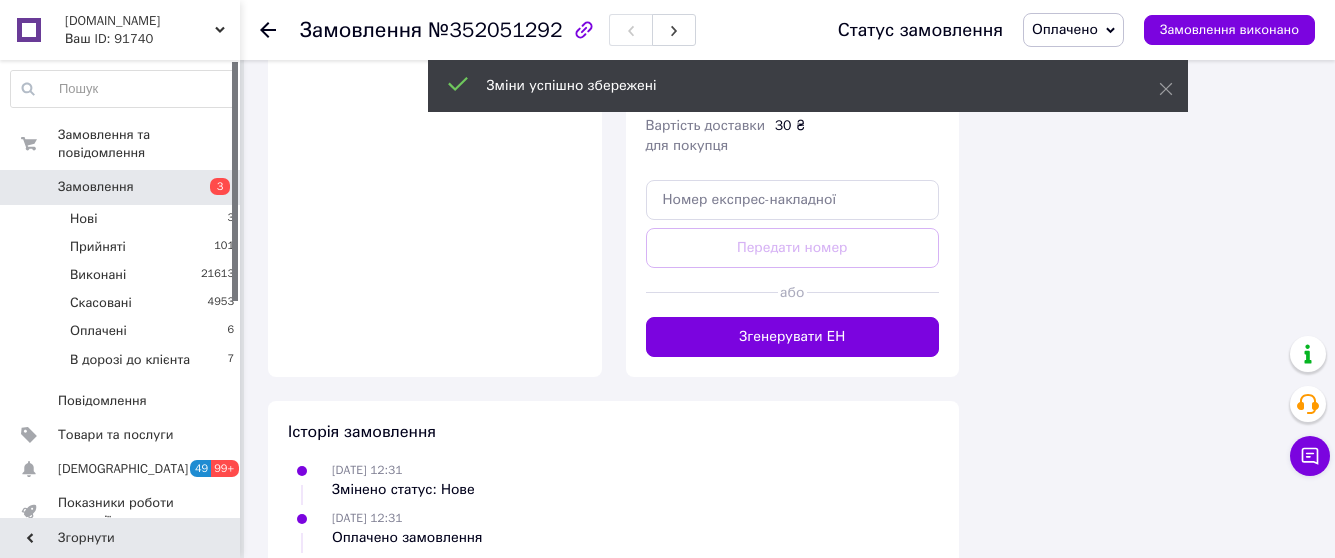 scroll, scrollTop: 2311, scrollLeft: 0, axis: vertical 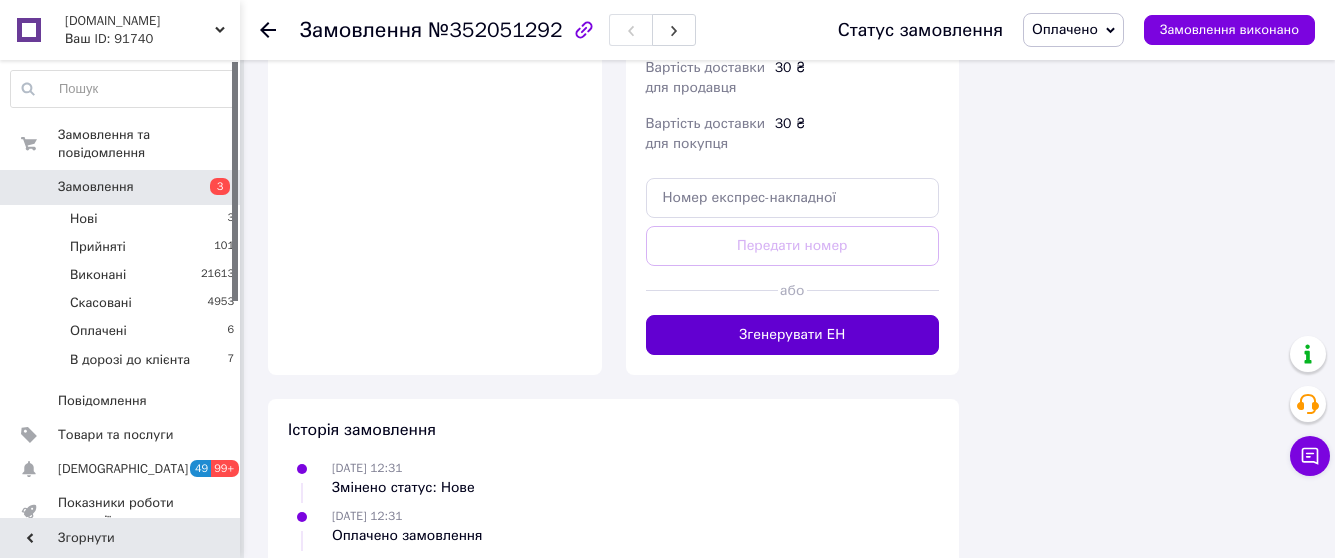 click on "Згенерувати ЕН" at bounding box center (793, 335) 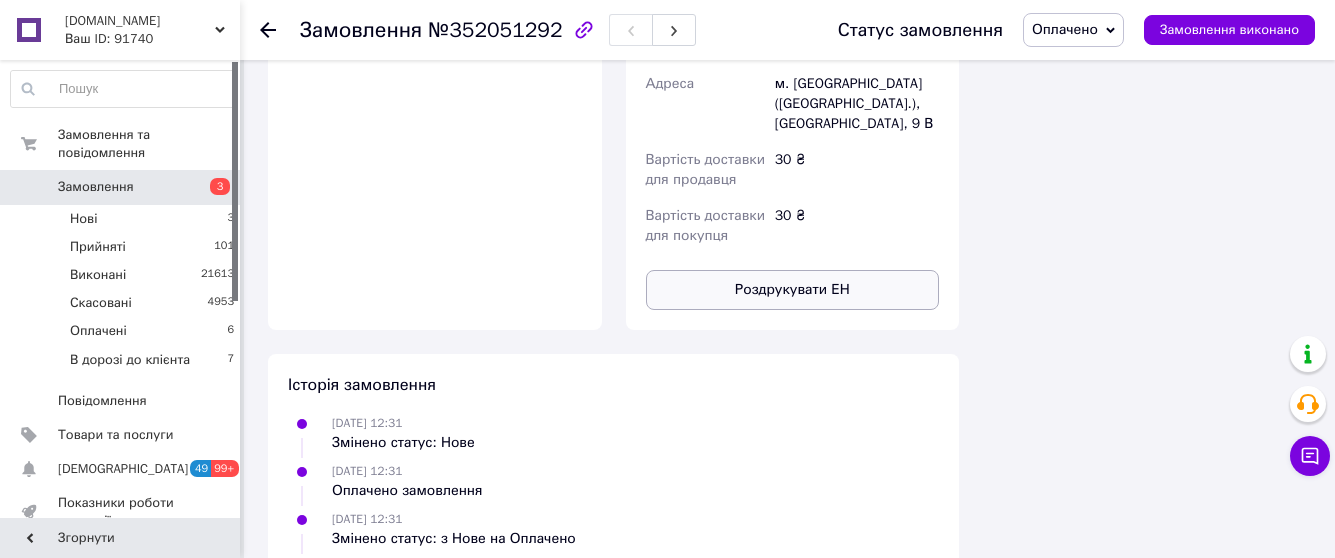 click on "Роздрукувати ЕН" at bounding box center [793, 290] 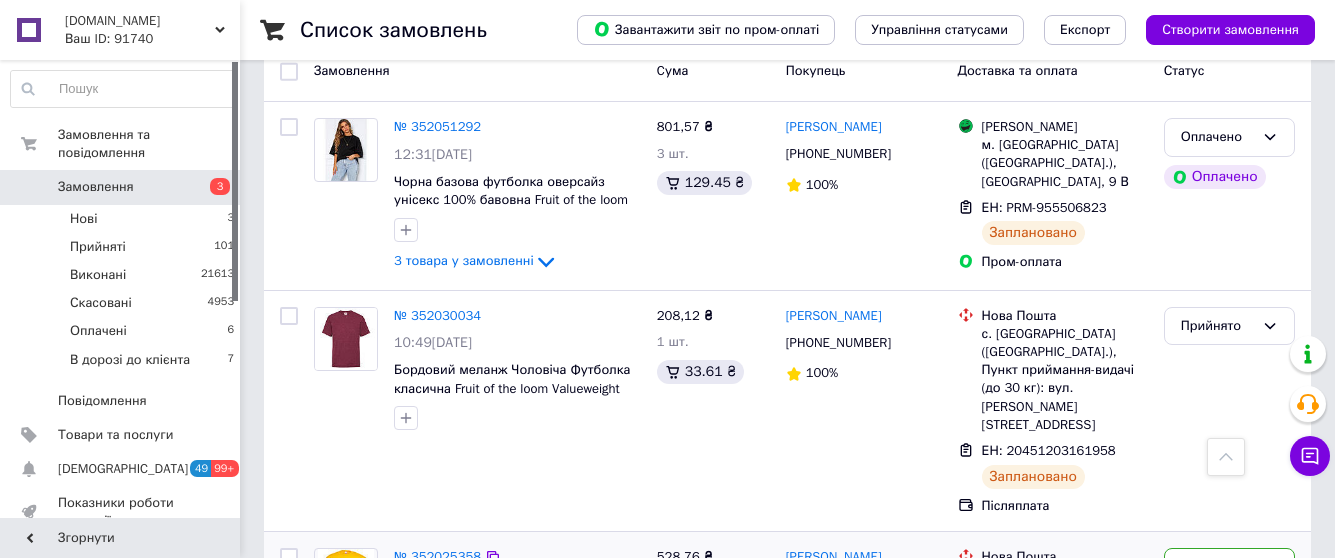 scroll, scrollTop: 500, scrollLeft: 0, axis: vertical 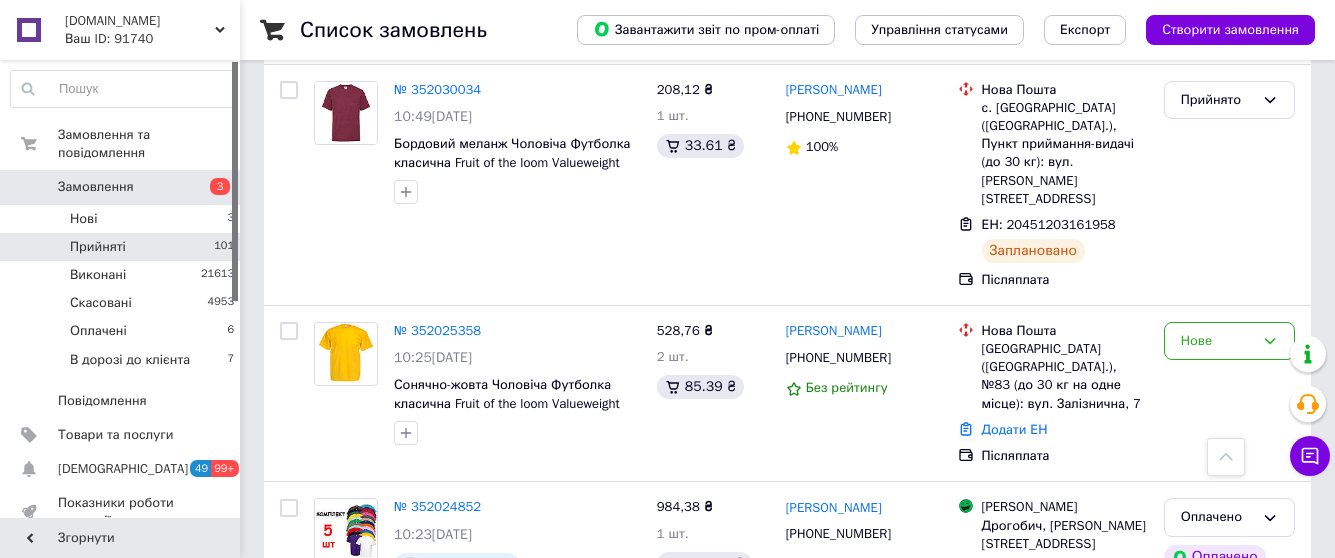 click on "Прийняті 101" at bounding box center (123, 247) 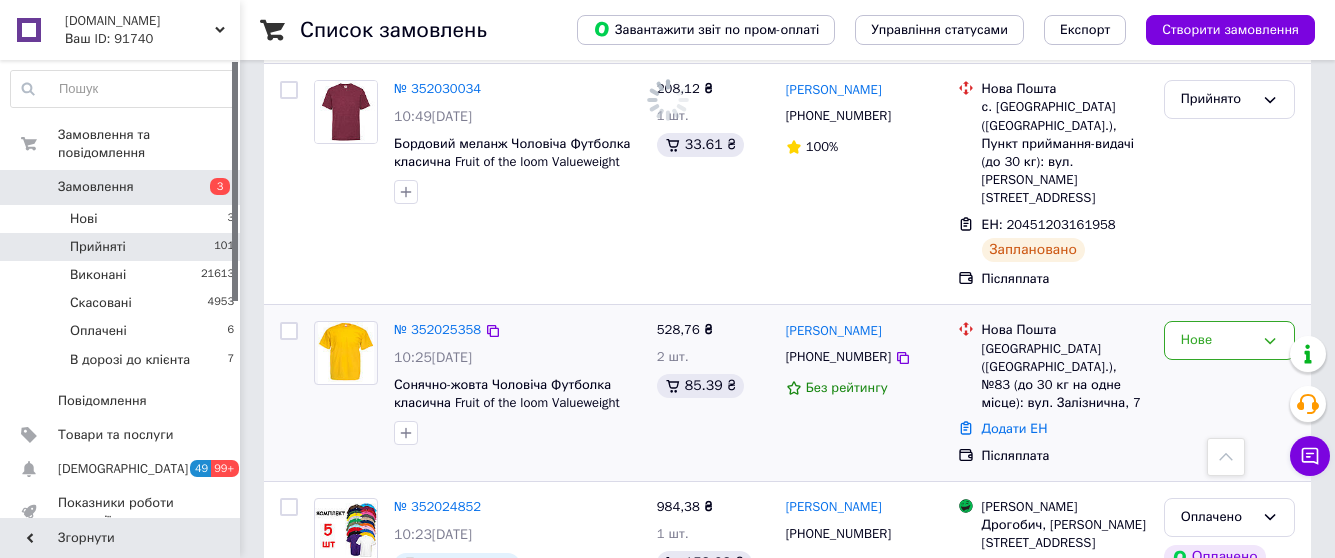 scroll, scrollTop: 872, scrollLeft: 0, axis: vertical 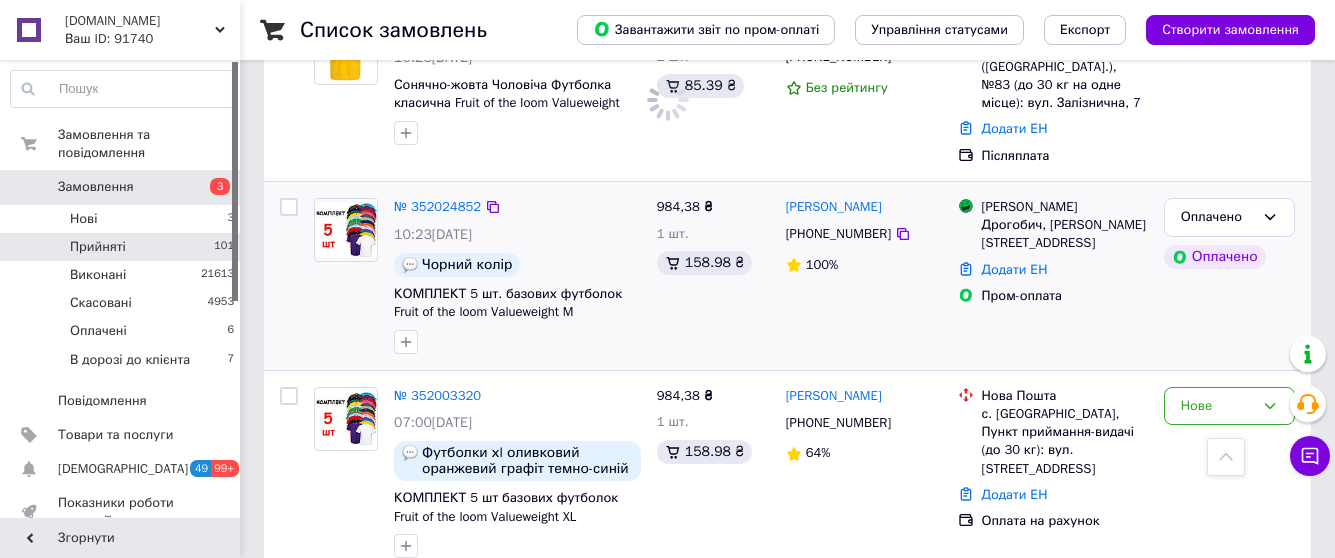click at bounding box center (346, 229) 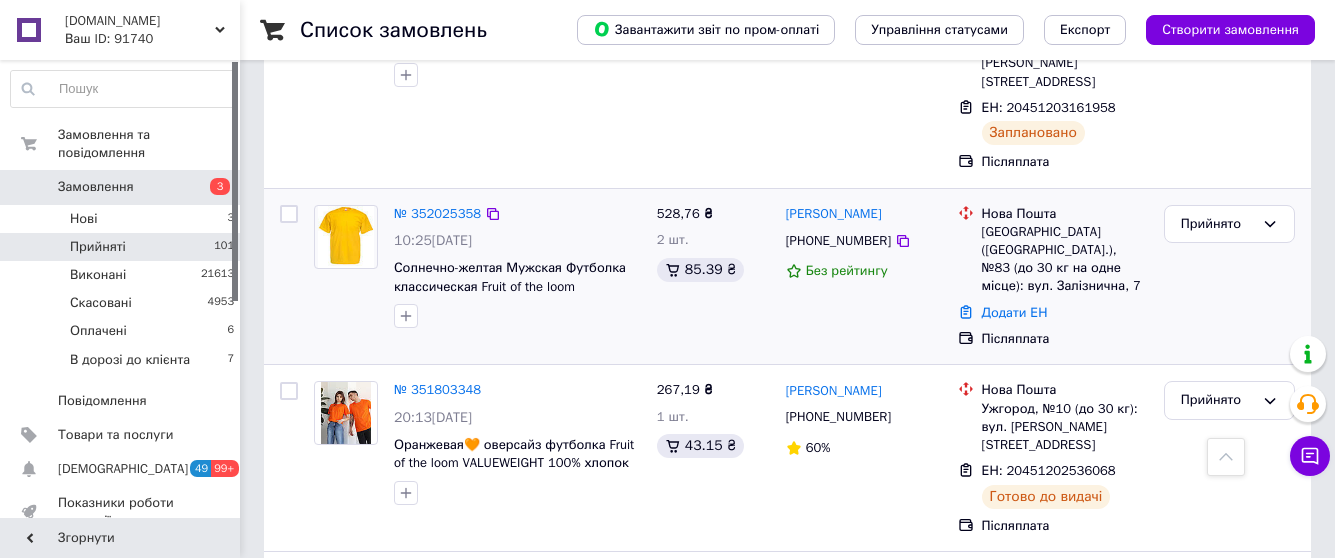 scroll, scrollTop: 600, scrollLeft: 0, axis: vertical 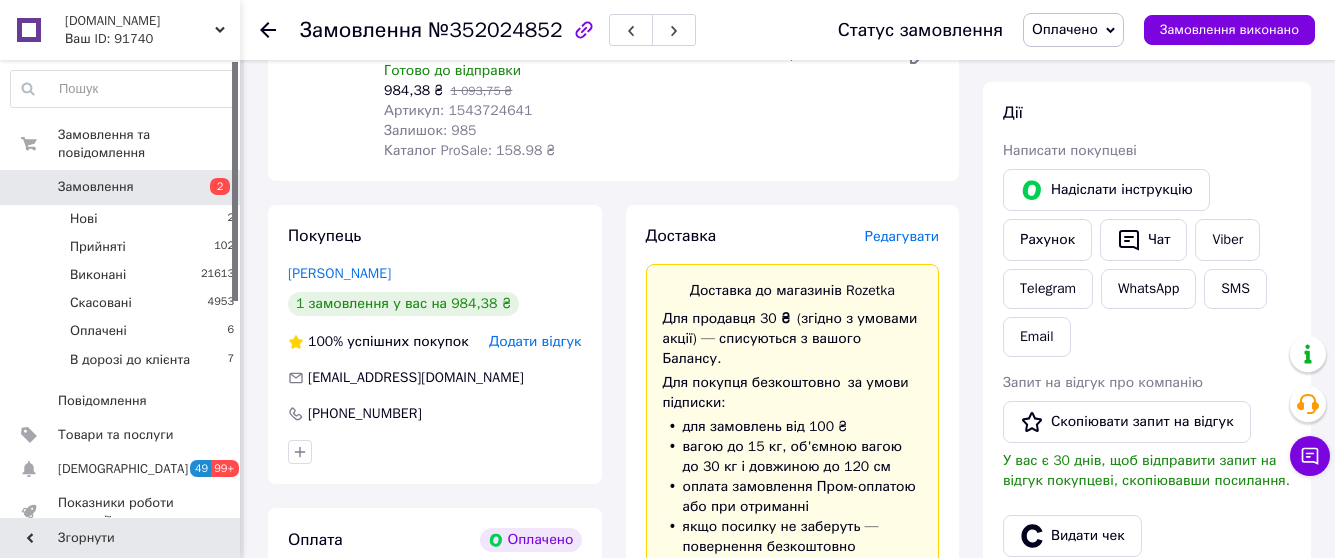 click on "Редагувати" at bounding box center (902, 236) 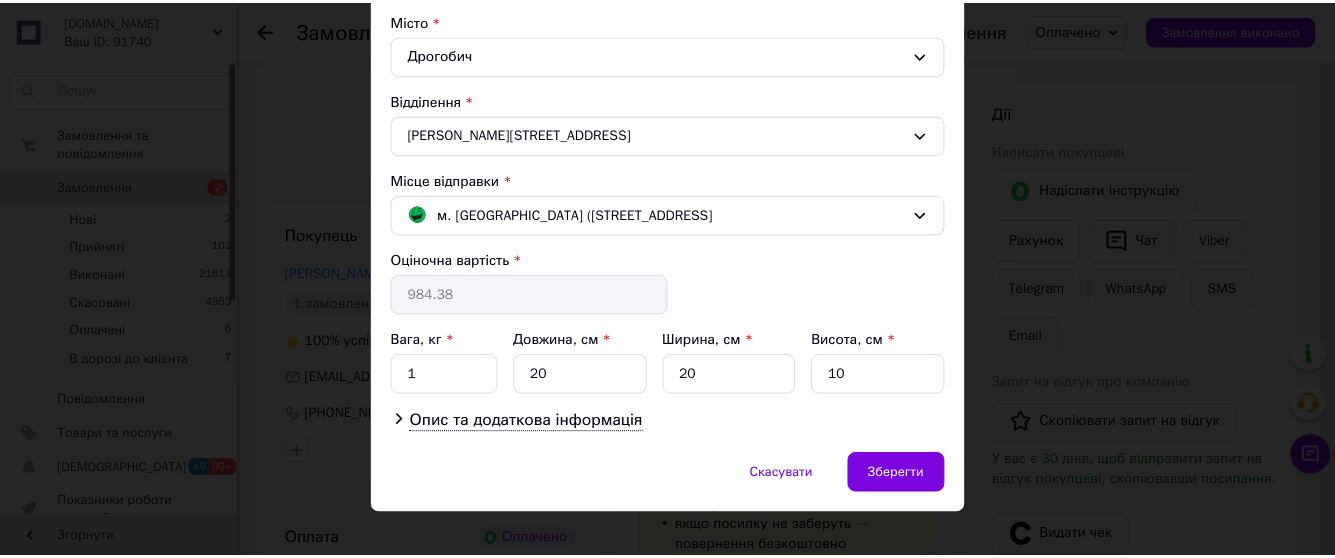 scroll, scrollTop: 566, scrollLeft: 0, axis: vertical 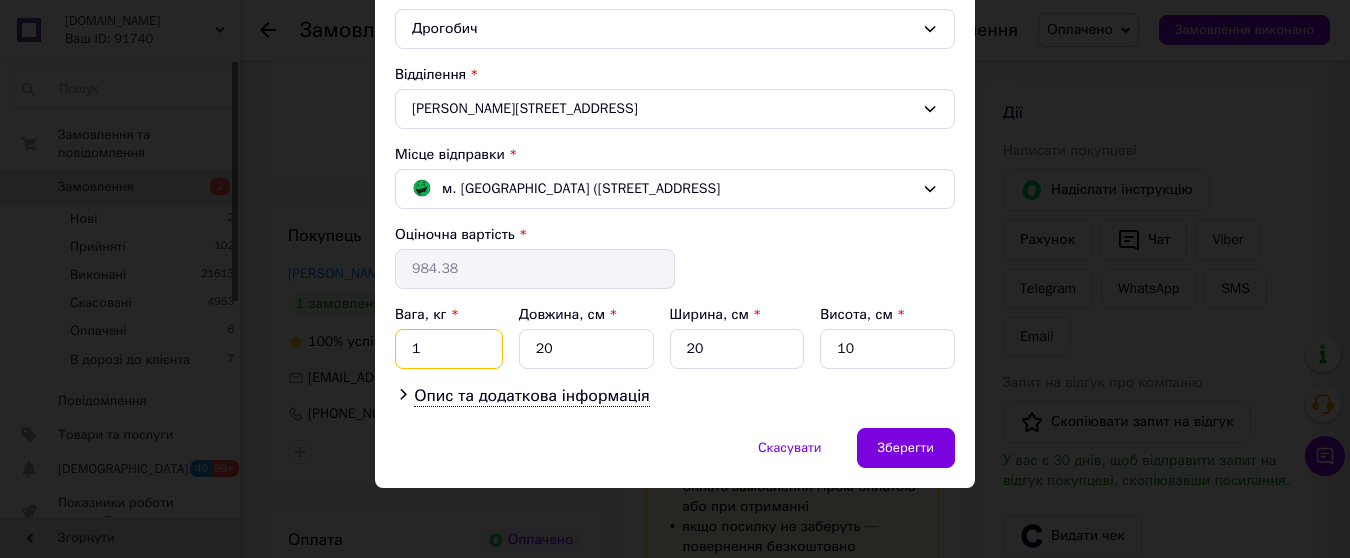click on "1" at bounding box center [449, 349] 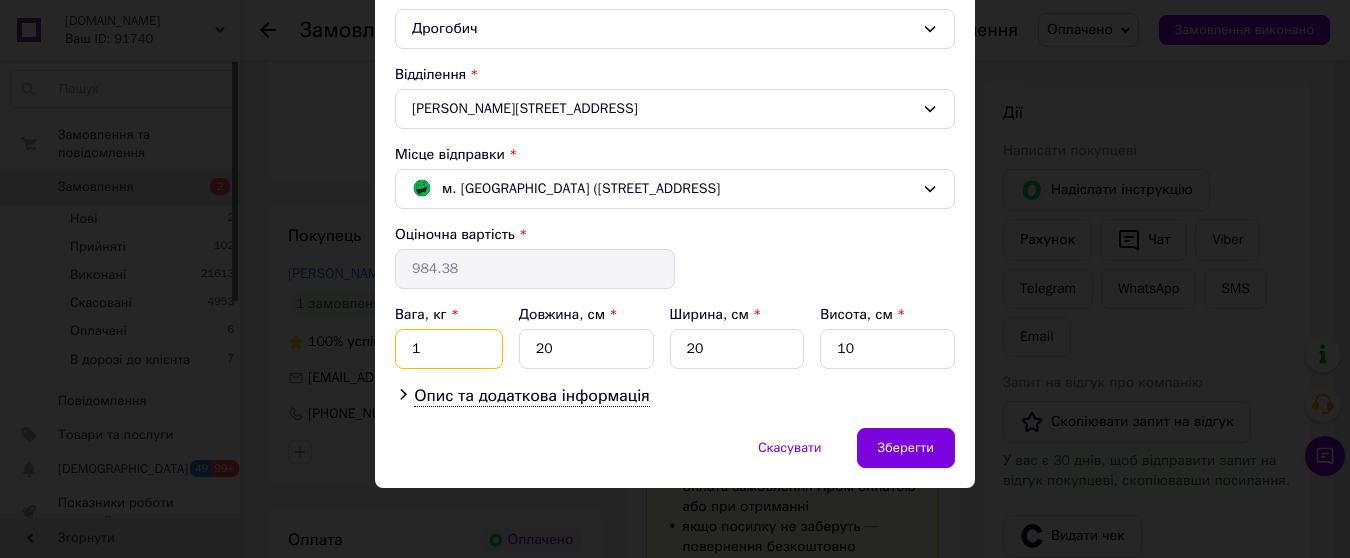 type on "1500" 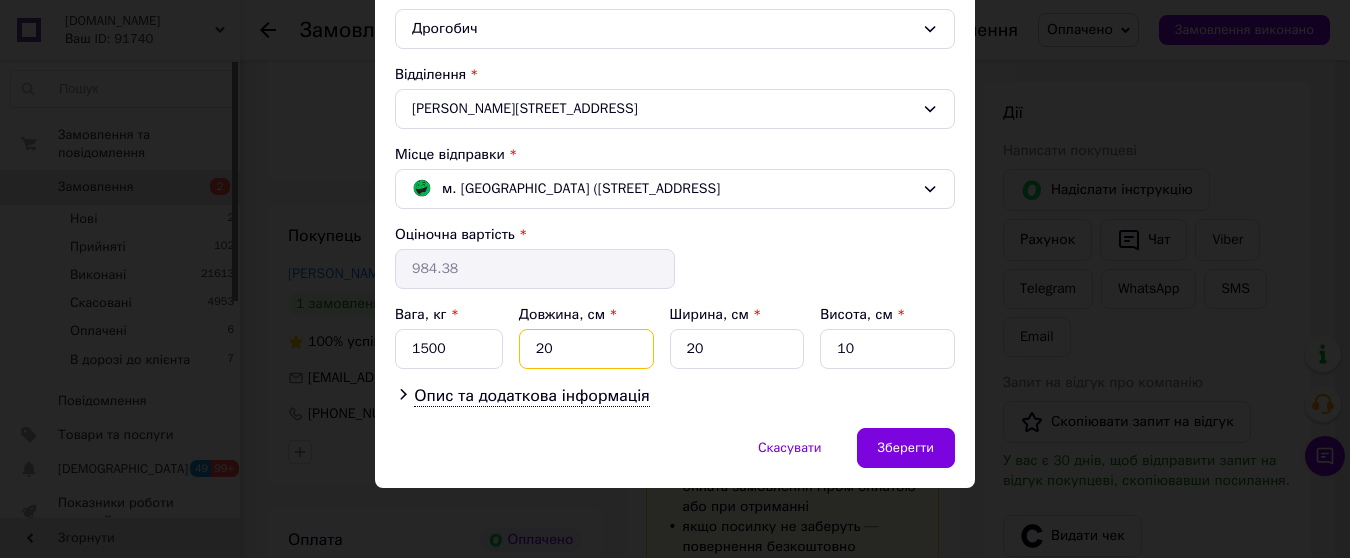 click on "20" at bounding box center (586, 349) 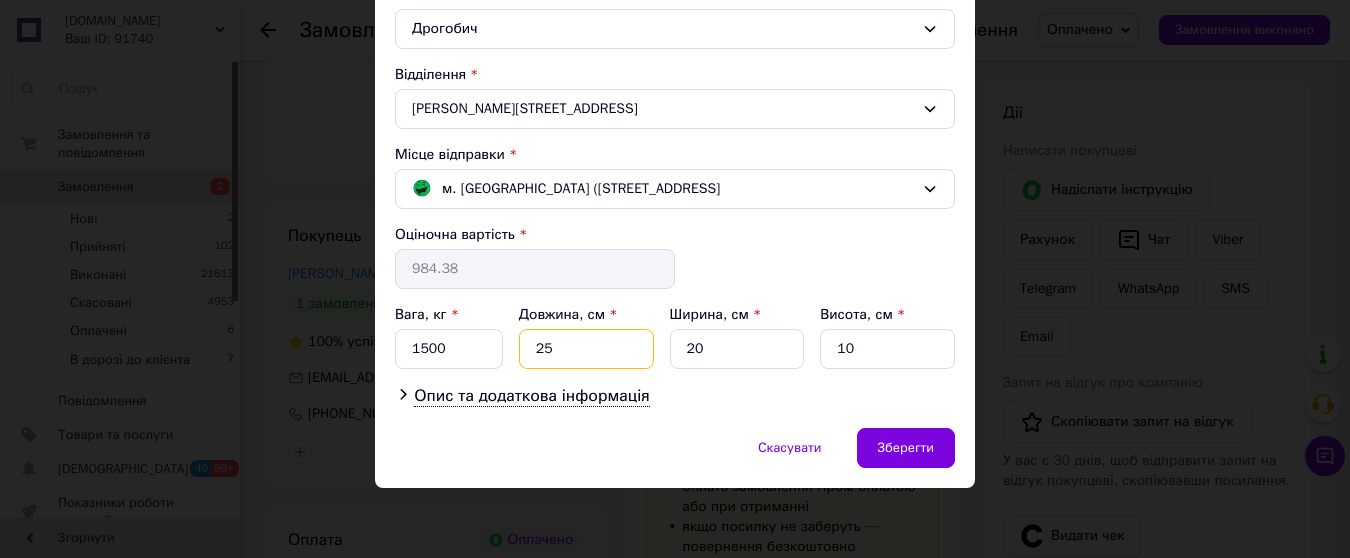 type on "25" 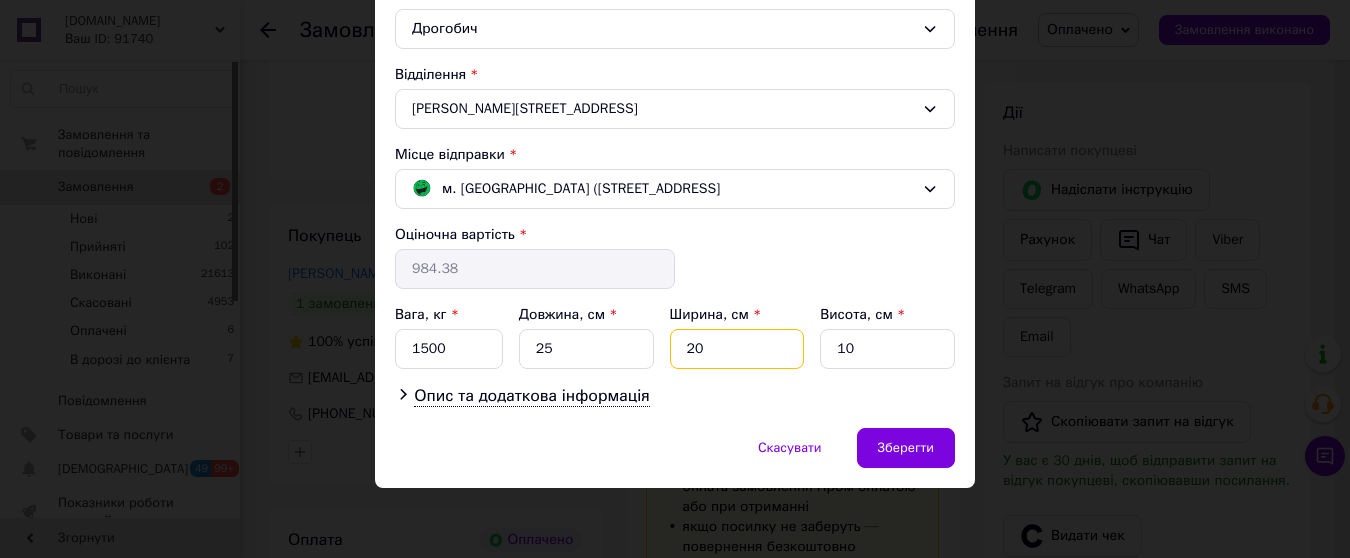 click on "20" at bounding box center [737, 349] 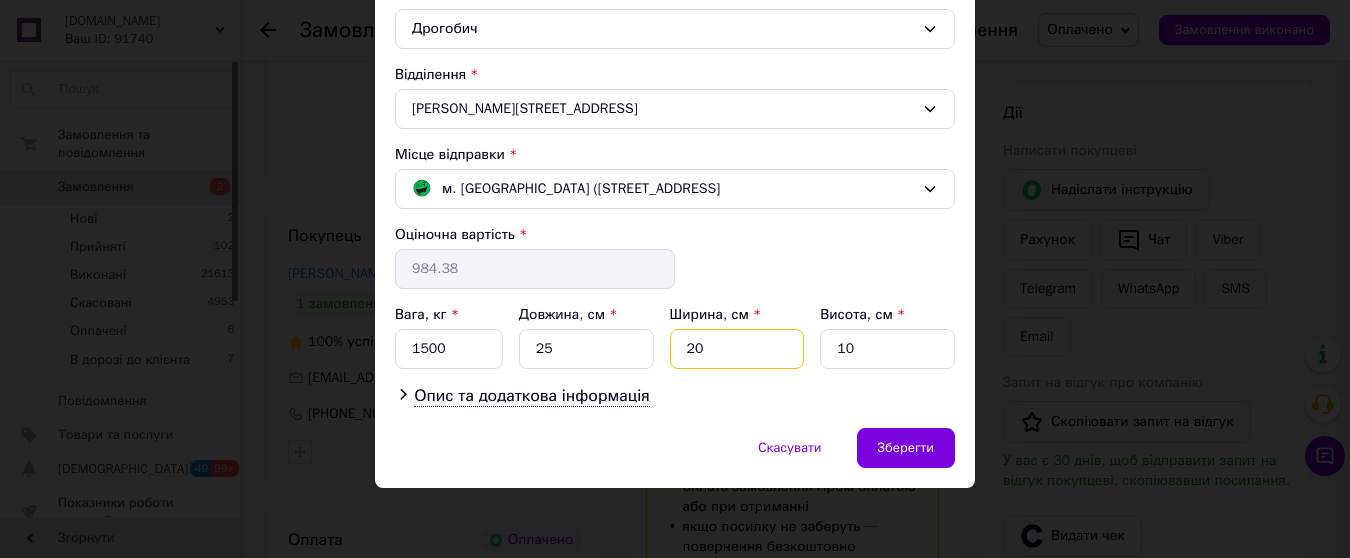 type on "2" 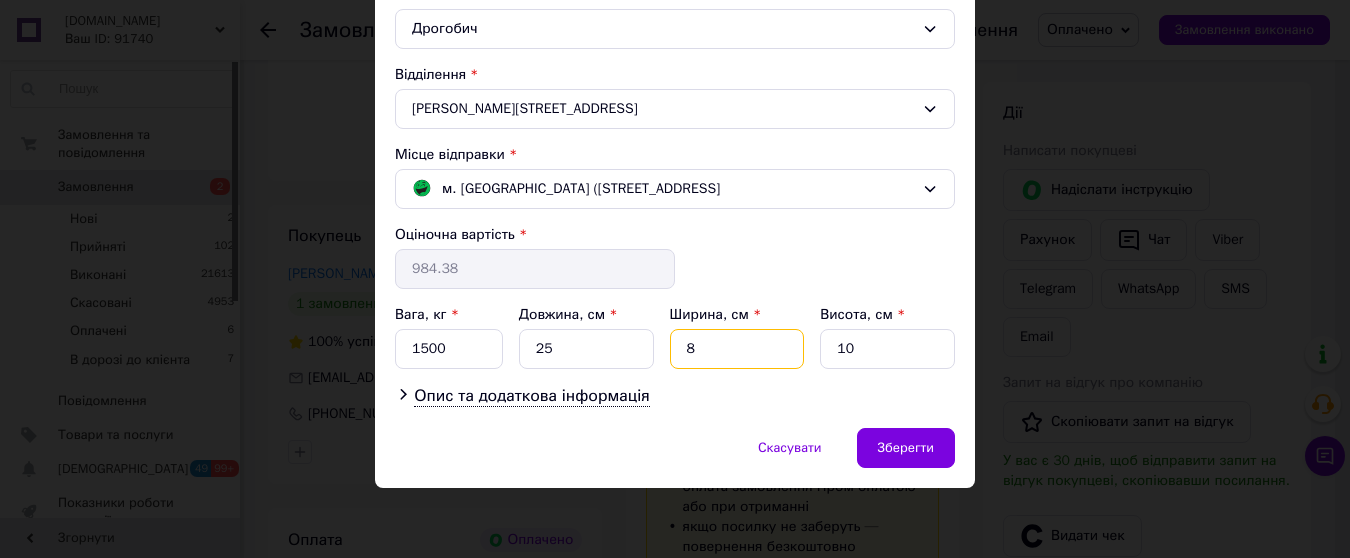 type on "8" 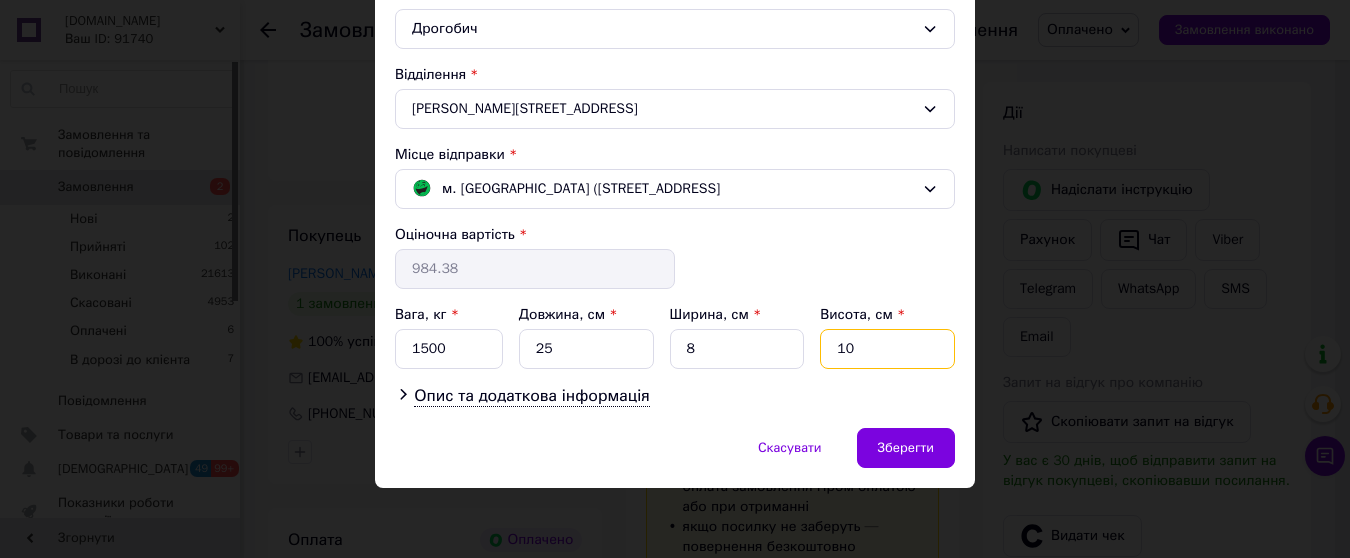 click on "10" at bounding box center [887, 349] 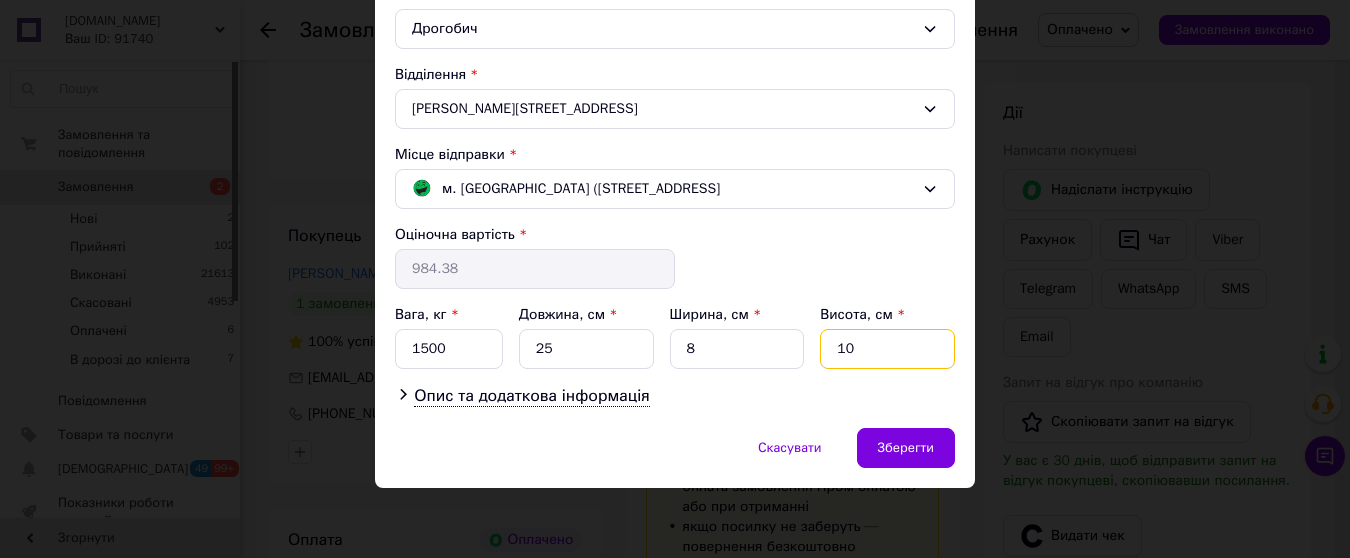 type on "1" 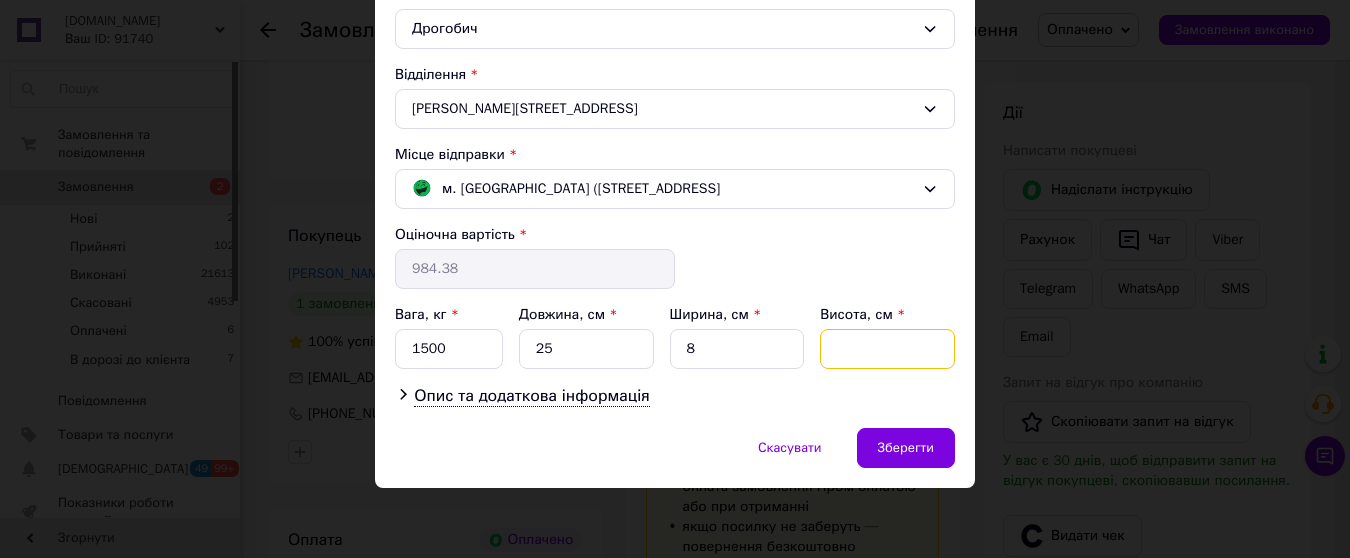 type on "3" 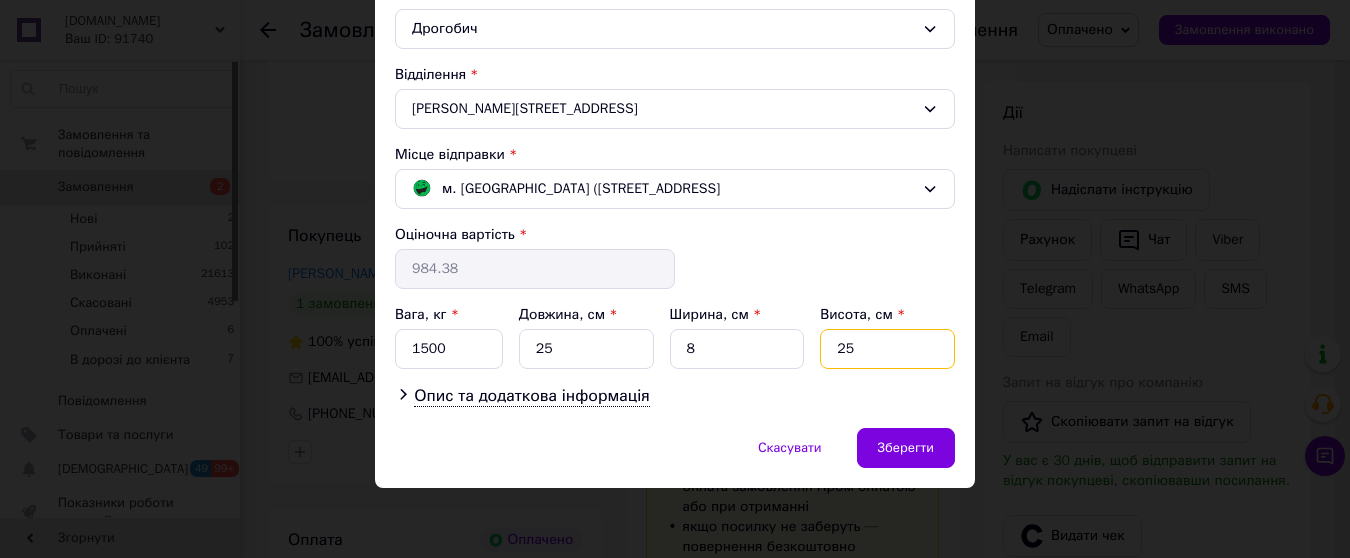 type on "25" 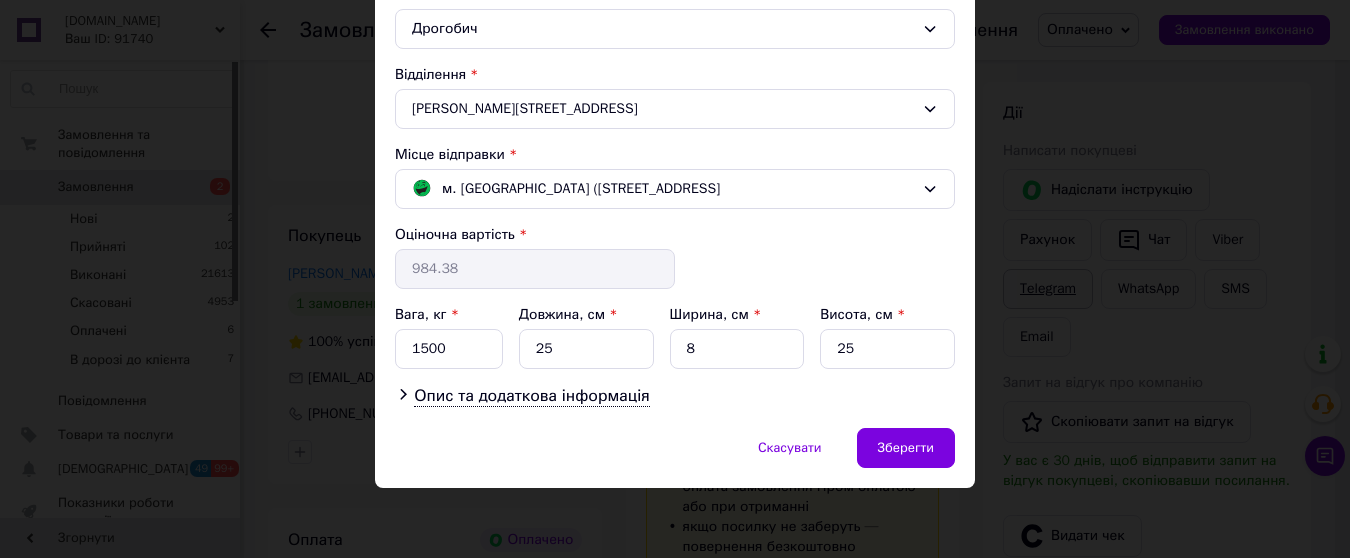 click on "× Редагування доставки Спосіб доставки Магазини Rozetka (платна) Прізвище отримувача   * Стецула Ім'я отримувача   * Ярослав По батькові отримувача Телефон отримувача   * +380671943022 Платник   * Відправник Тип доставки   * Відділення Місто Дрогобич Відділення Михайла Грушевського вул., 17 Місце відправки   * м. Рівне (Рівненська обл.); Миру просп., 11 Оціночна вартість   * 984.38 Вага, кг   * 1500 Довжина, см   * 25 Ширина, см   * 8 Висота, см   * 25   Опис та додаткова інформація Скасувати   Зберегти" at bounding box center (675, 279) 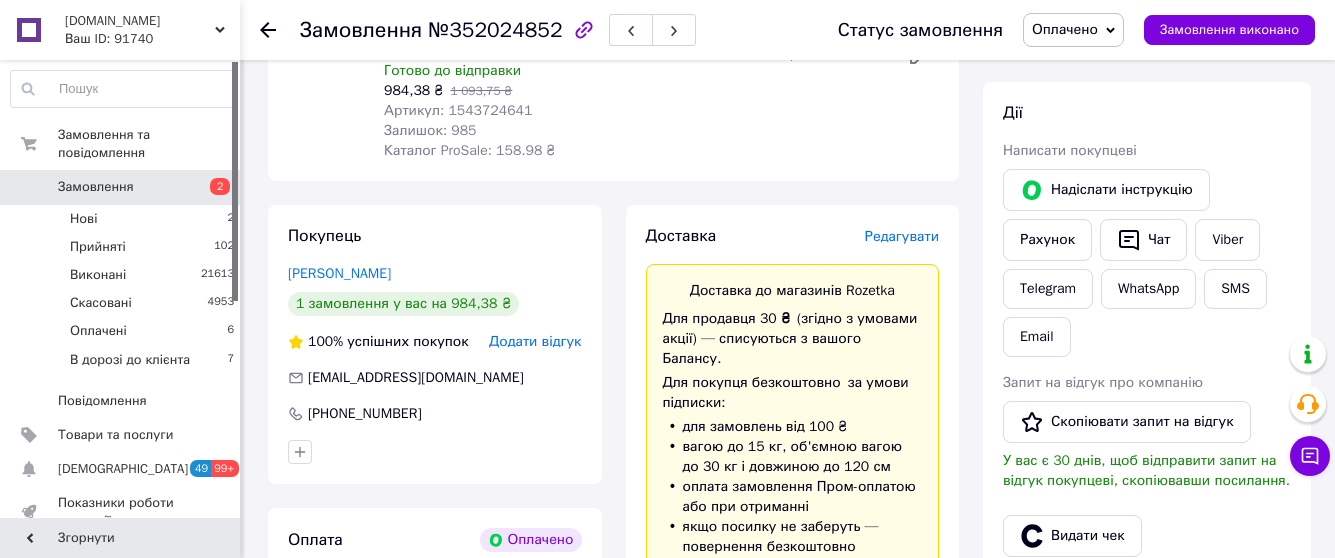 click 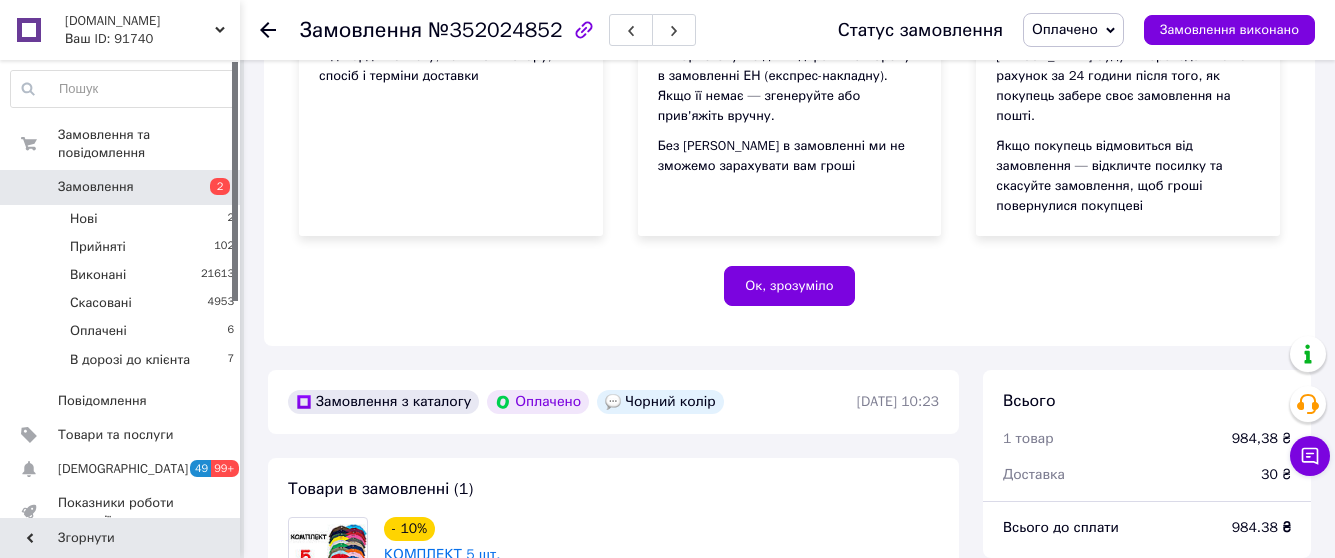 scroll, scrollTop: 879, scrollLeft: 0, axis: vertical 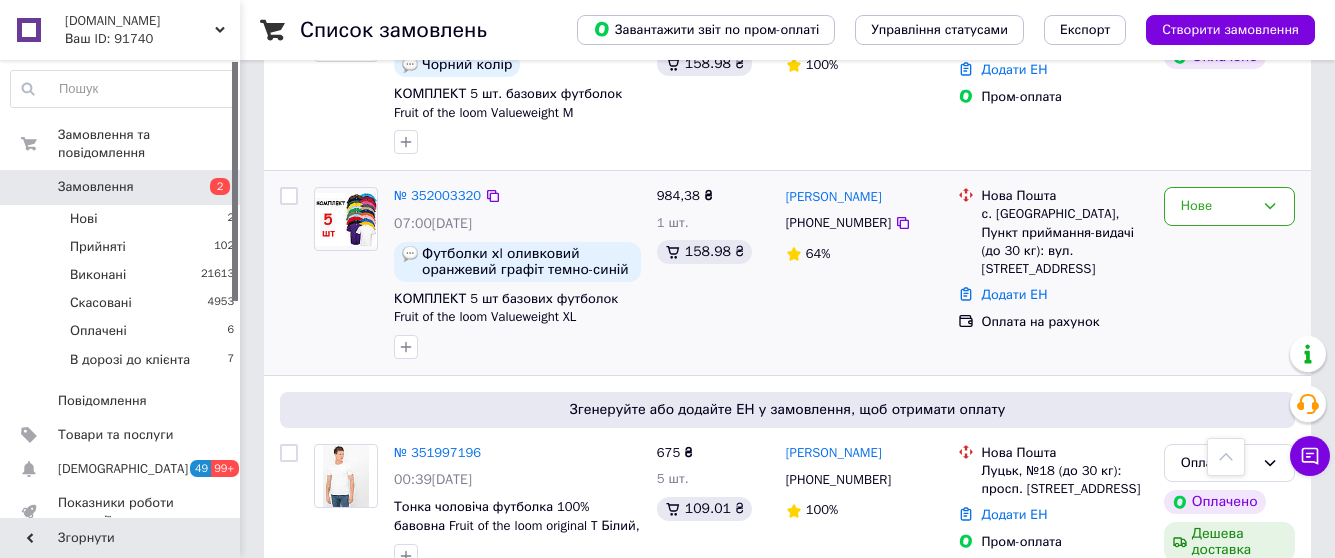 click at bounding box center [346, 219] 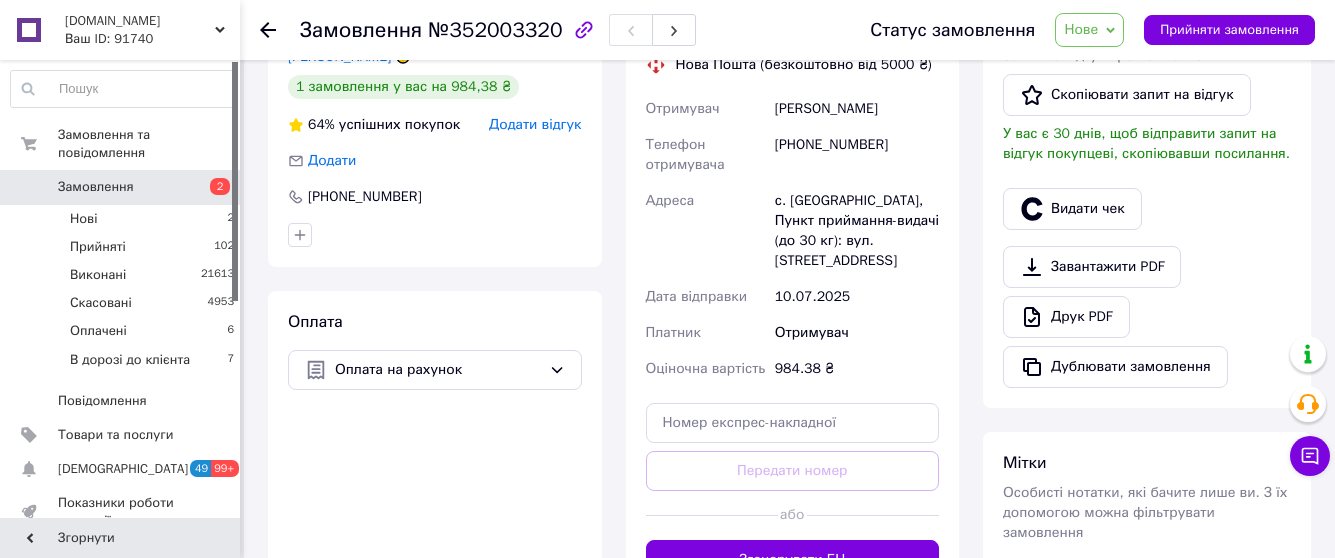 scroll, scrollTop: 500, scrollLeft: 0, axis: vertical 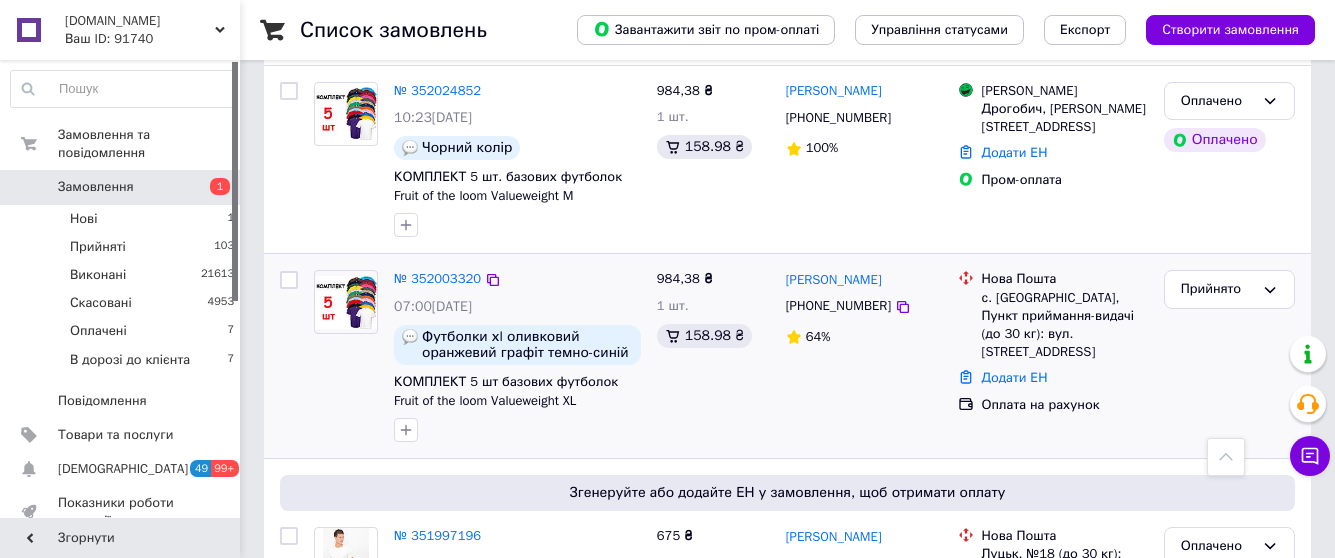 click at bounding box center [346, 302] 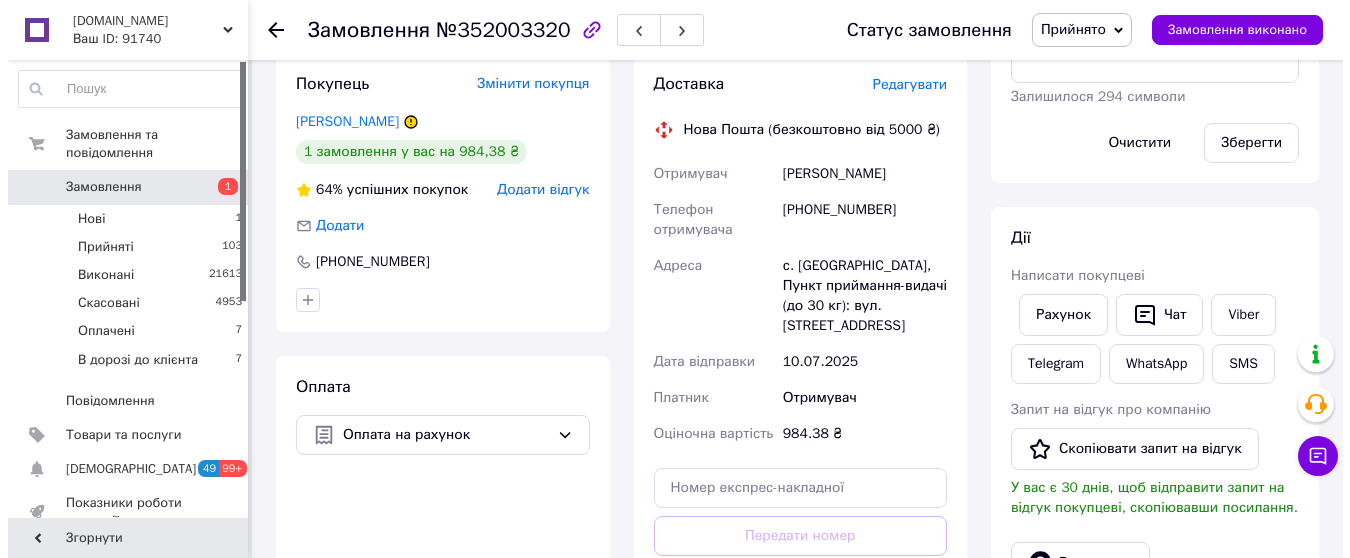 scroll, scrollTop: 300, scrollLeft: 0, axis: vertical 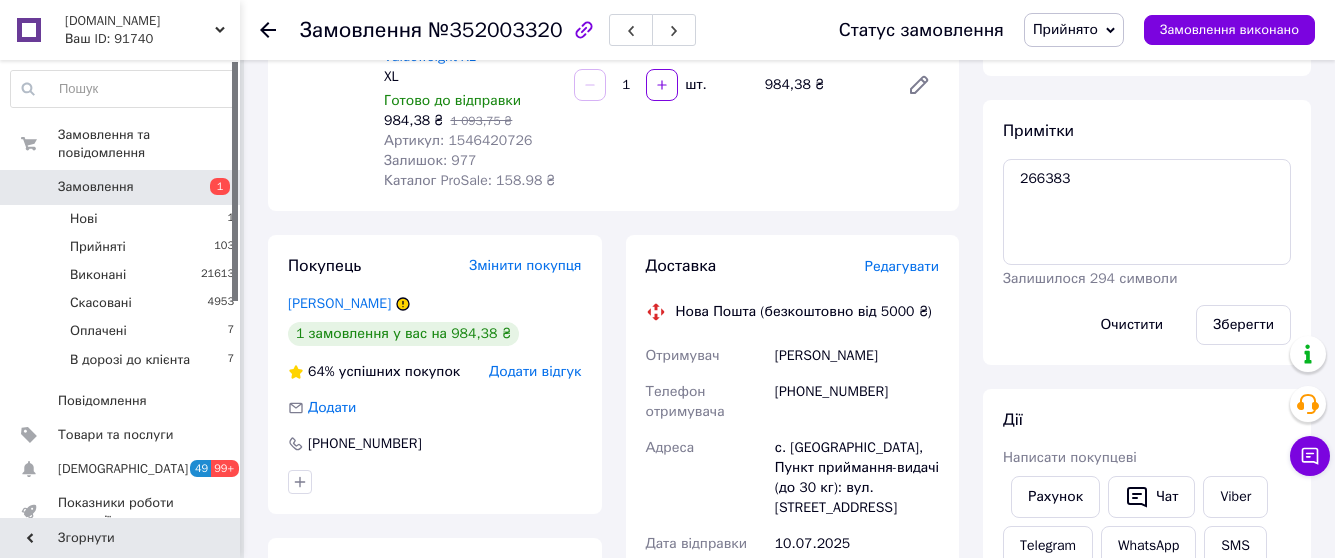 click on "Редагувати" at bounding box center (902, 266) 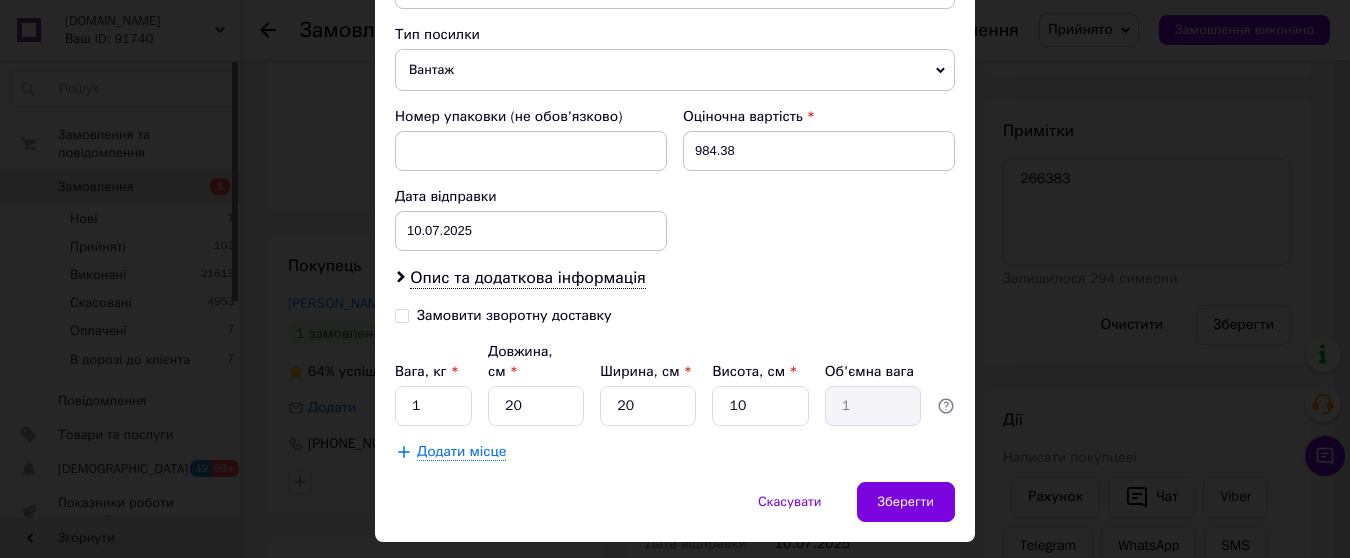 scroll, scrollTop: 800, scrollLeft: 0, axis: vertical 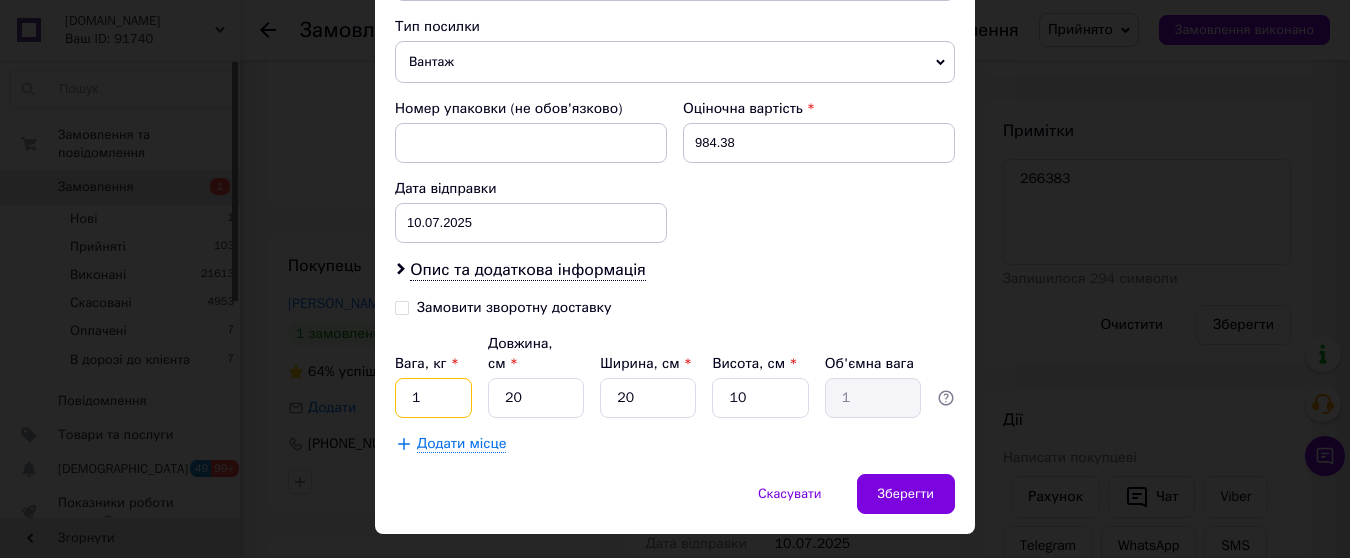 click on "1" at bounding box center (433, 398) 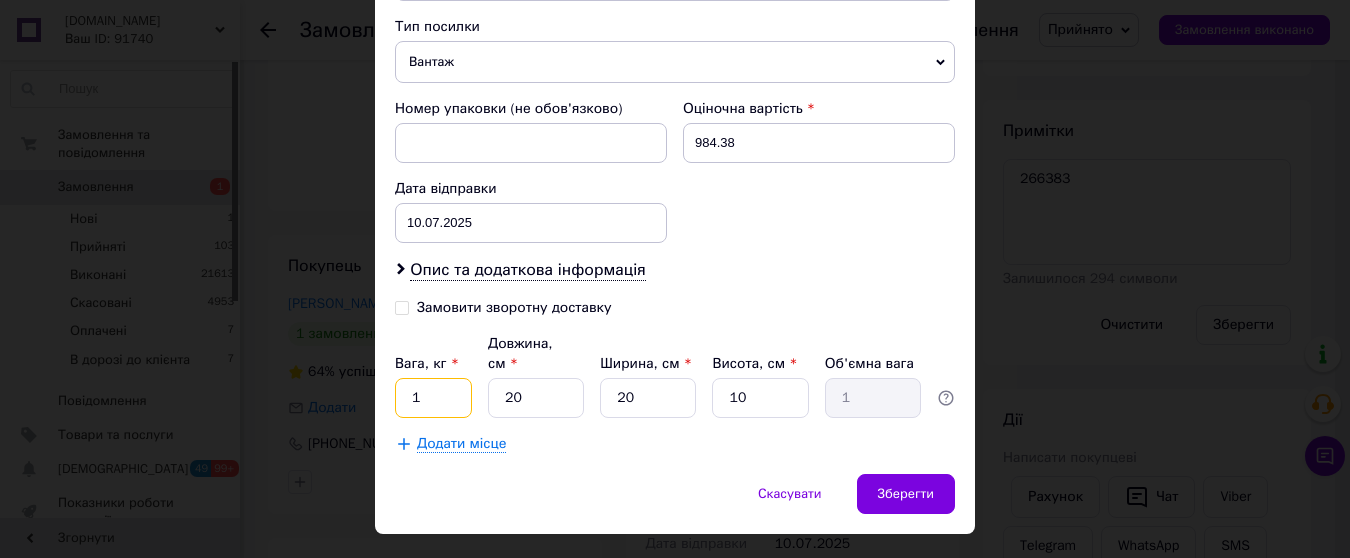 type on "1" 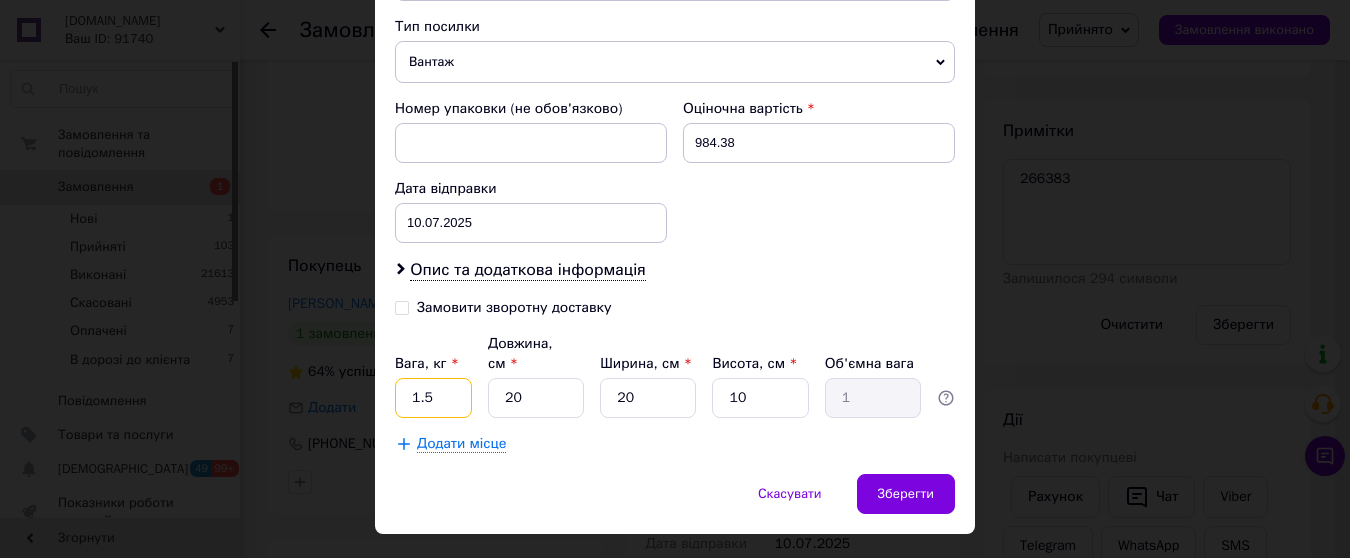 type on "1.5" 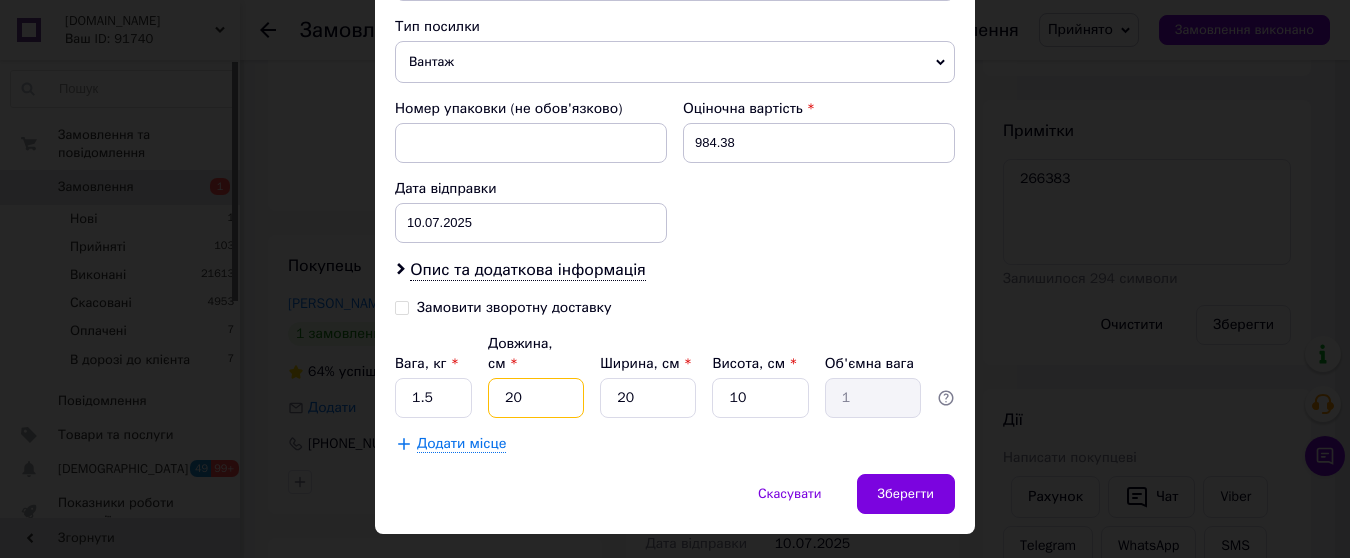 click on "20" at bounding box center (536, 398) 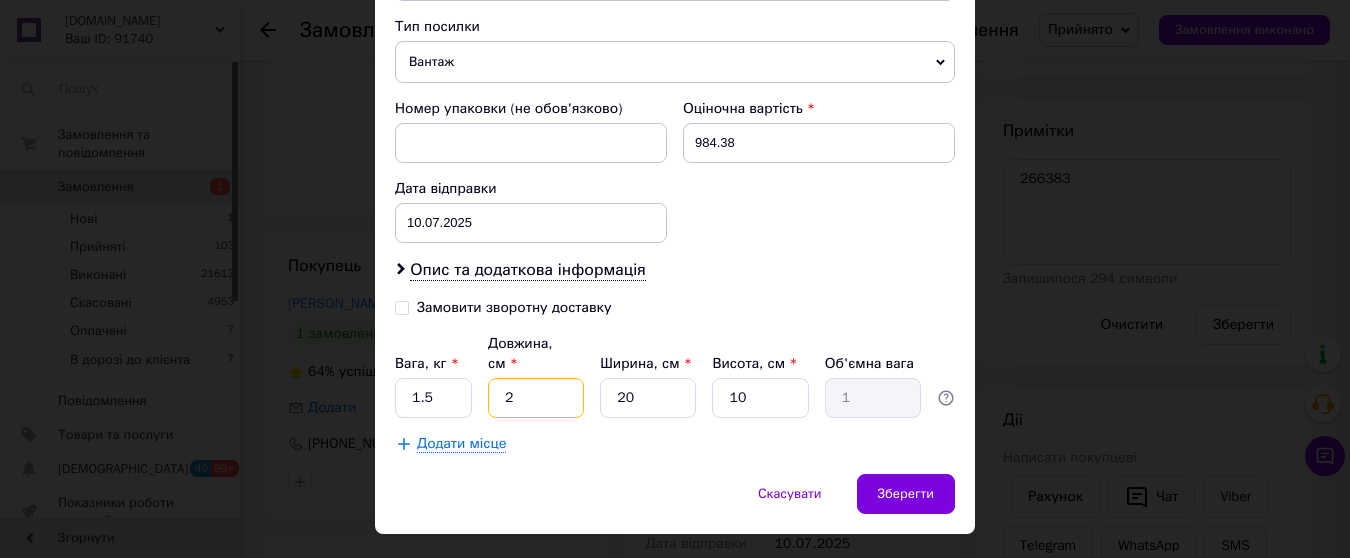 type on "0.1" 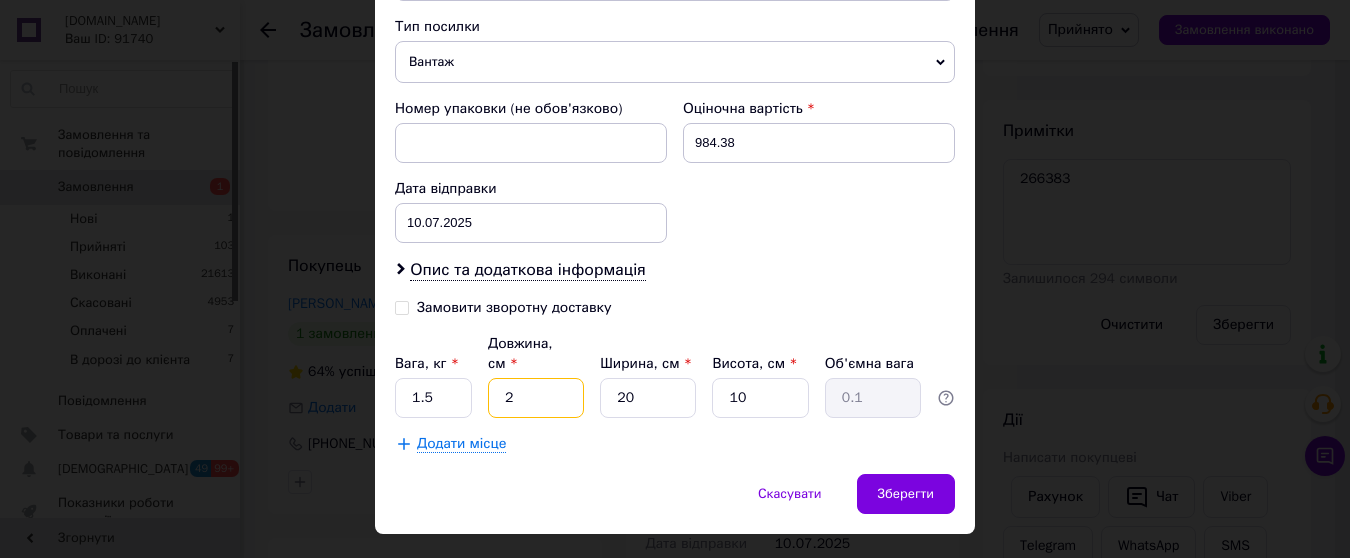 type on "25" 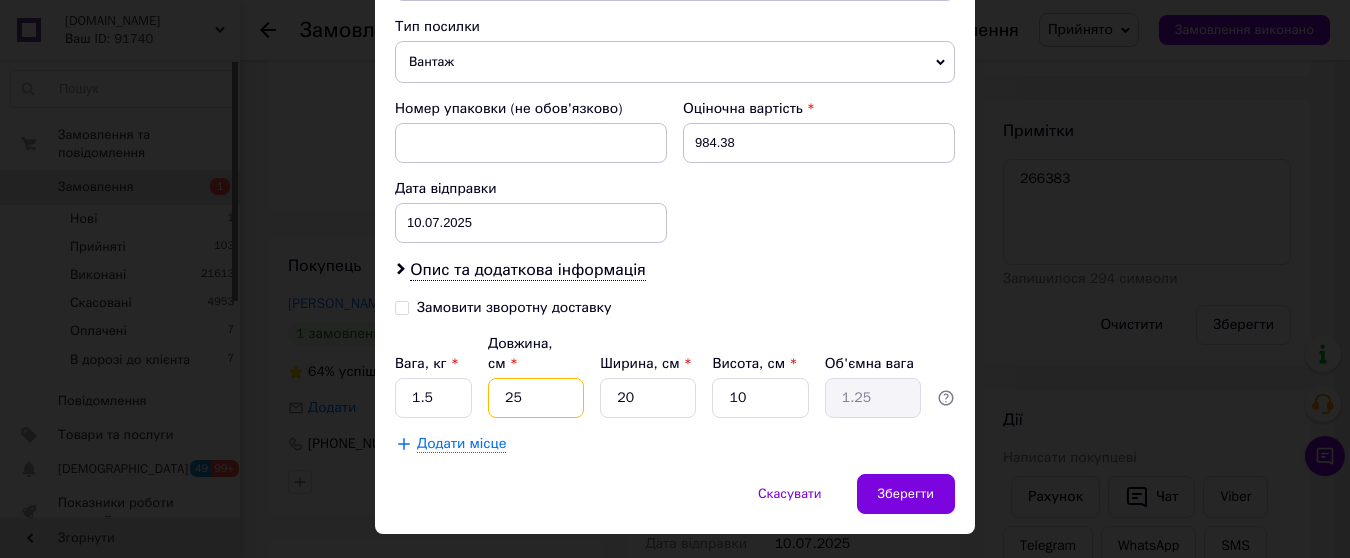 type on "25" 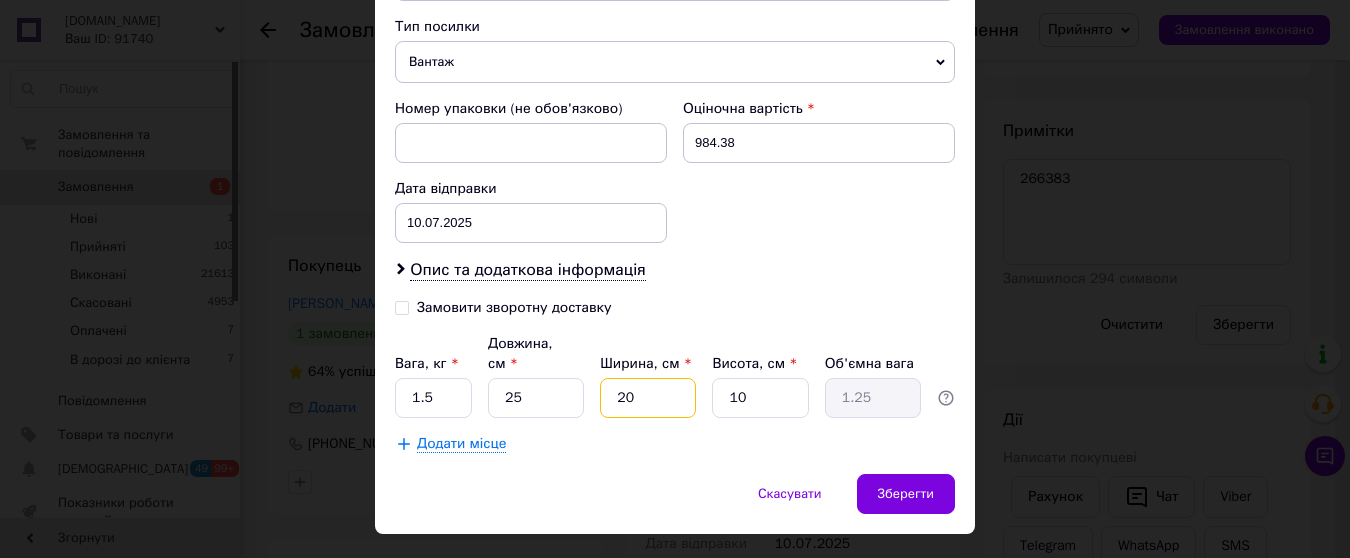 click on "20" at bounding box center (648, 398) 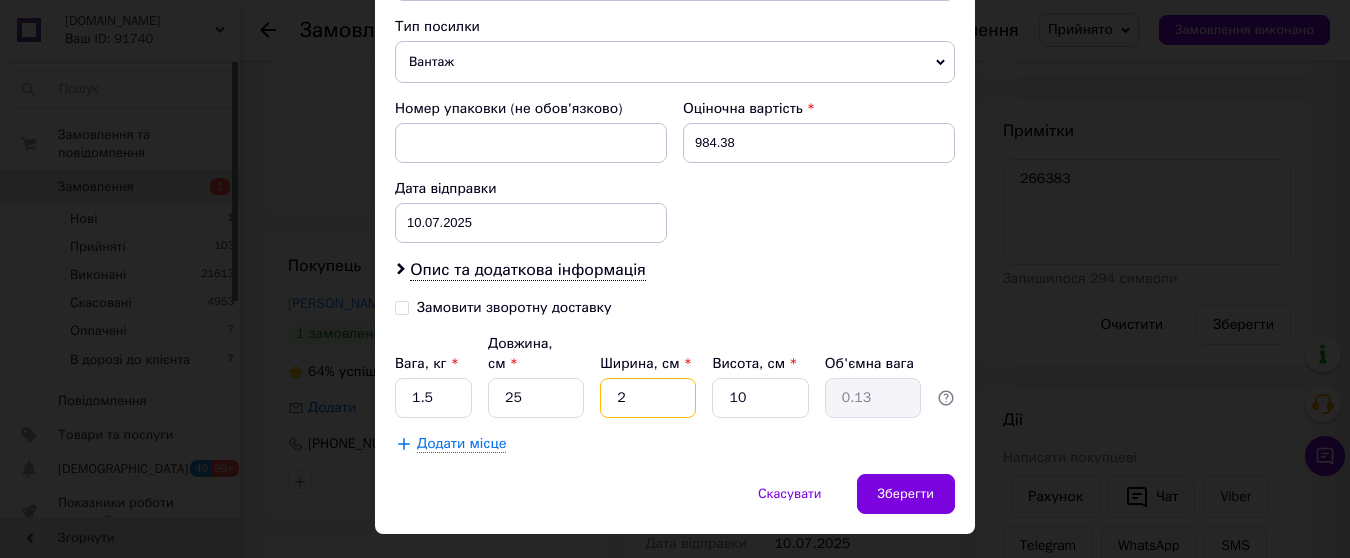 type 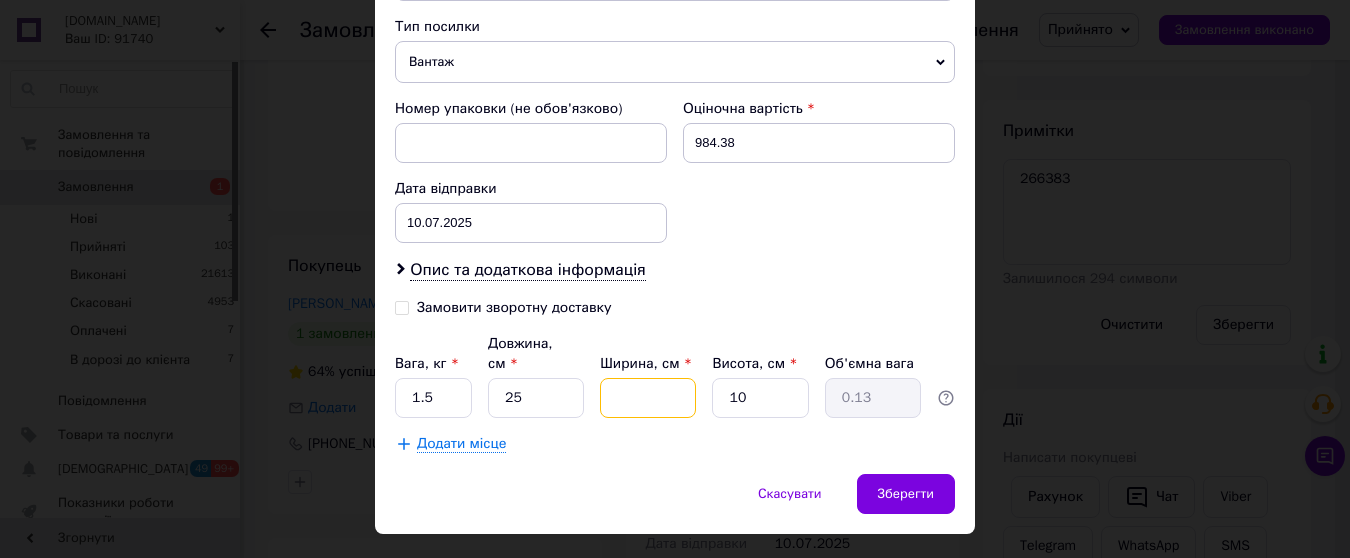 type 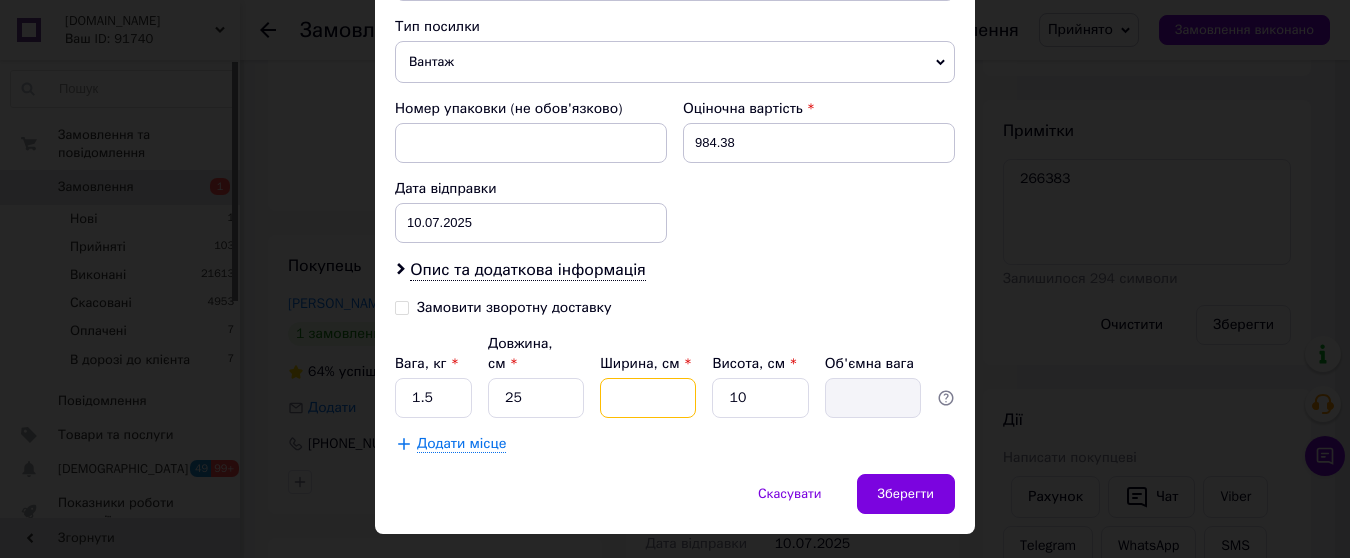 type on "8" 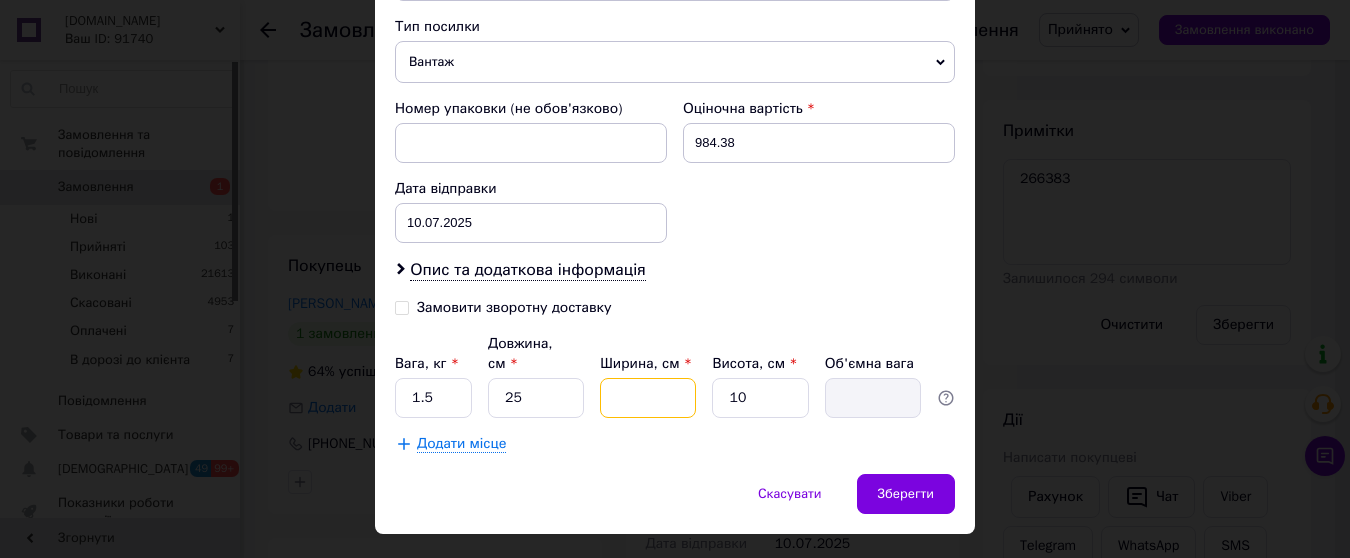 type on "0.5" 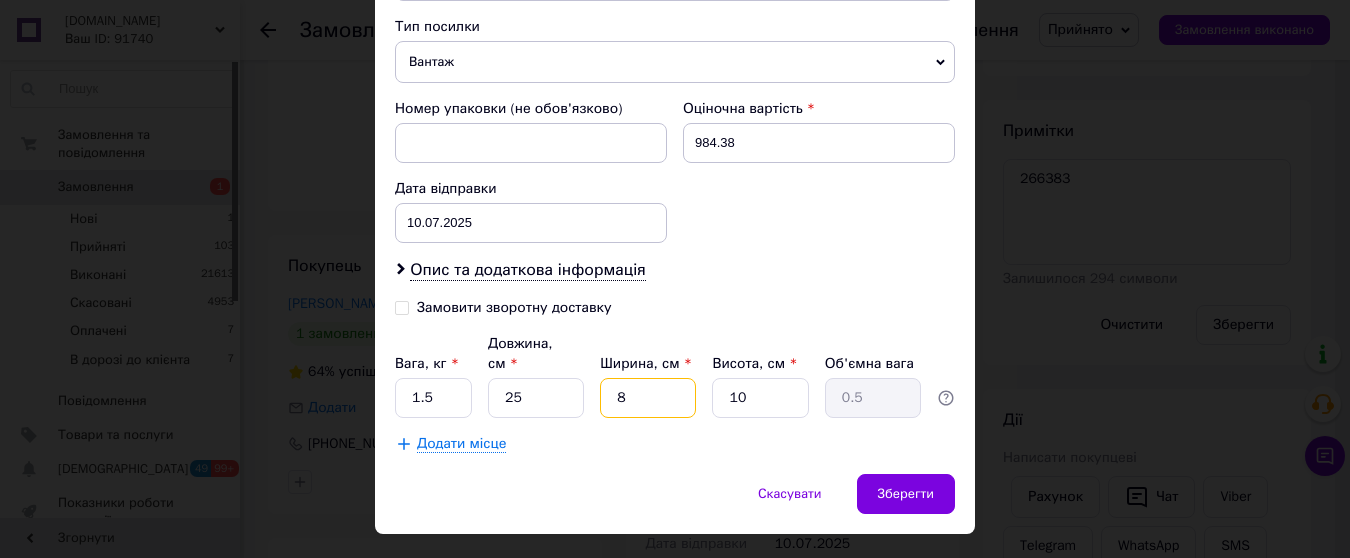 type on "8" 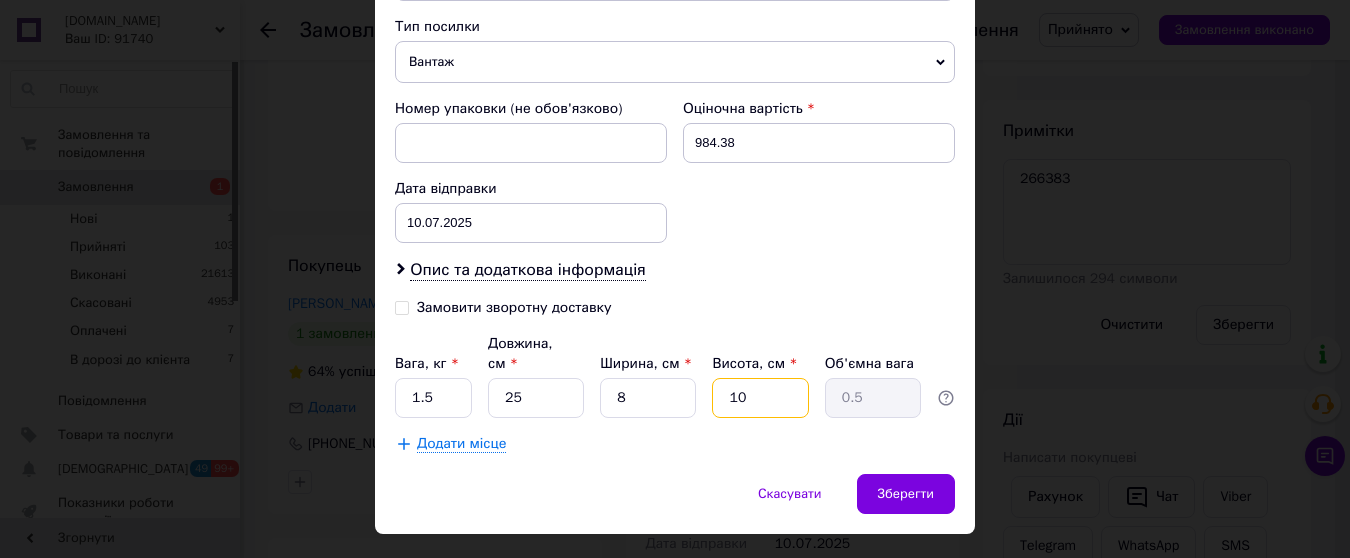 click on "10" at bounding box center (760, 398) 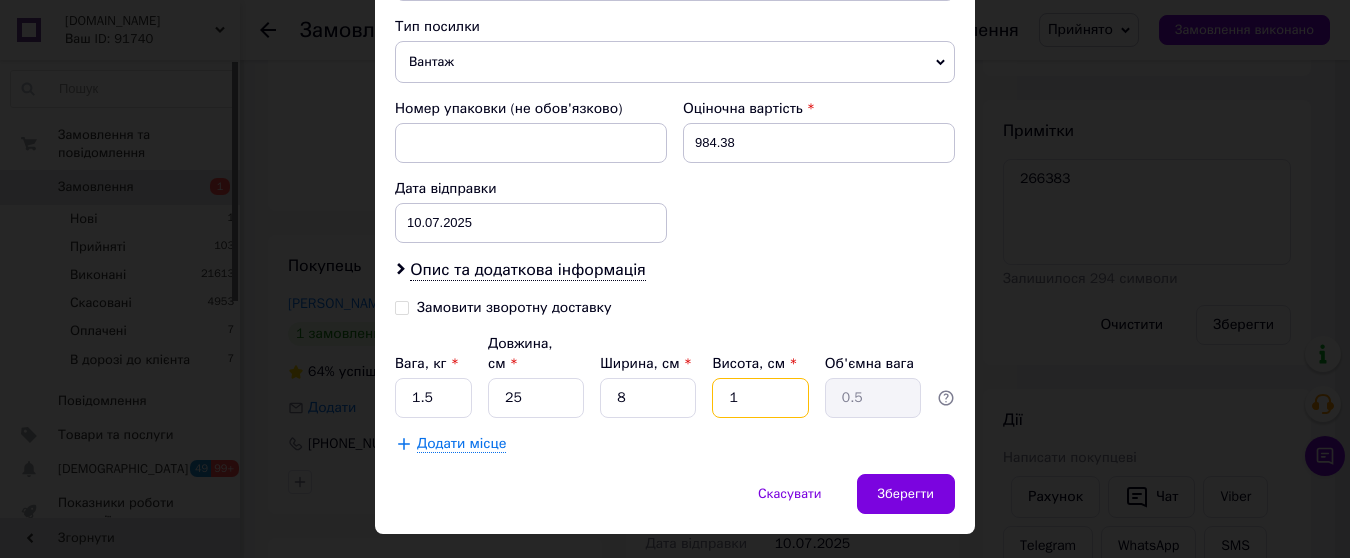 type on "0.1" 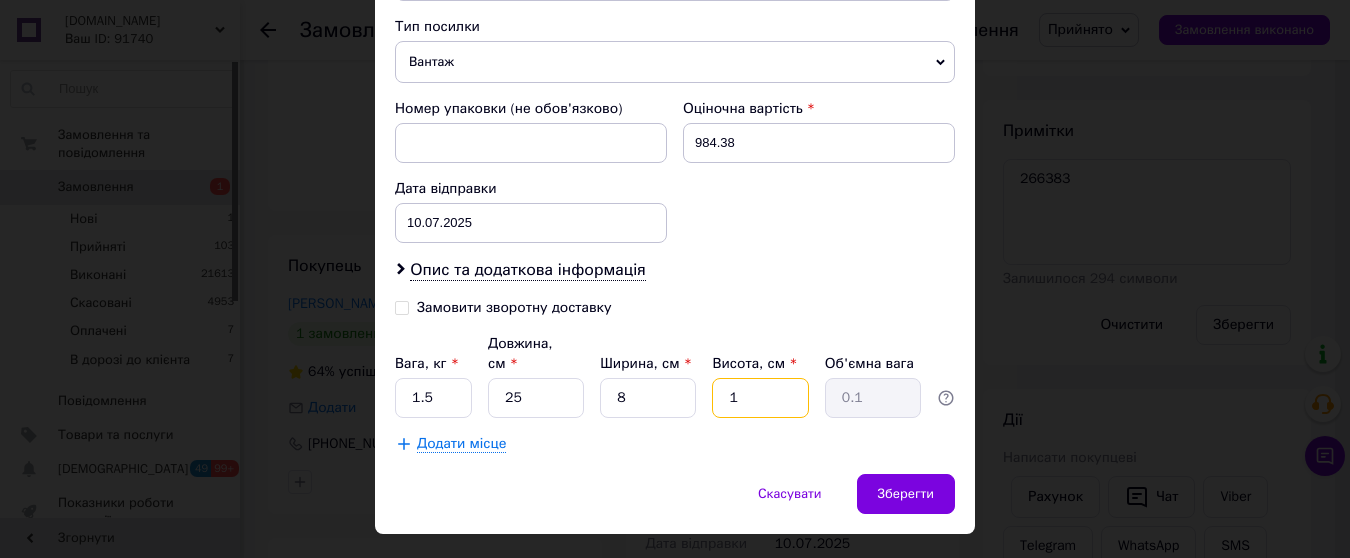 type 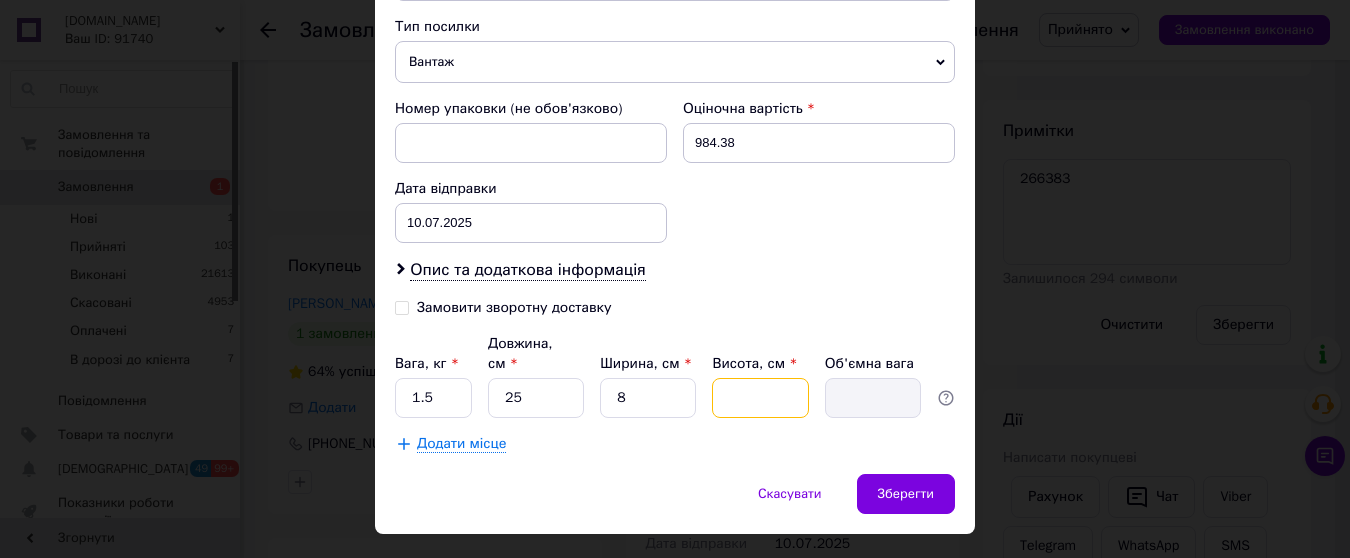 type on "3" 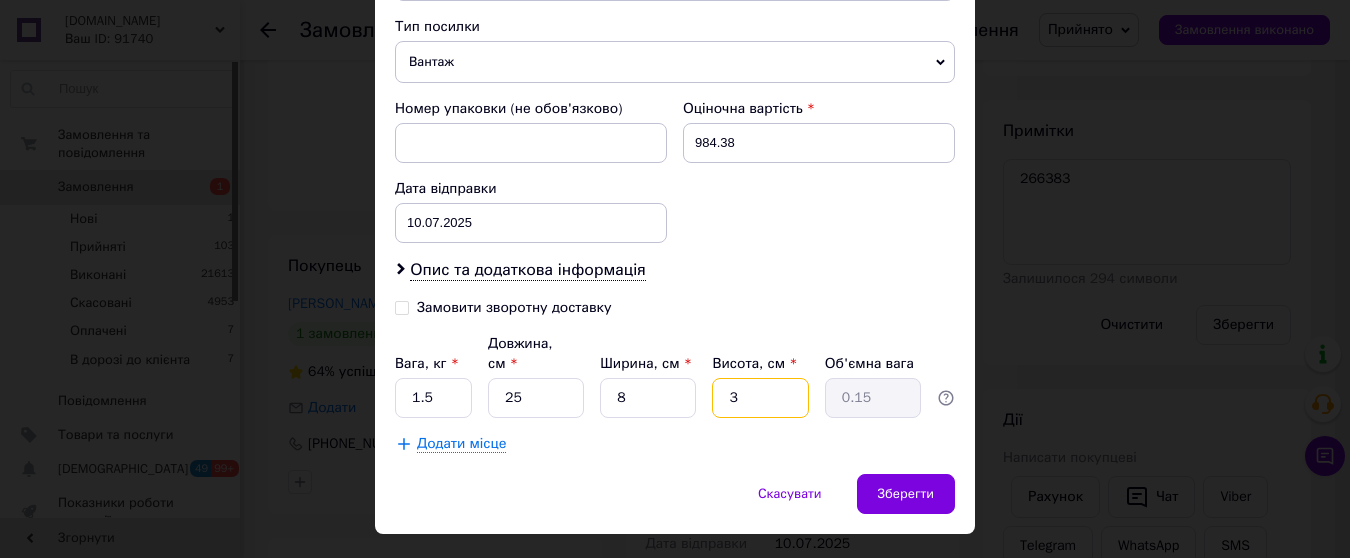type on "30" 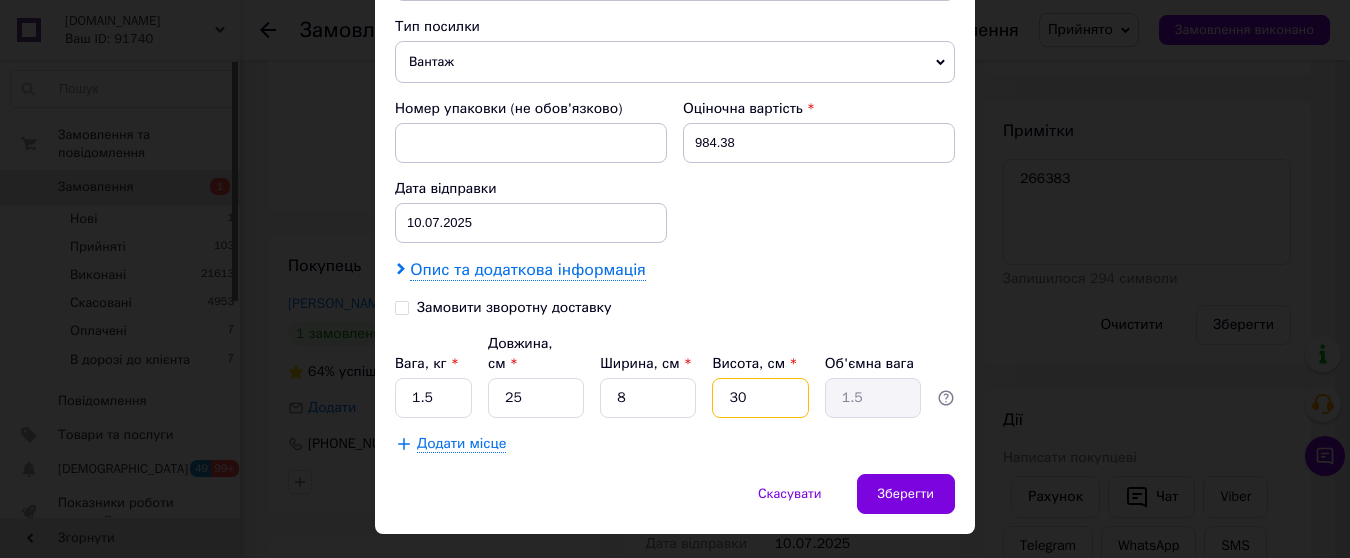 type on "30" 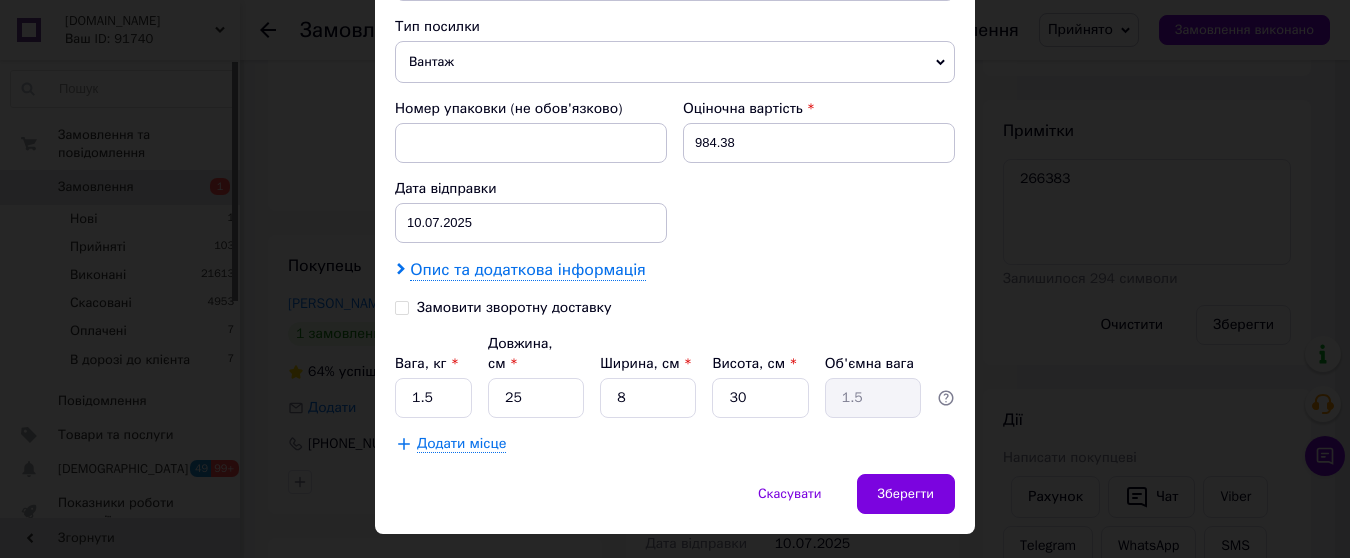 click on "Опис та додаткова інформація" at bounding box center [527, 270] 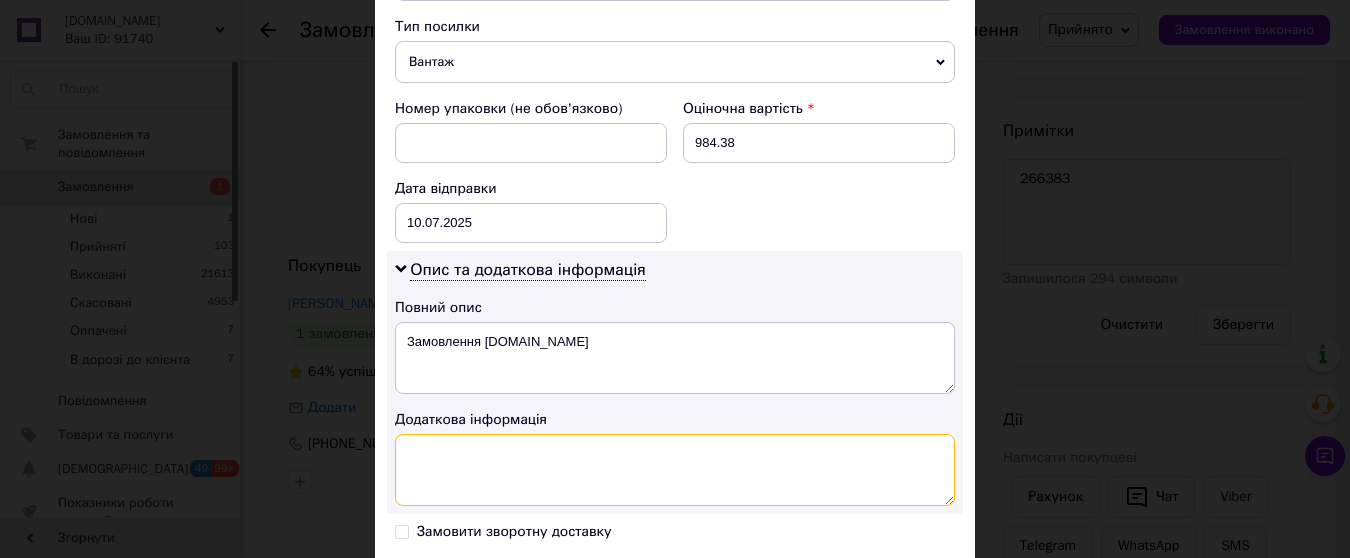 click at bounding box center (675, 470) 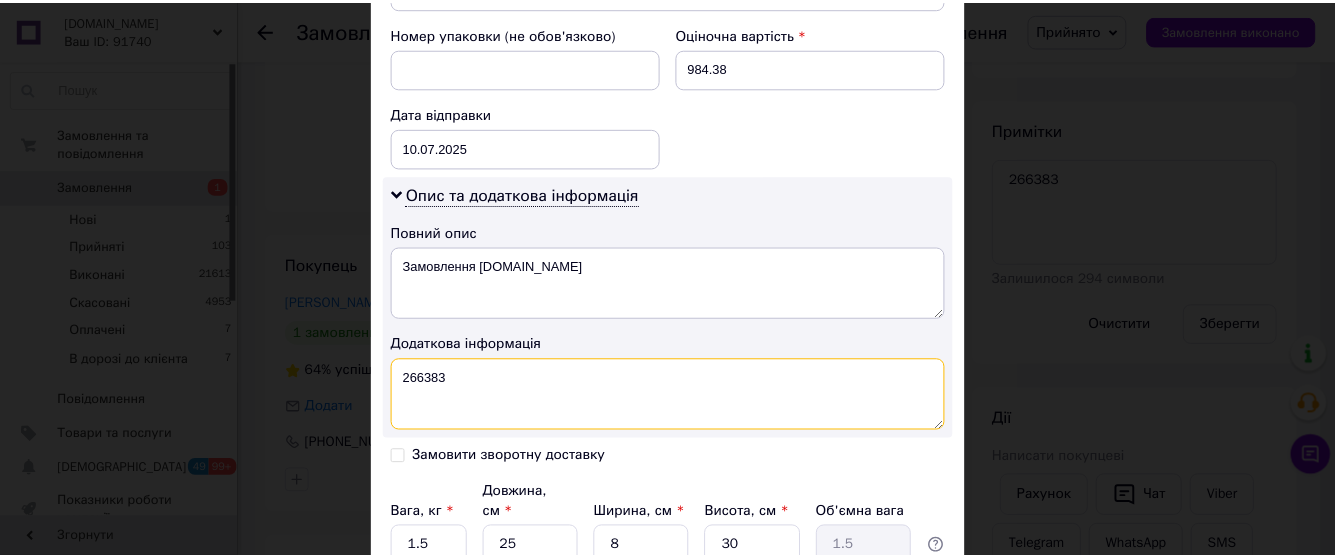 scroll, scrollTop: 1030, scrollLeft: 0, axis: vertical 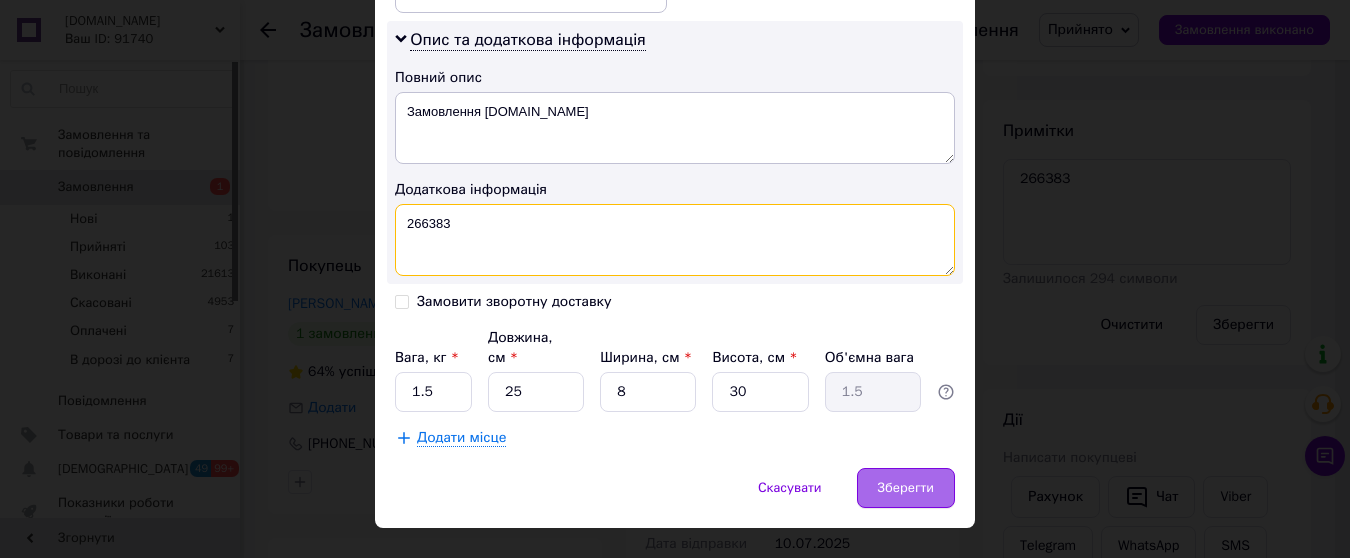 type on "266383" 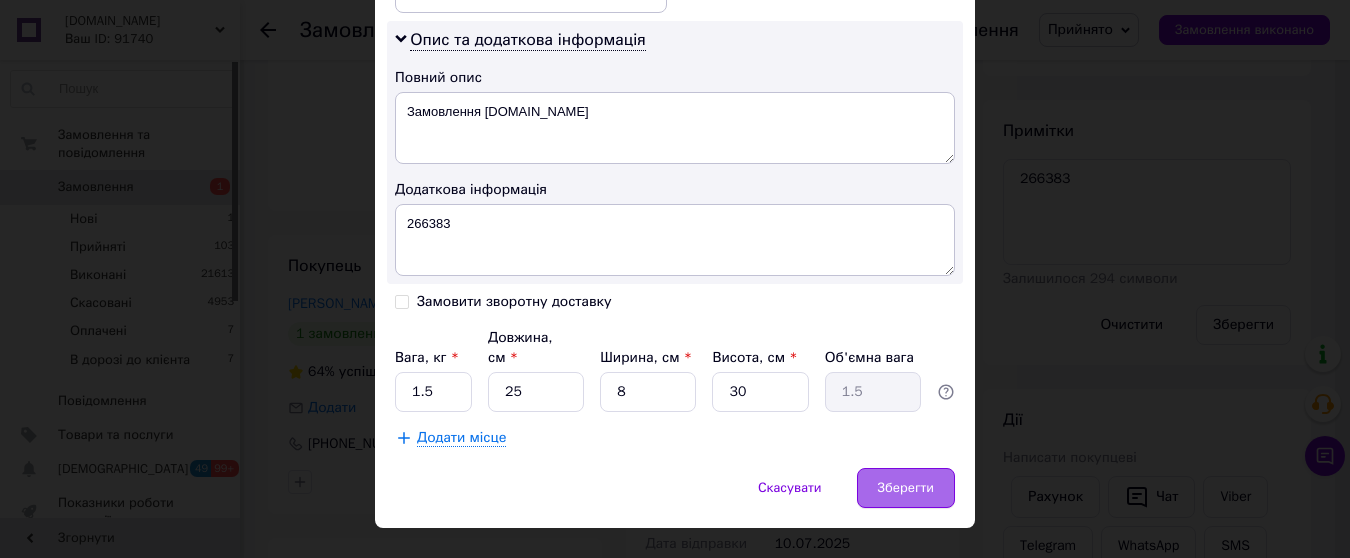 click on "Зберегти" at bounding box center [906, 488] 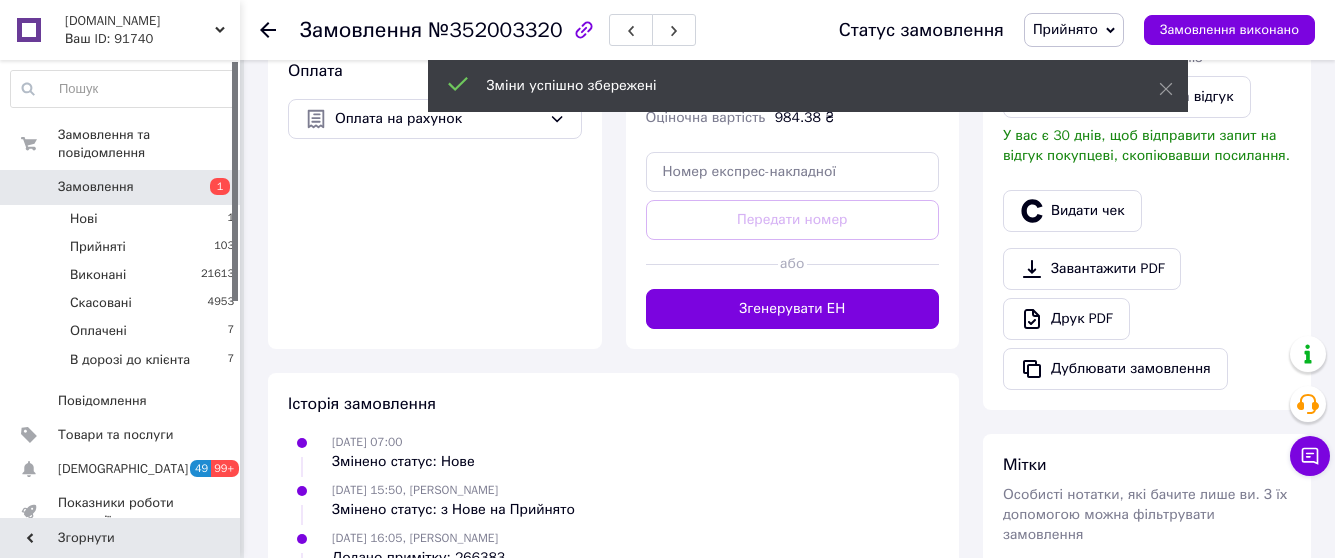 scroll, scrollTop: 800, scrollLeft: 0, axis: vertical 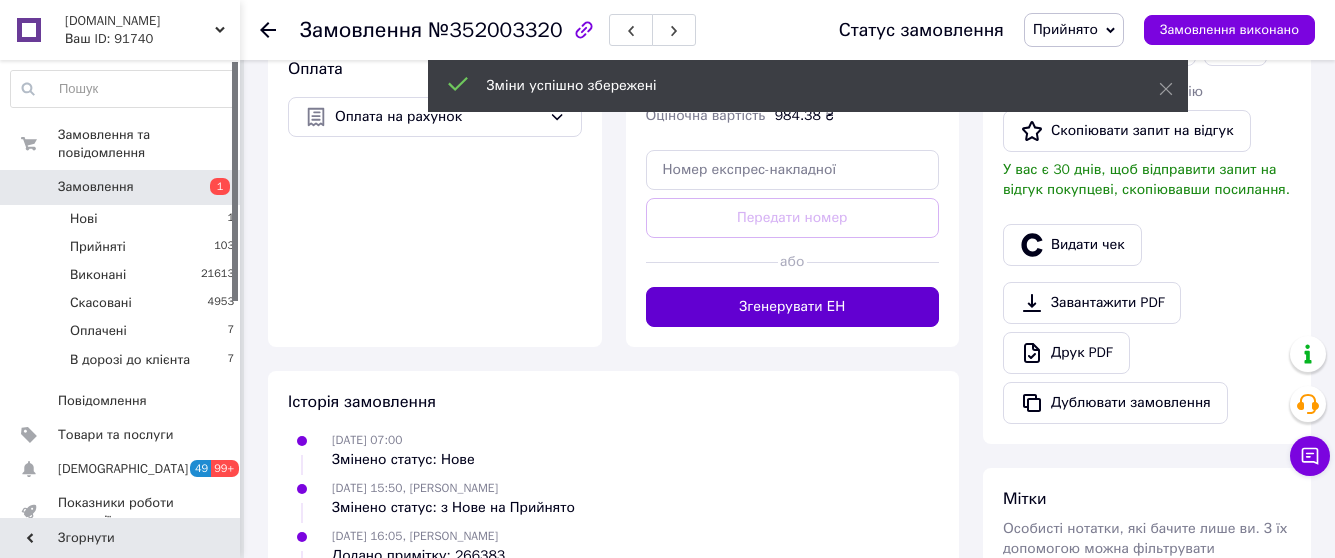 click on "Згенерувати ЕН" at bounding box center (793, 307) 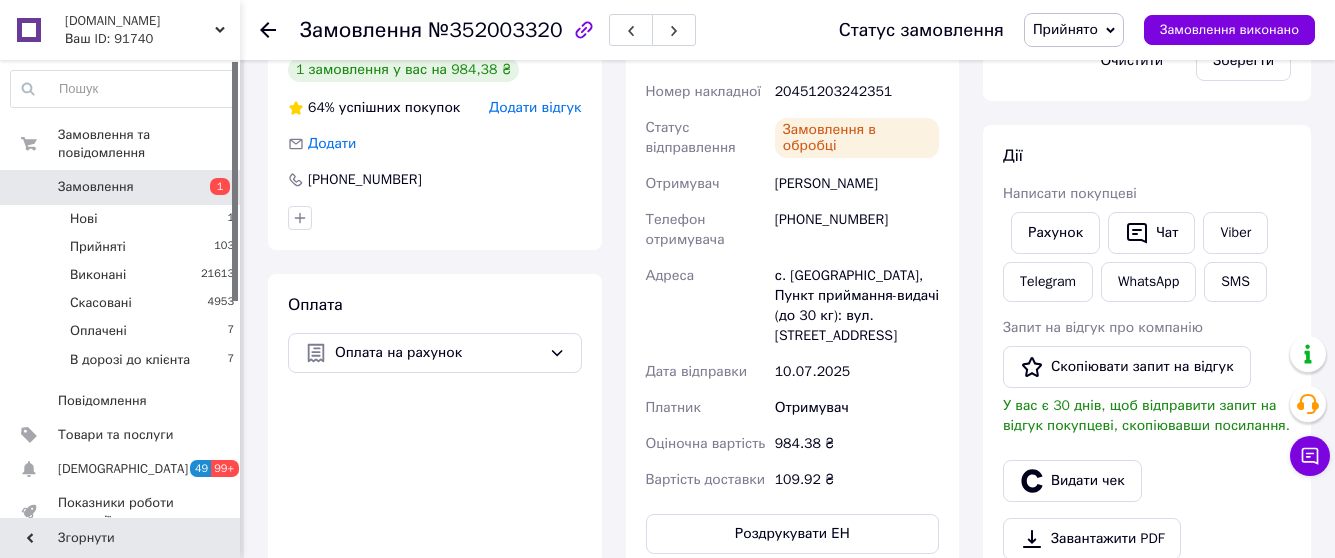 scroll, scrollTop: 500, scrollLeft: 0, axis: vertical 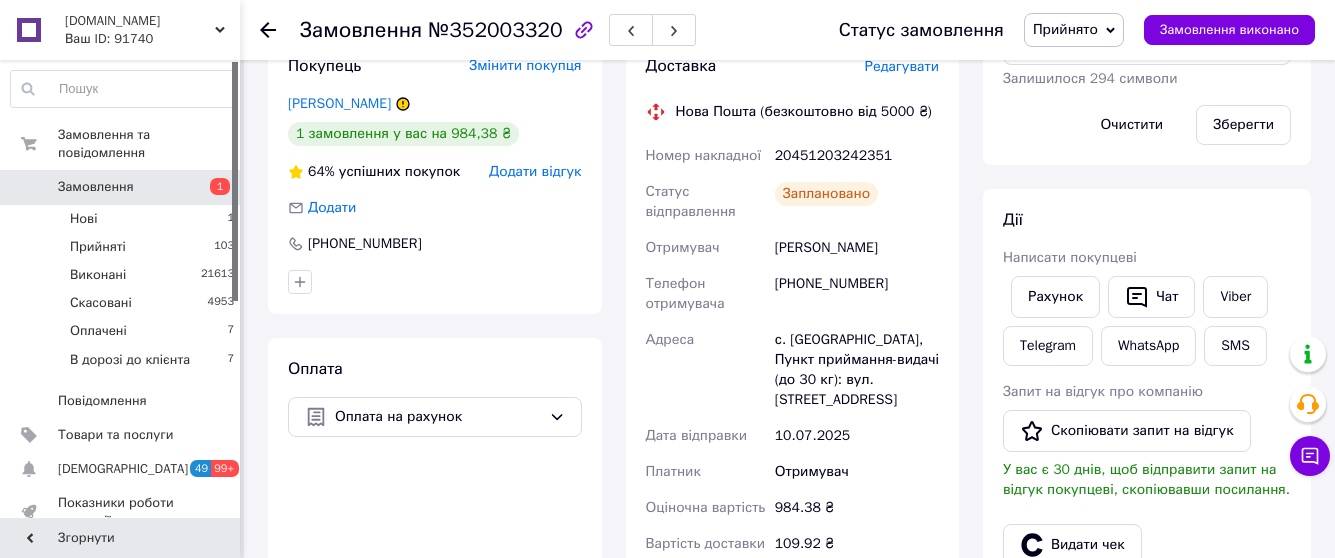 click at bounding box center (123, 89) 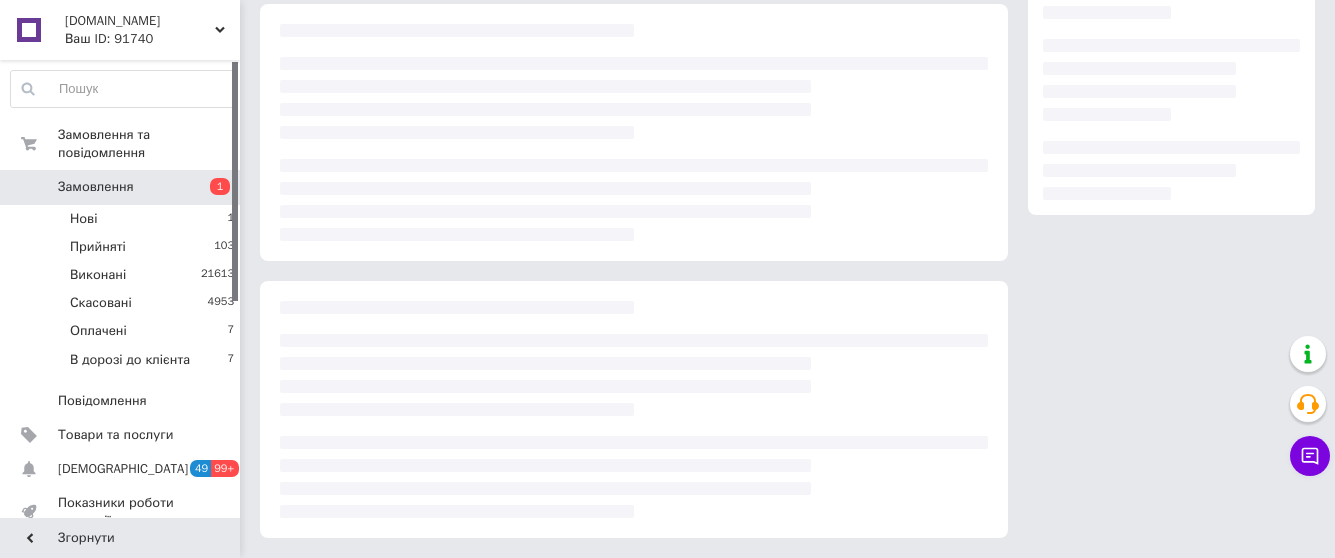 scroll, scrollTop: 356, scrollLeft: 0, axis: vertical 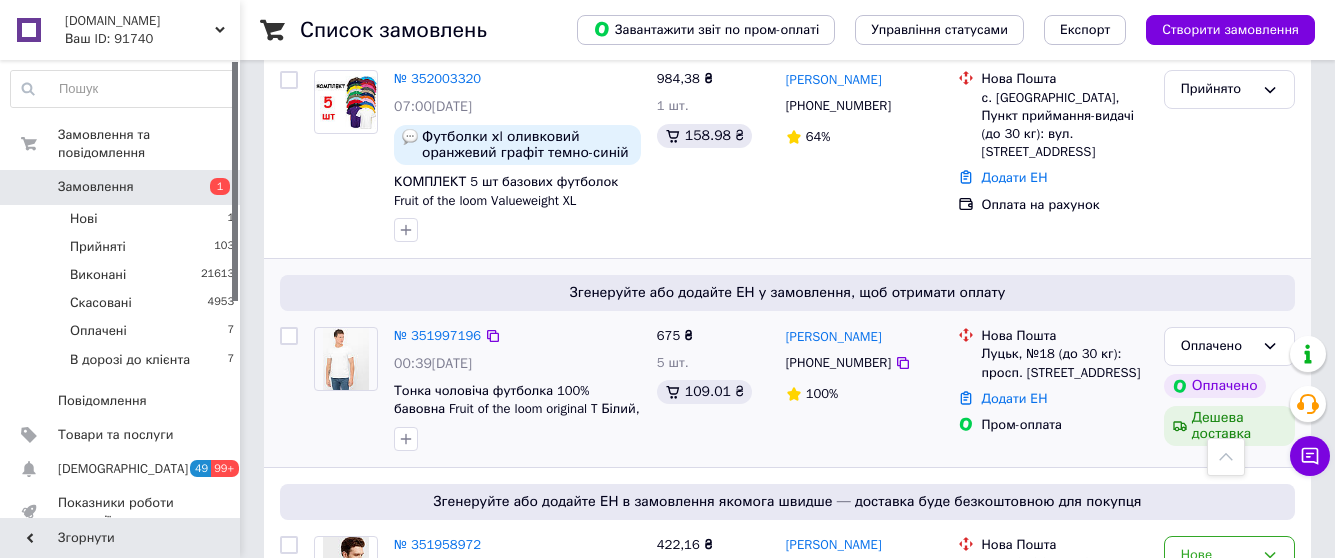 click at bounding box center [346, 359] 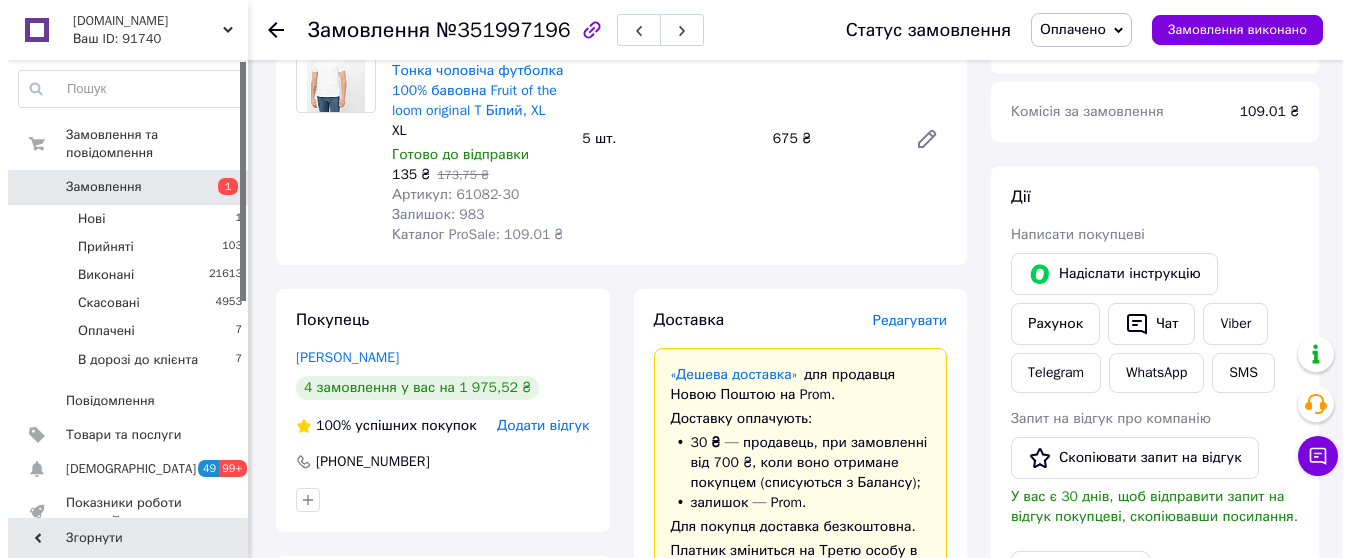 scroll, scrollTop: 800, scrollLeft: 0, axis: vertical 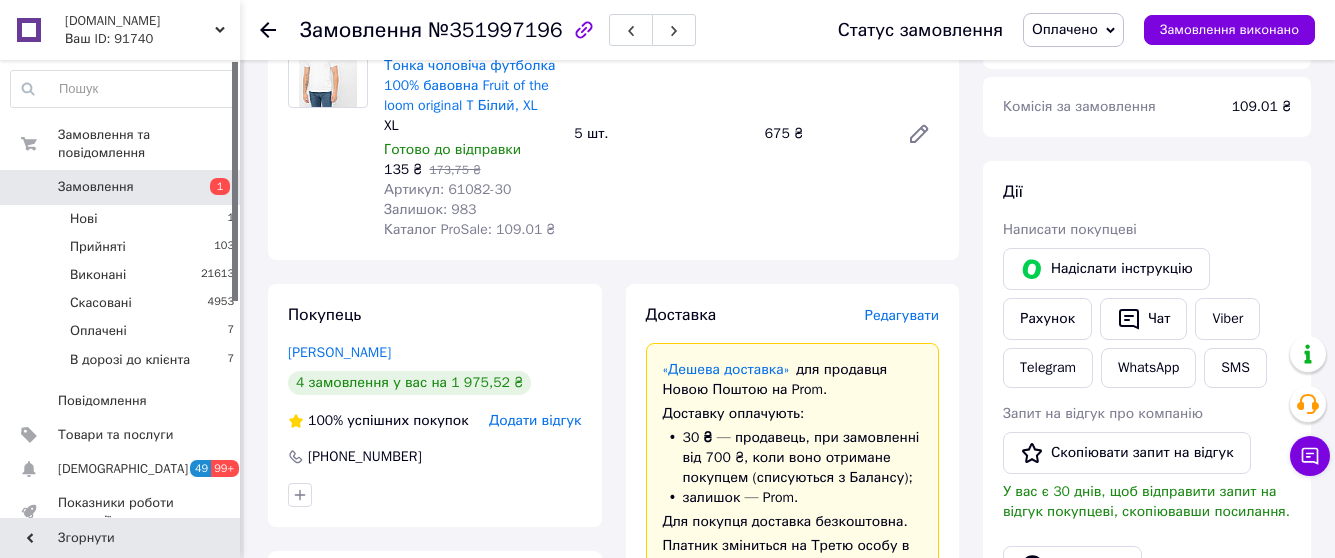 click on "Редагувати" at bounding box center (902, 315) 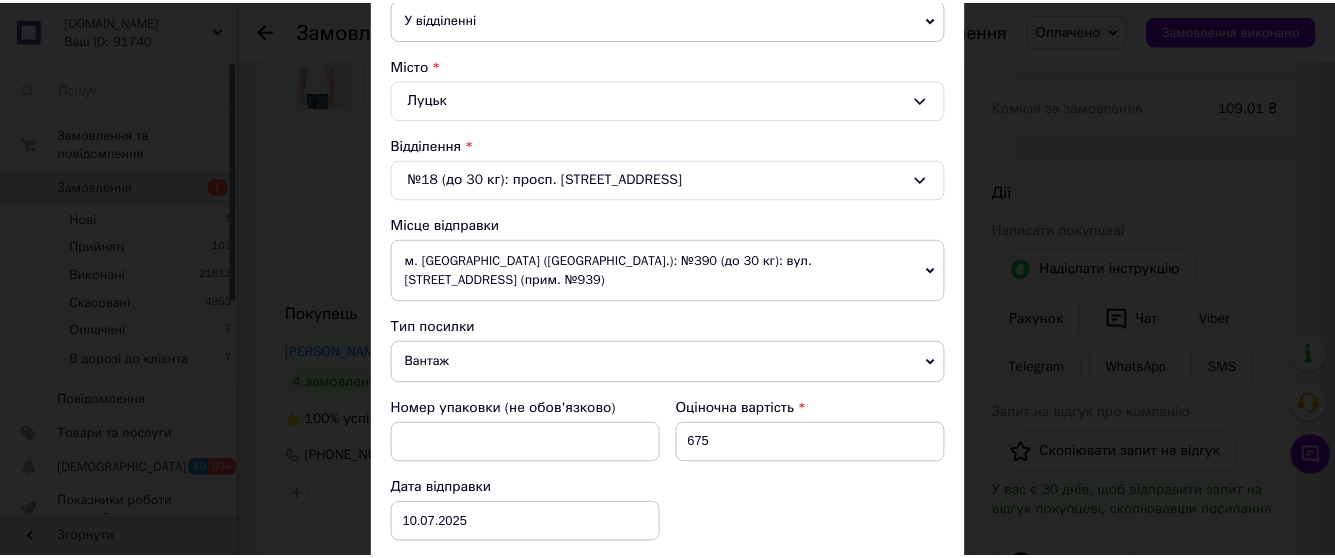scroll, scrollTop: 700, scrollLeft: 0, axis: vertical 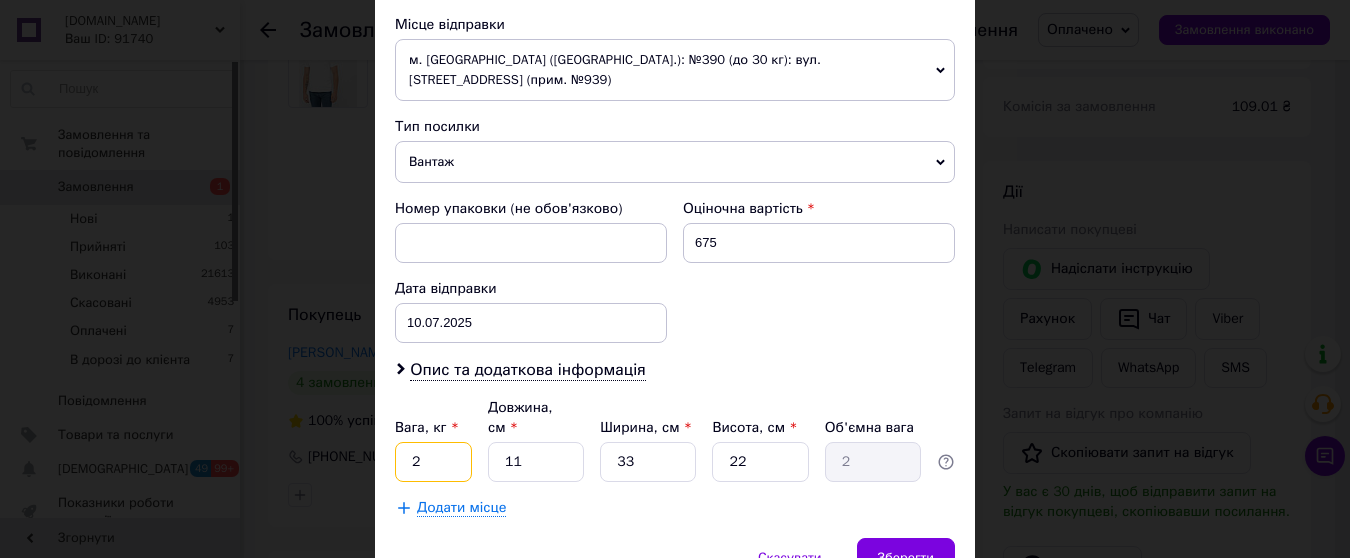 click on "2" at bounding box center [433, 462] 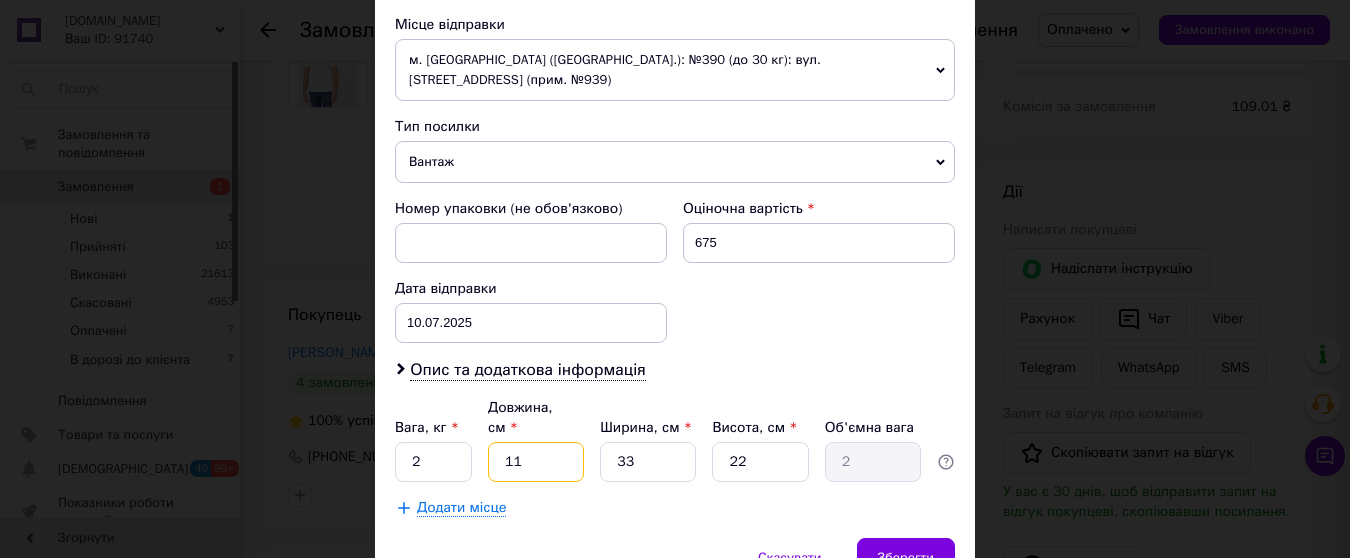 click on "11" at bounding box center (536, 462) 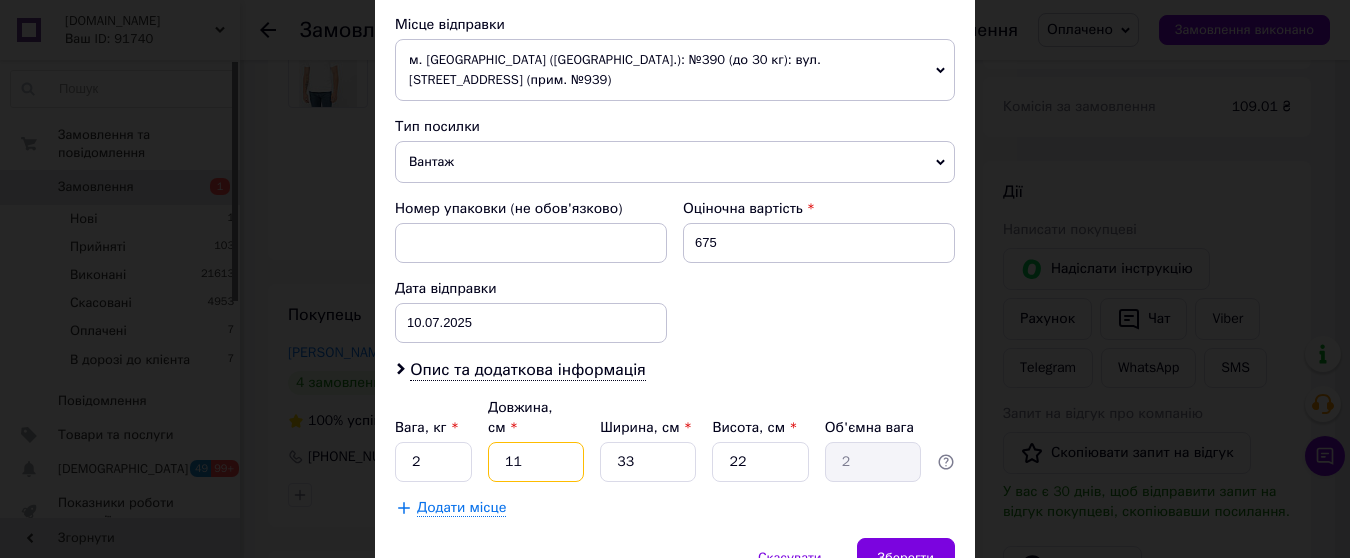 type on "1" 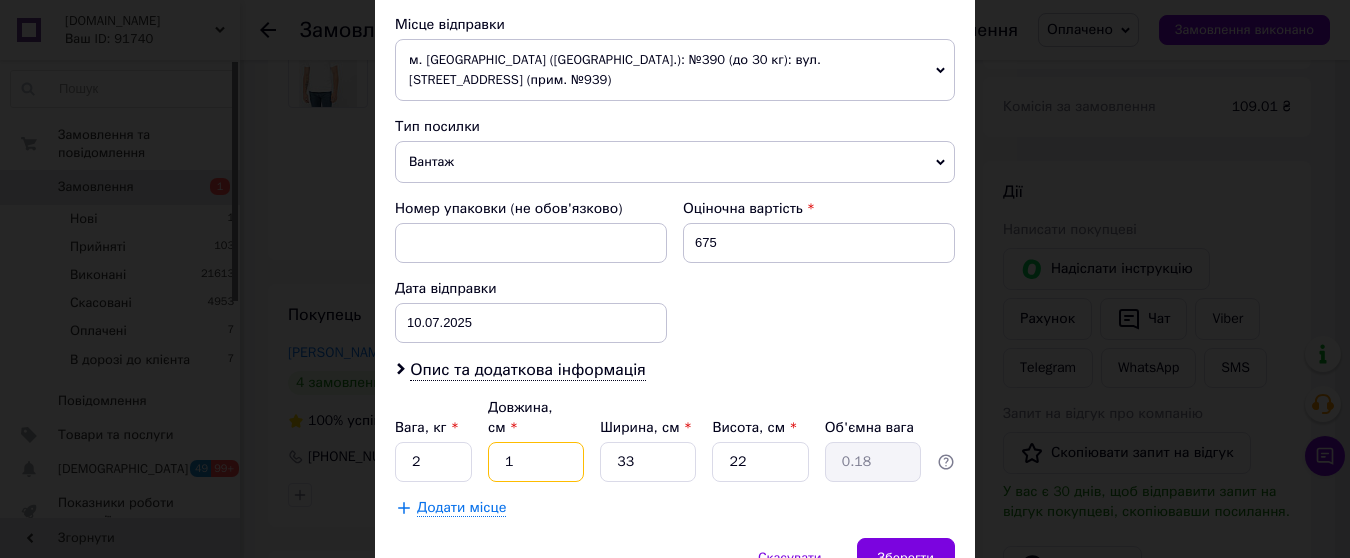 type 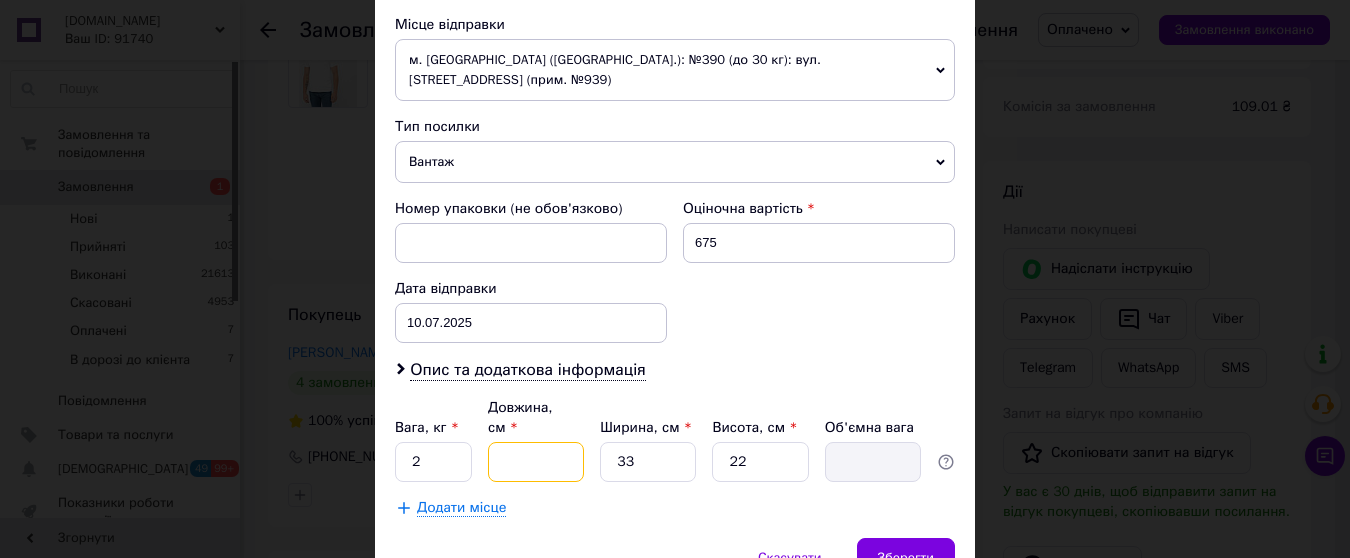 type on "2" 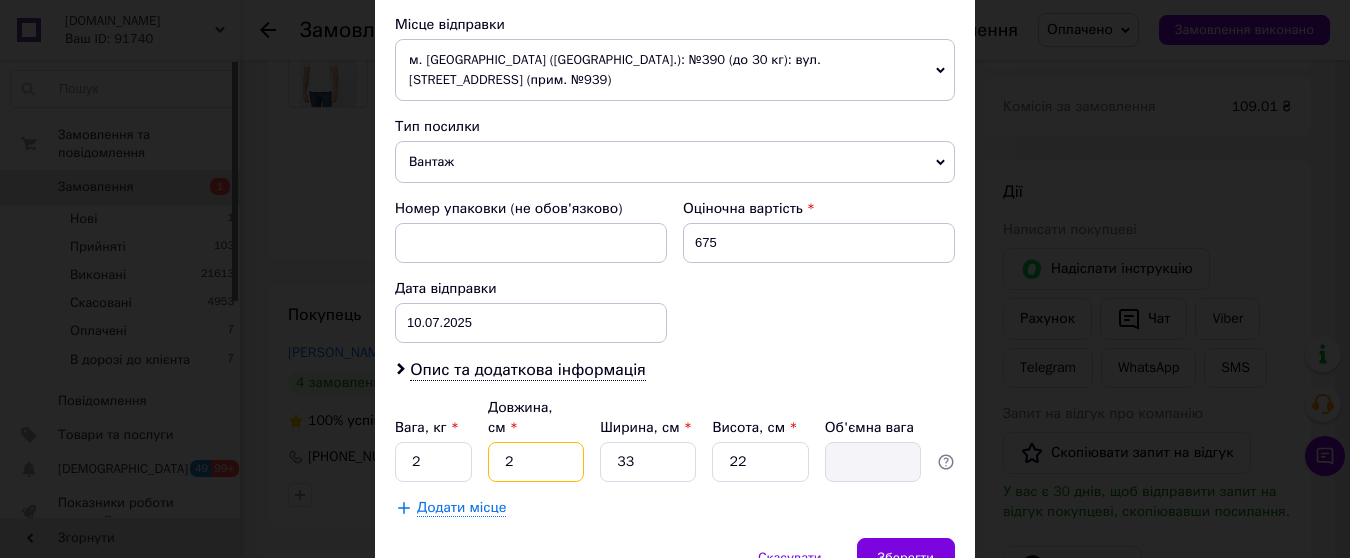 type on "0.36" 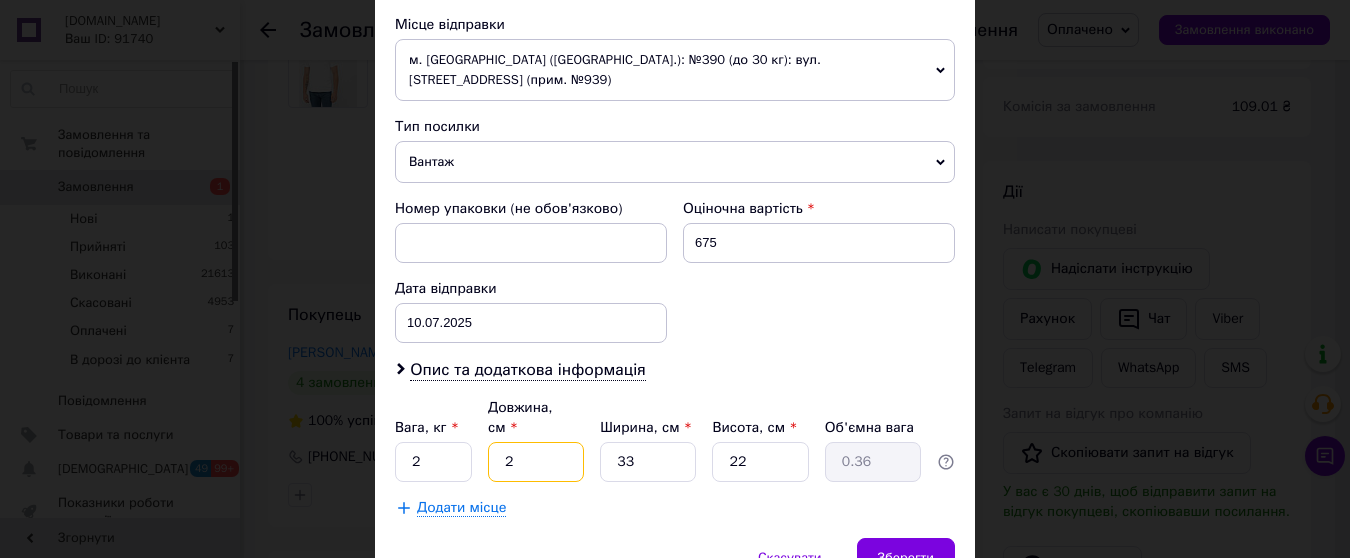 type on "25" 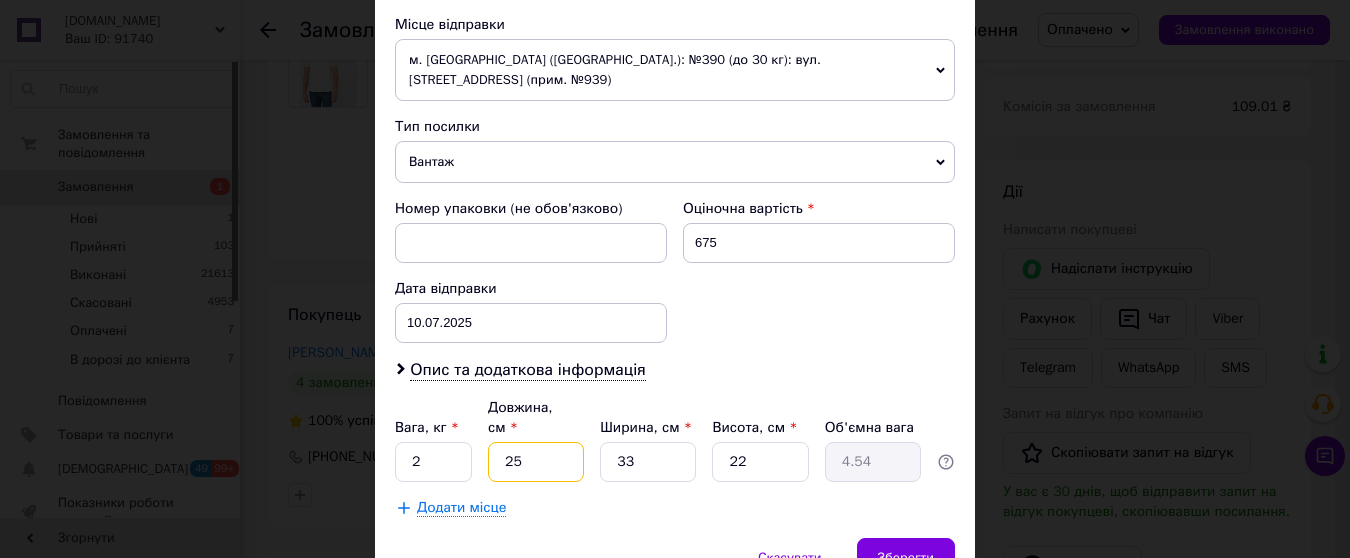type on "25" 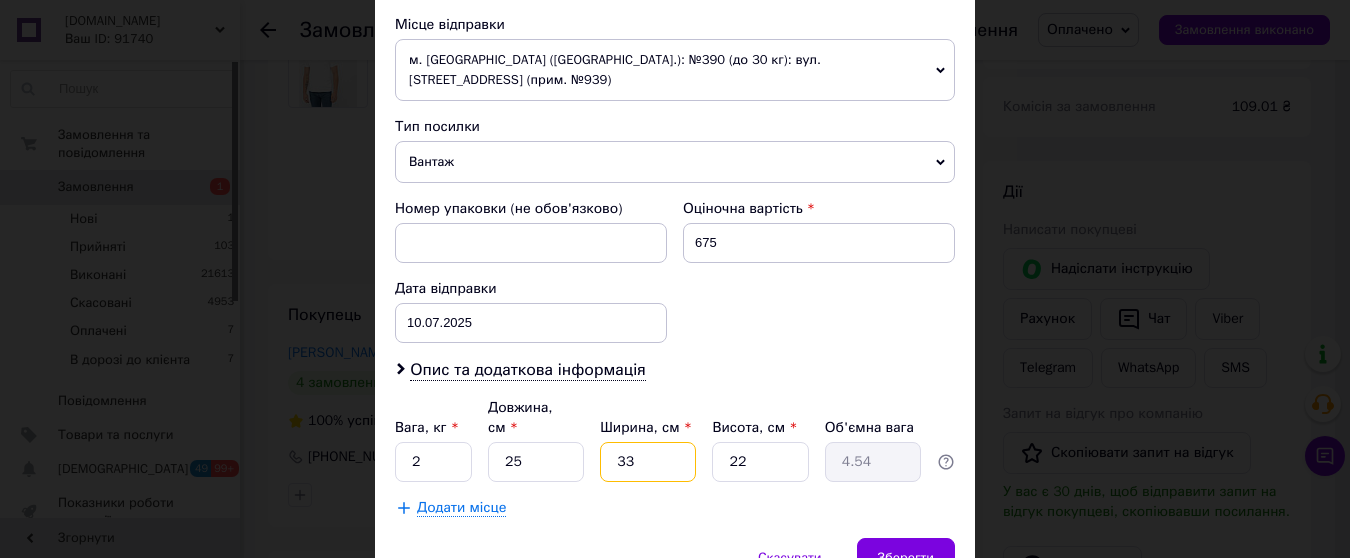 click on "33" at bounding box center (648, 462) 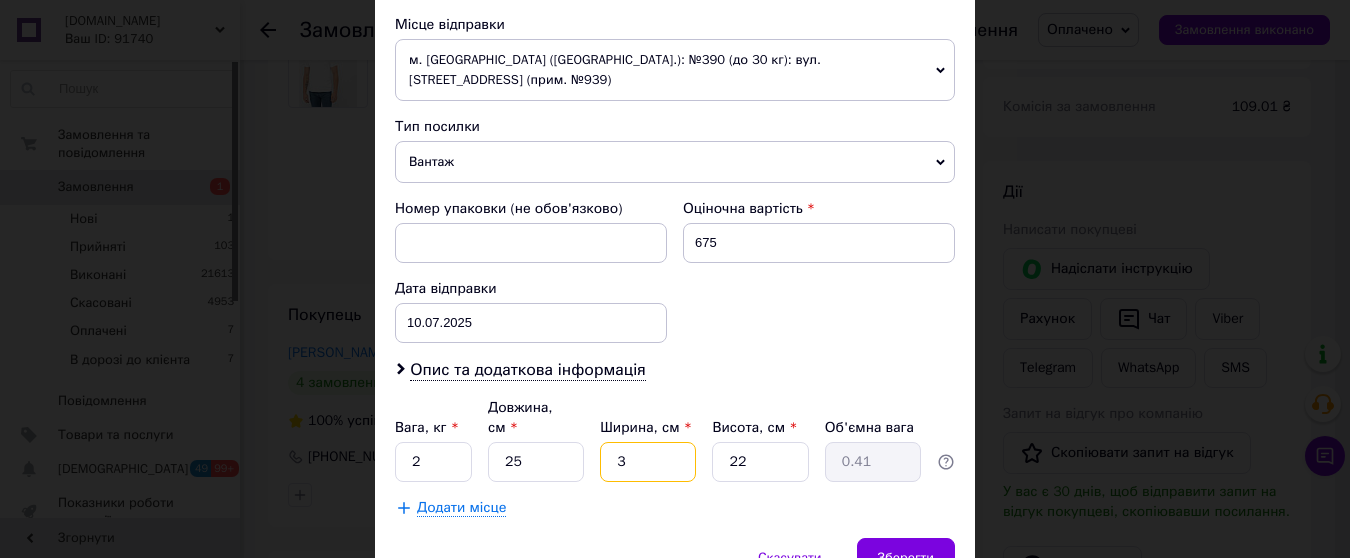 type 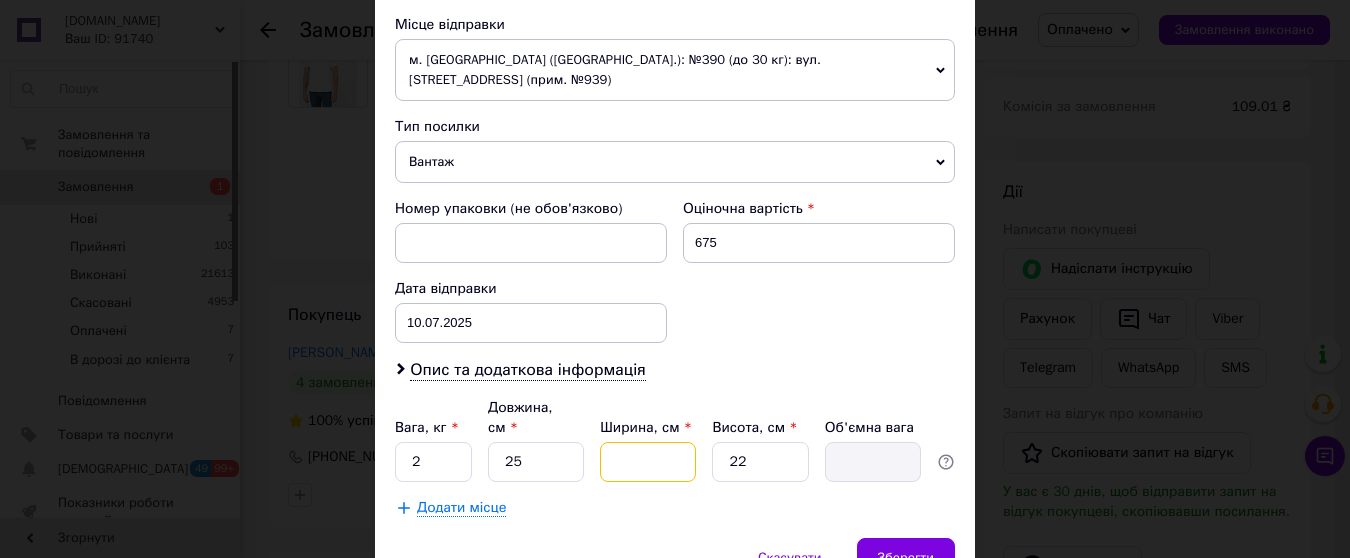 type on "1" 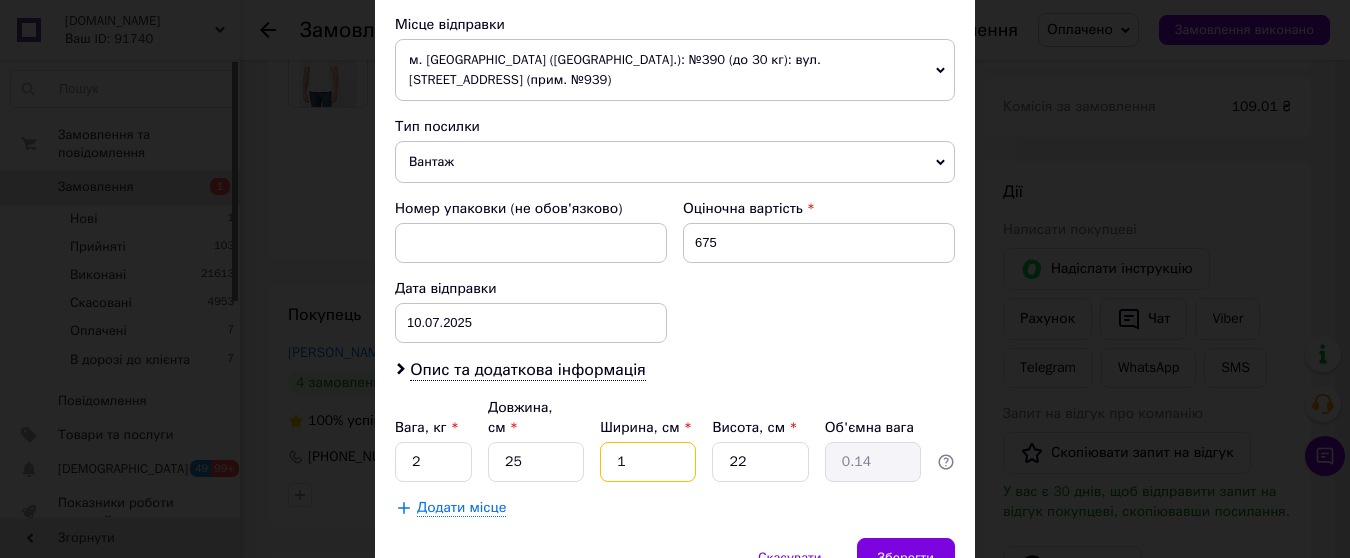 type on "10" 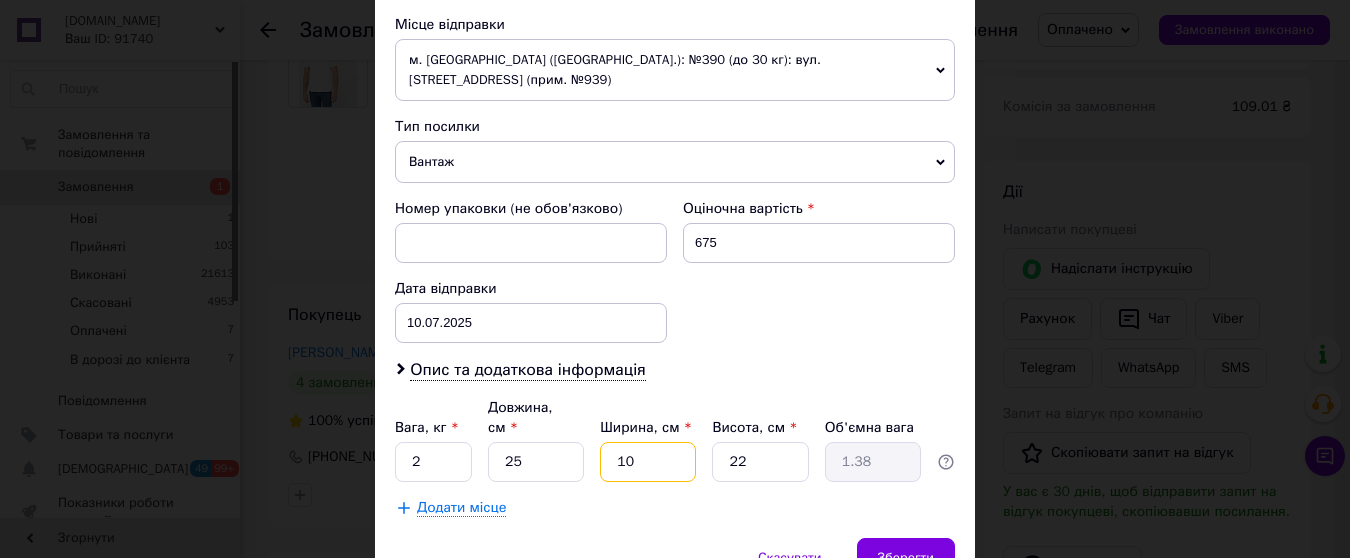 type on "10" 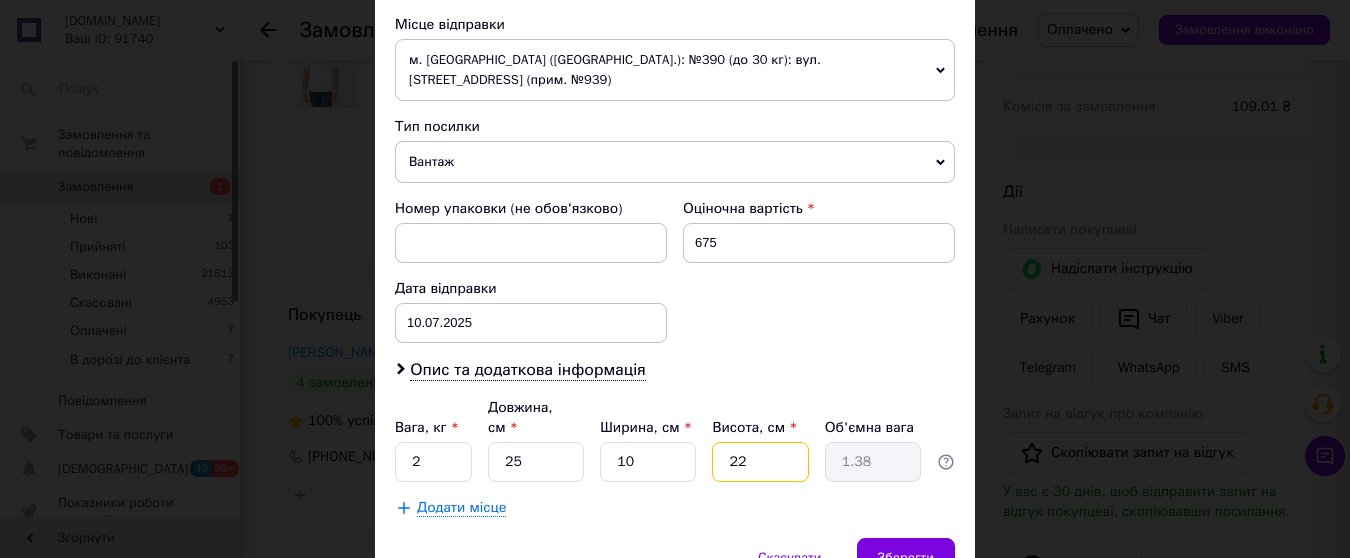 click on "22" at bounding box center [760, 462] 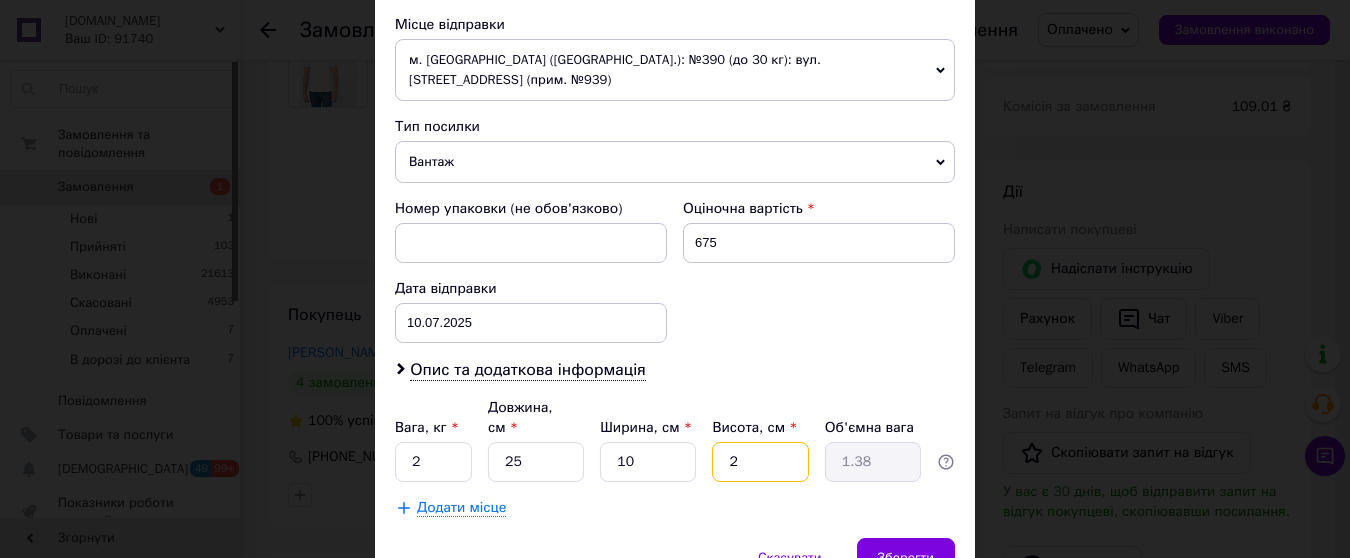 type on "0.13" 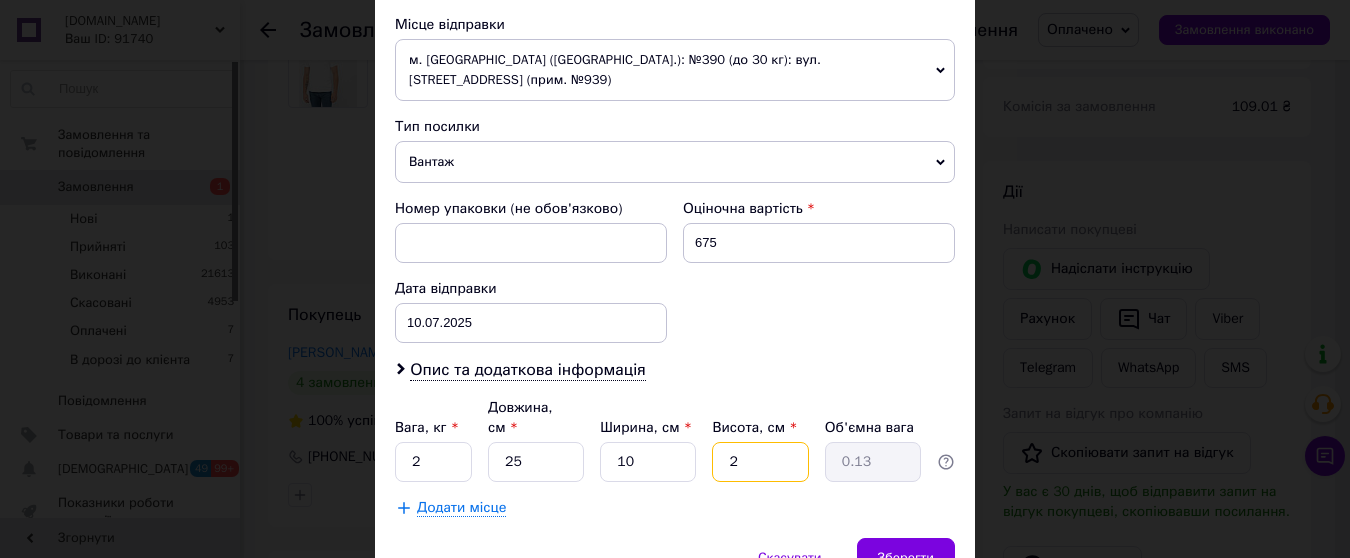 type 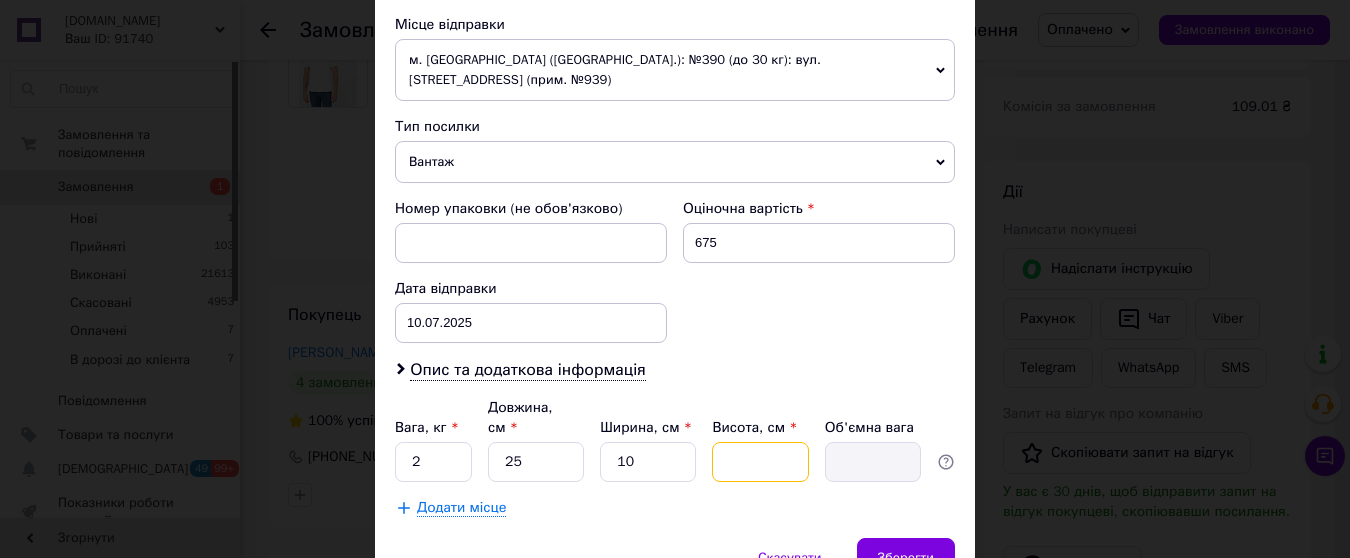type on "3" 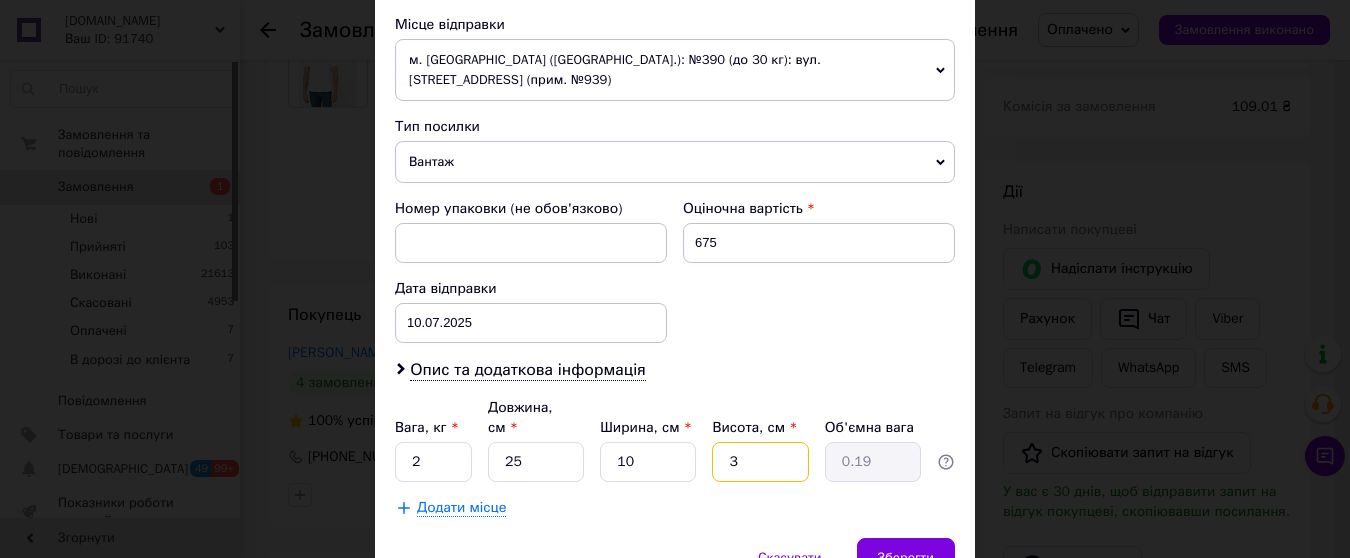 type on "30" 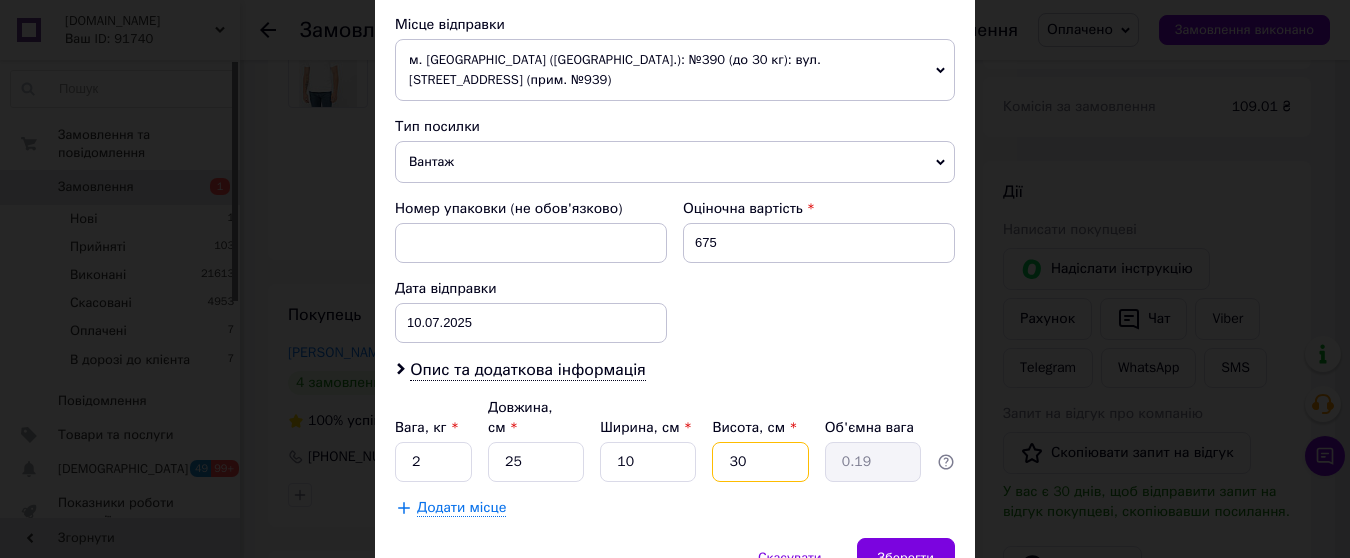 type on "1.88" 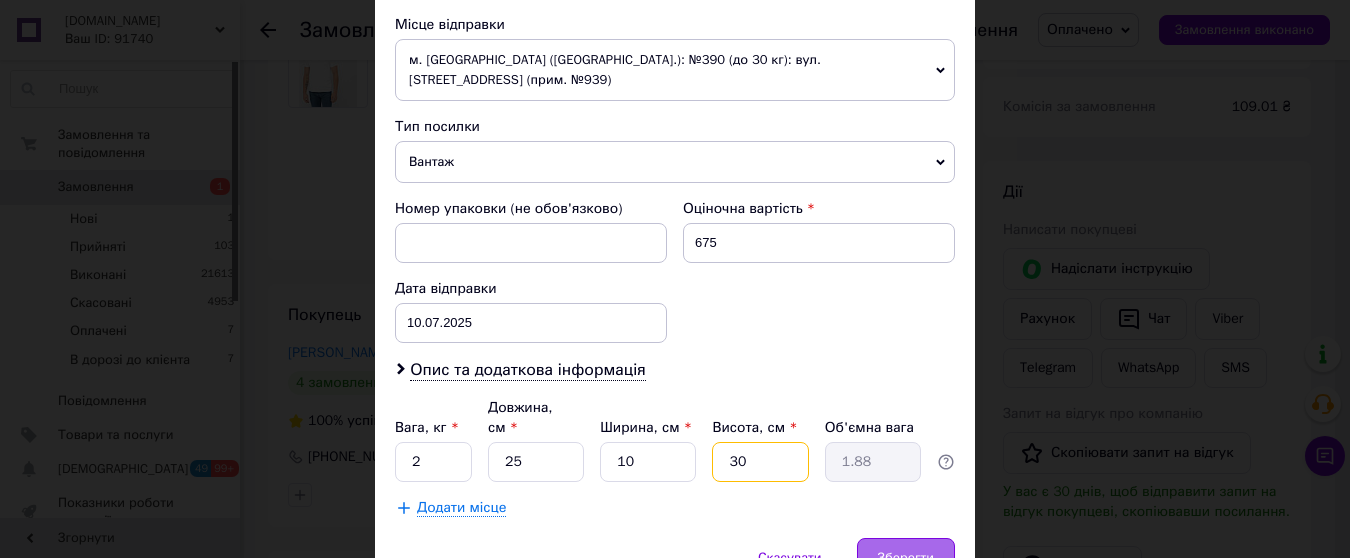 type on "30" 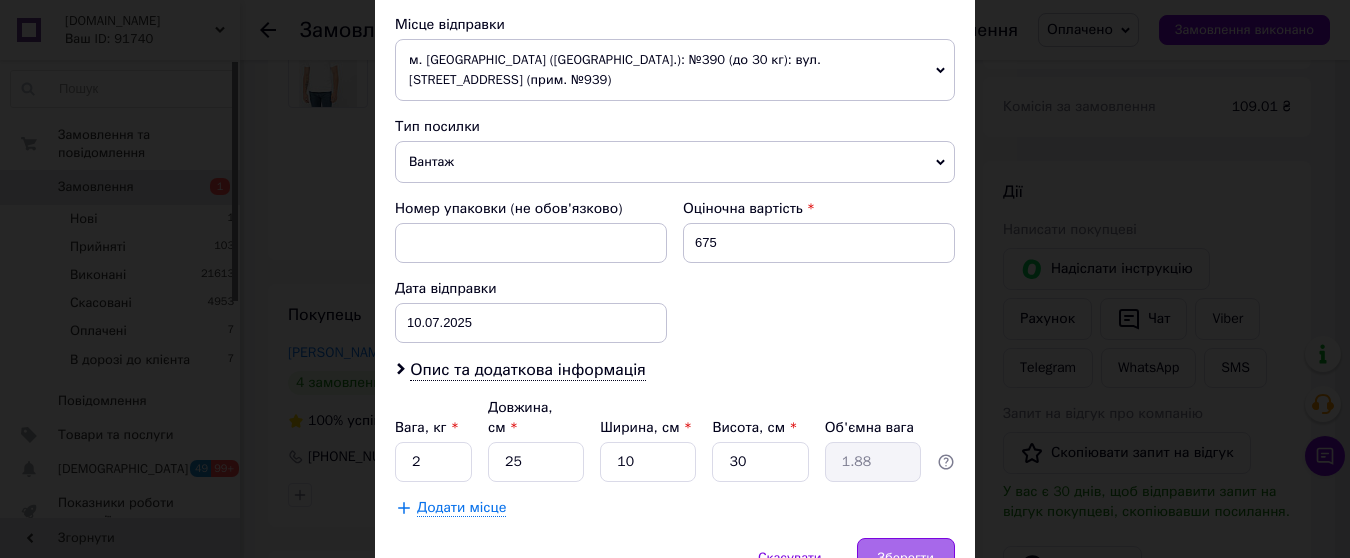 click on "Зберегти" at bounding box center (906, 558) 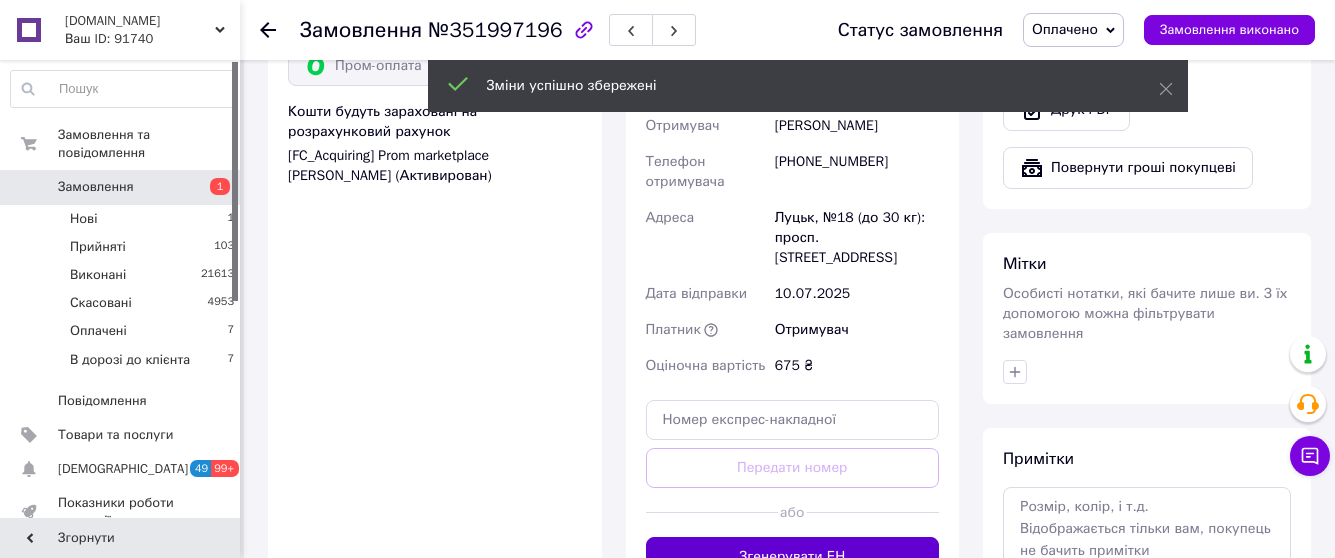 scroll, scrollTop: 1400, scrollLeft: 0, axis: vertical 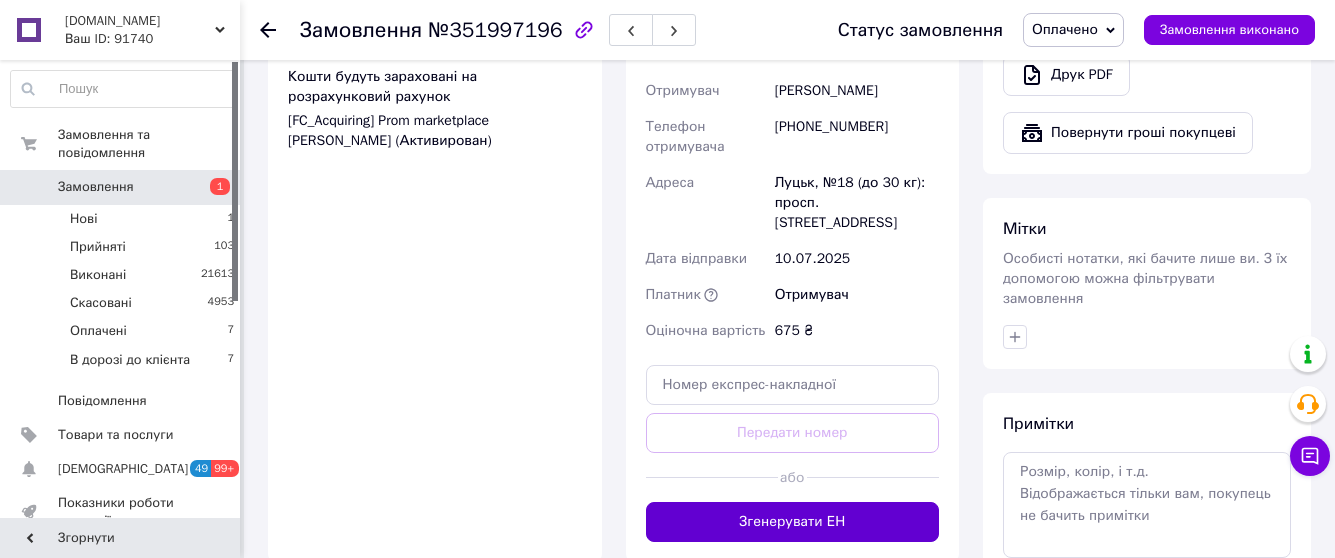 click on "Згенерувати ЕН" at bounding box center (793, 522) 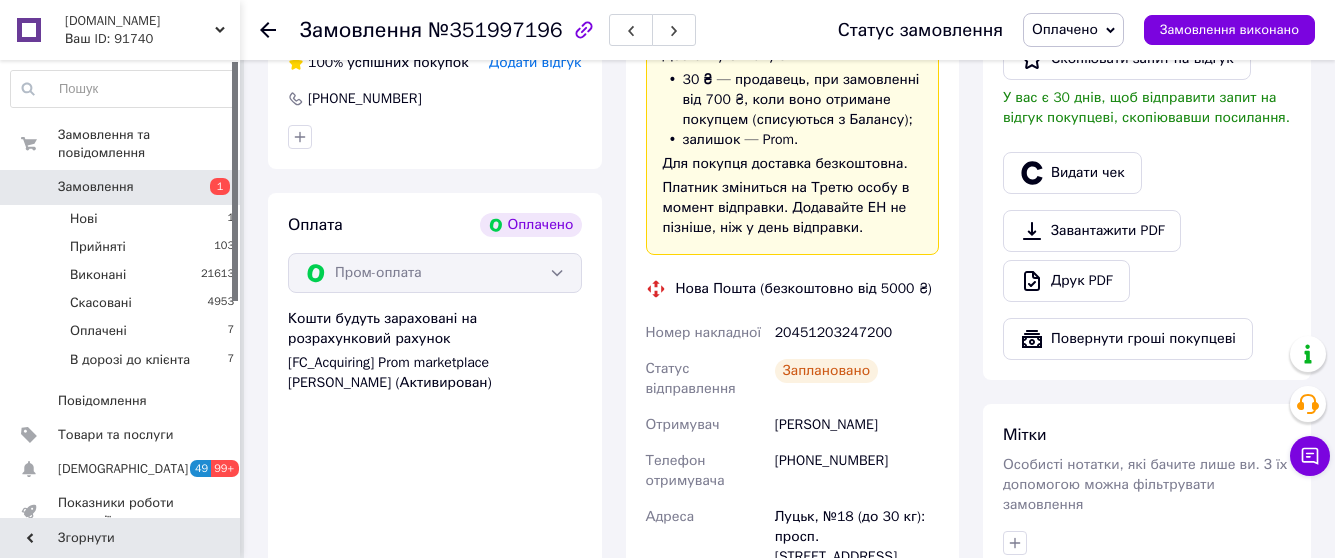 scroll, scrollTop: 1100, scrollLeft: 0, axis: vertical 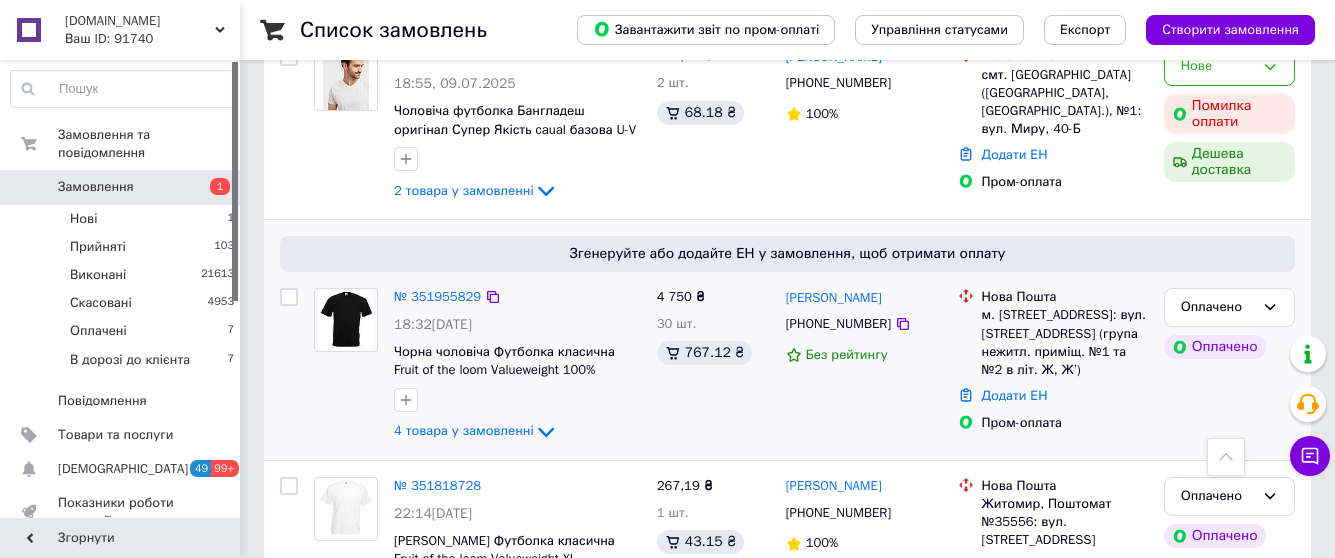click at bounding box center [346, 320] 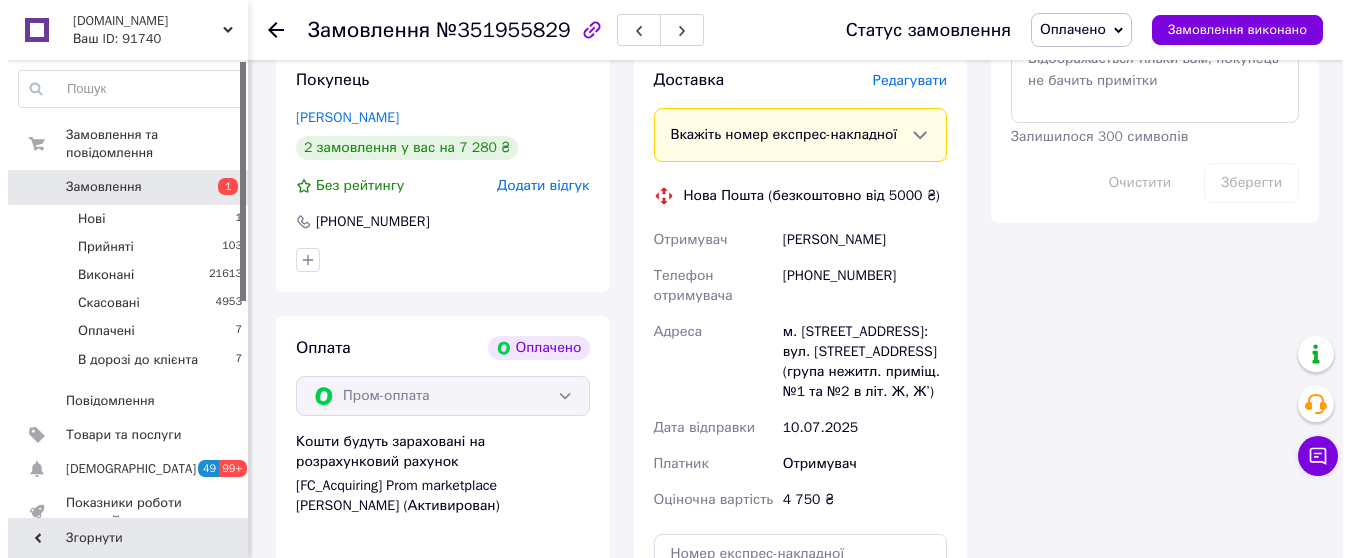 scroll, scrollTop: 1800, scrollLeft: 0, axis: vertical 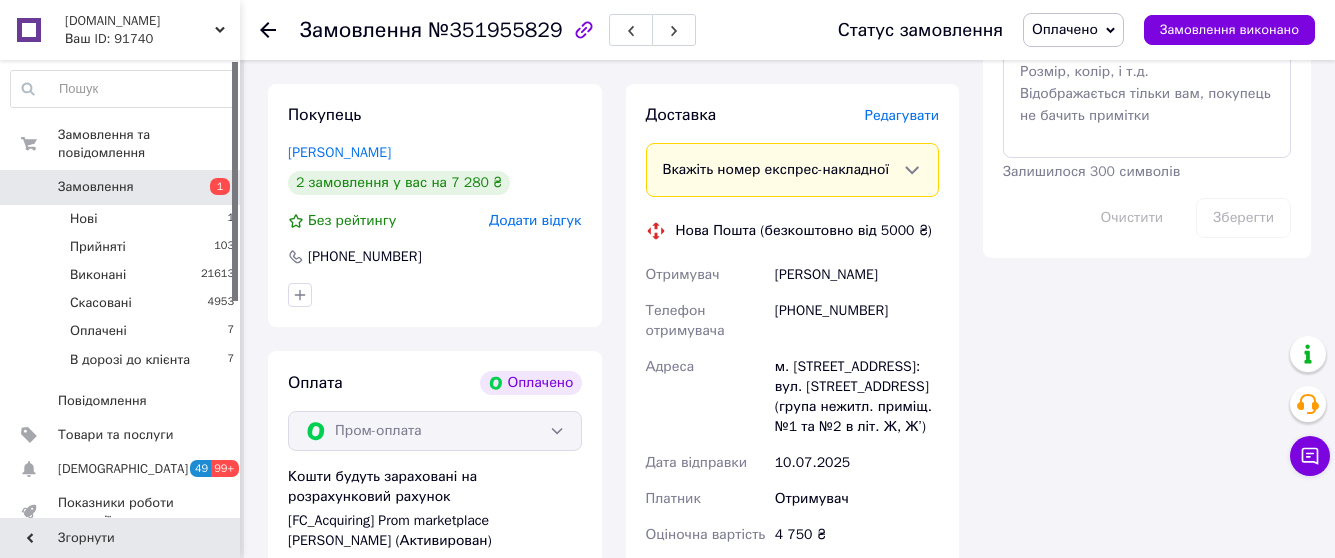 click on "Редагувати" at bounding box center [902, 115] 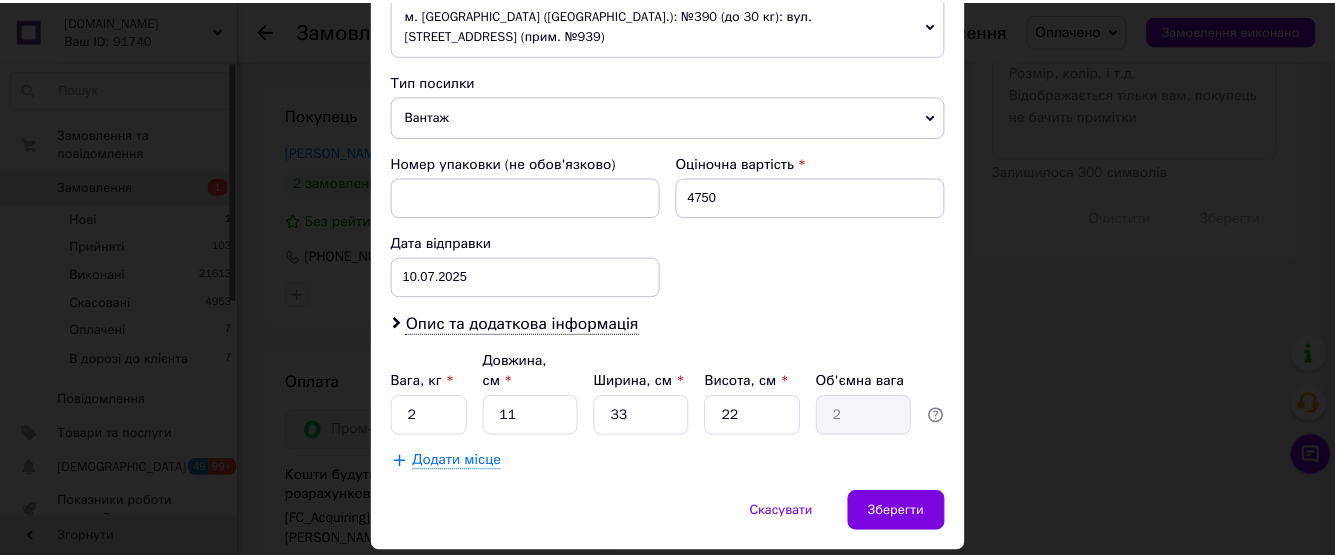 scroll, scrollTop: 770, scrollLeft: 0, axis: vertical 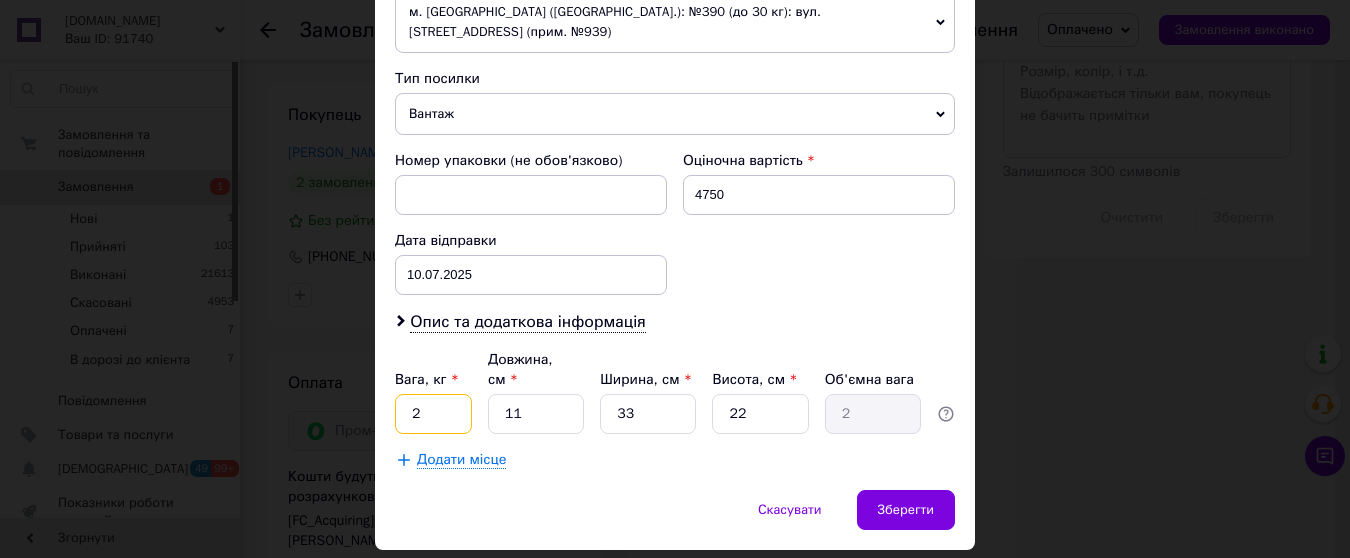 click on "2" at bounding box center [433, 414] 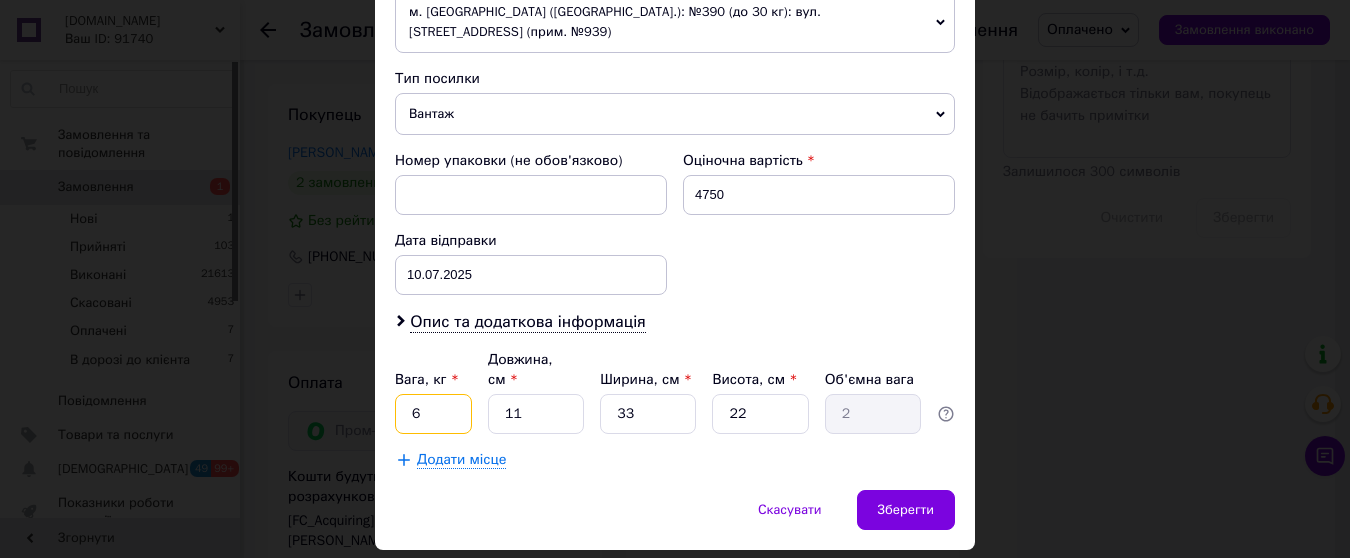 type on "6" 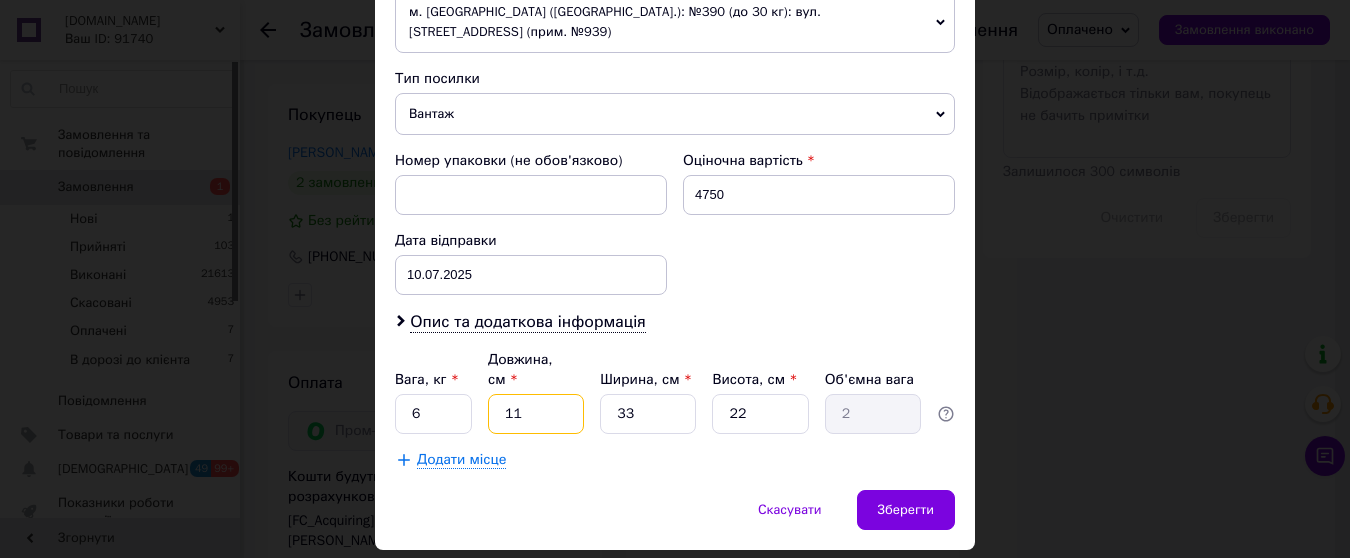click on "11" at bounding box center (536, 414) 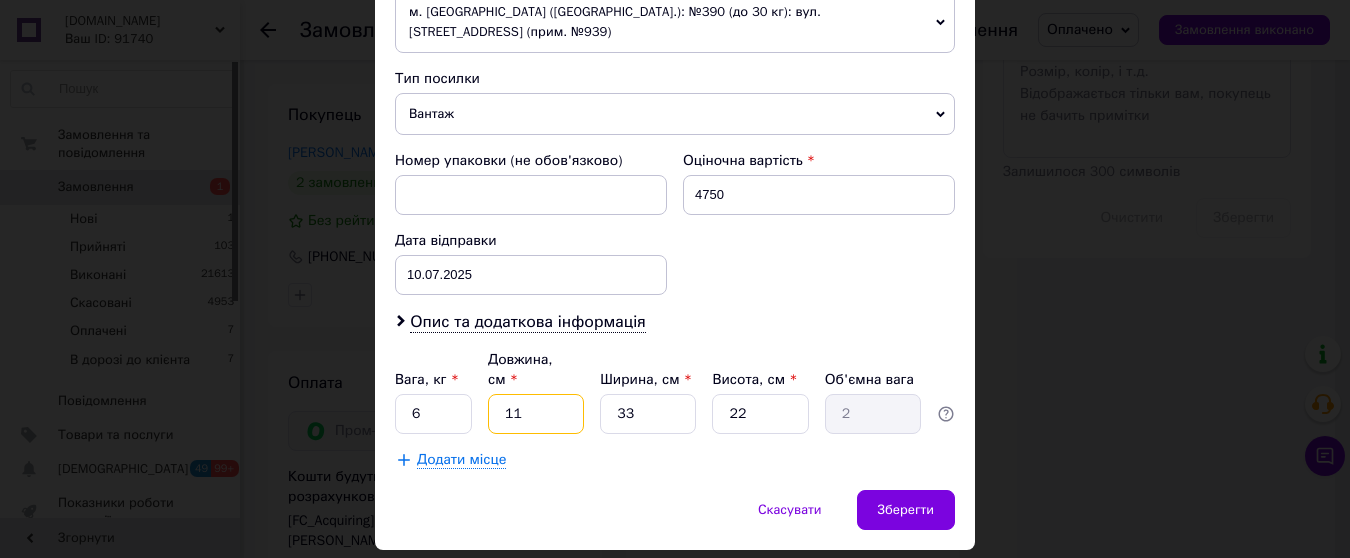 type on "1" 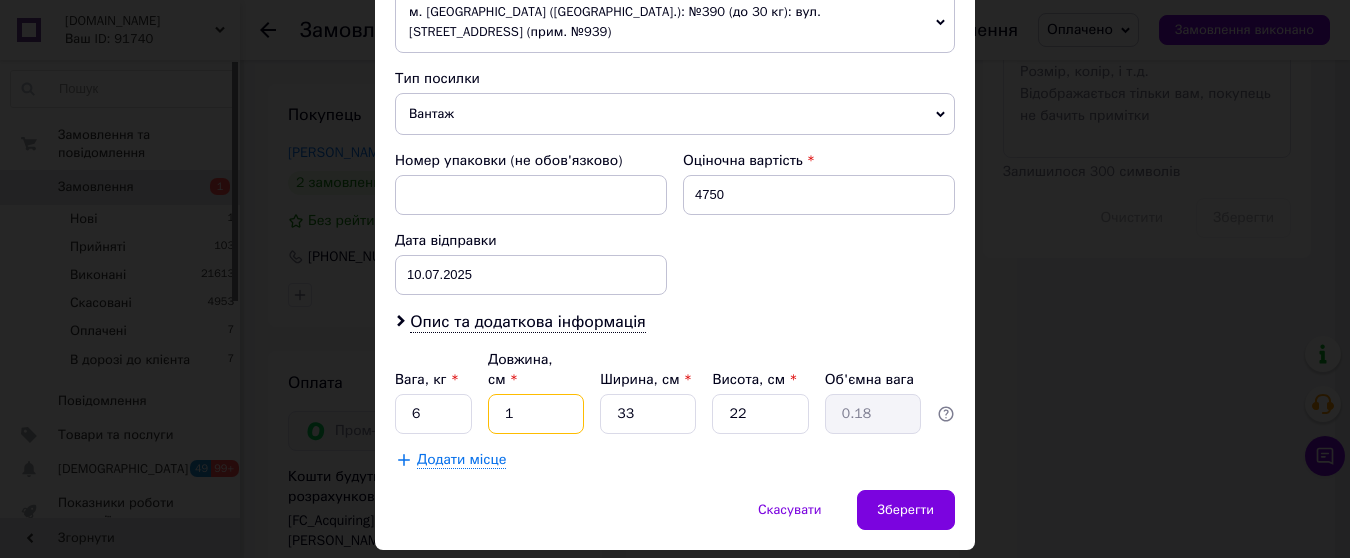 type 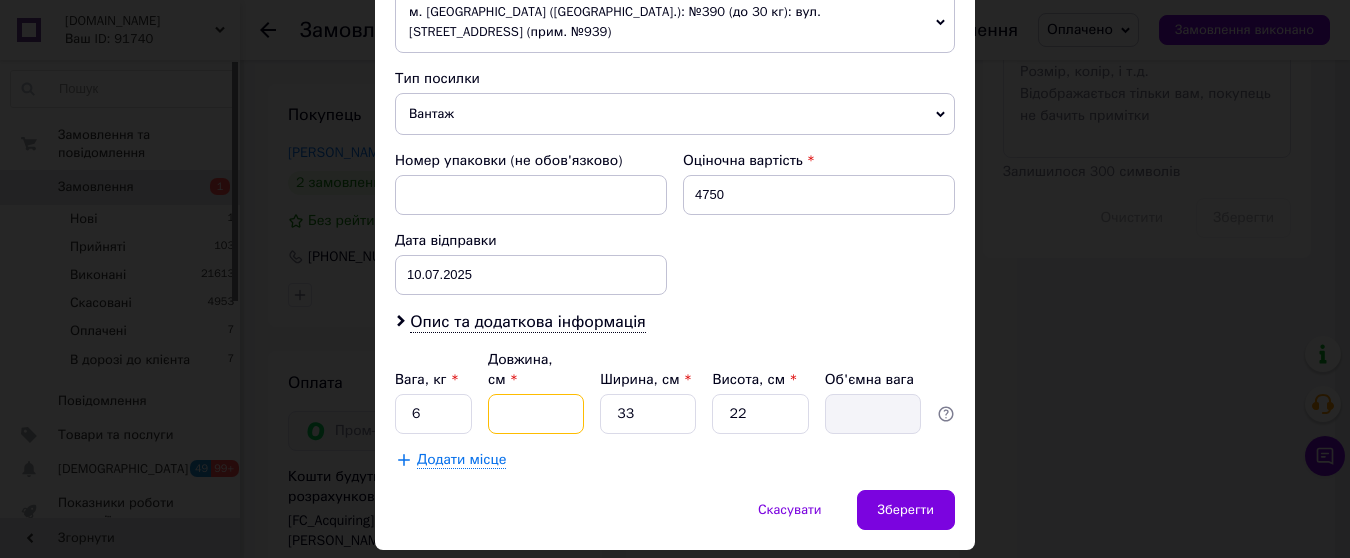 type on "3" 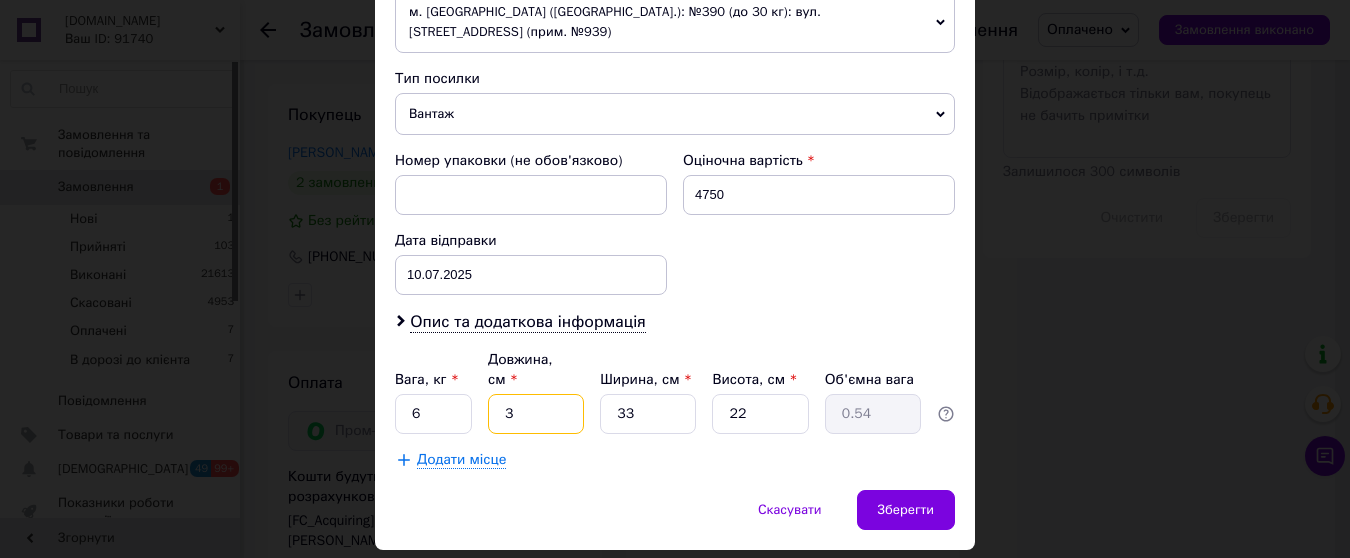 type on "34" 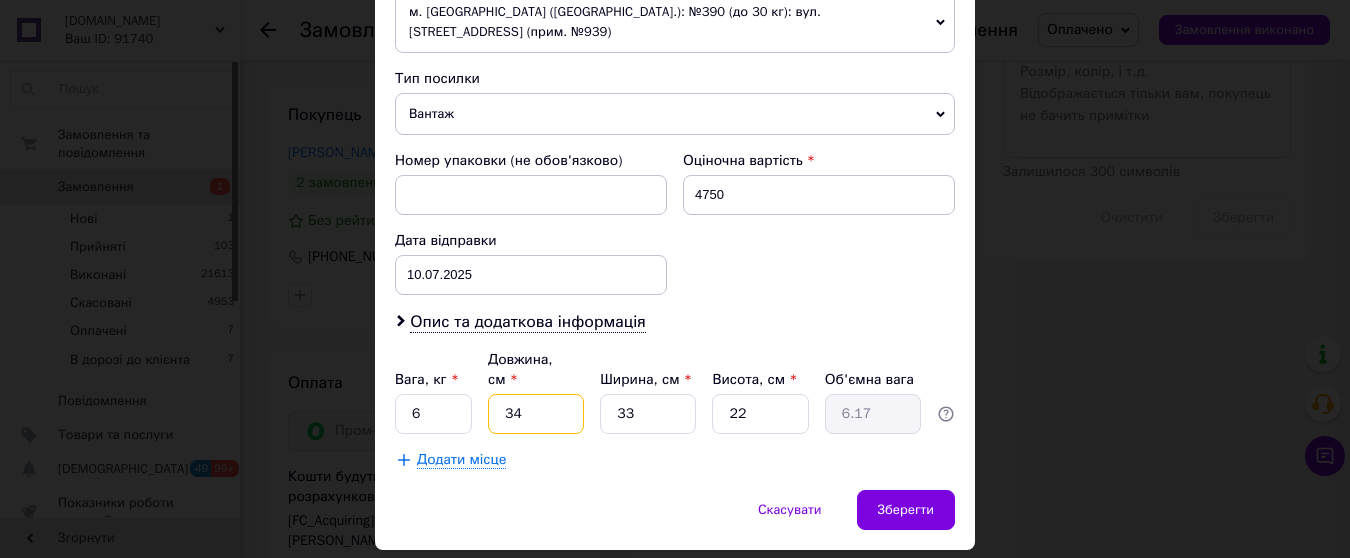 type on "34" 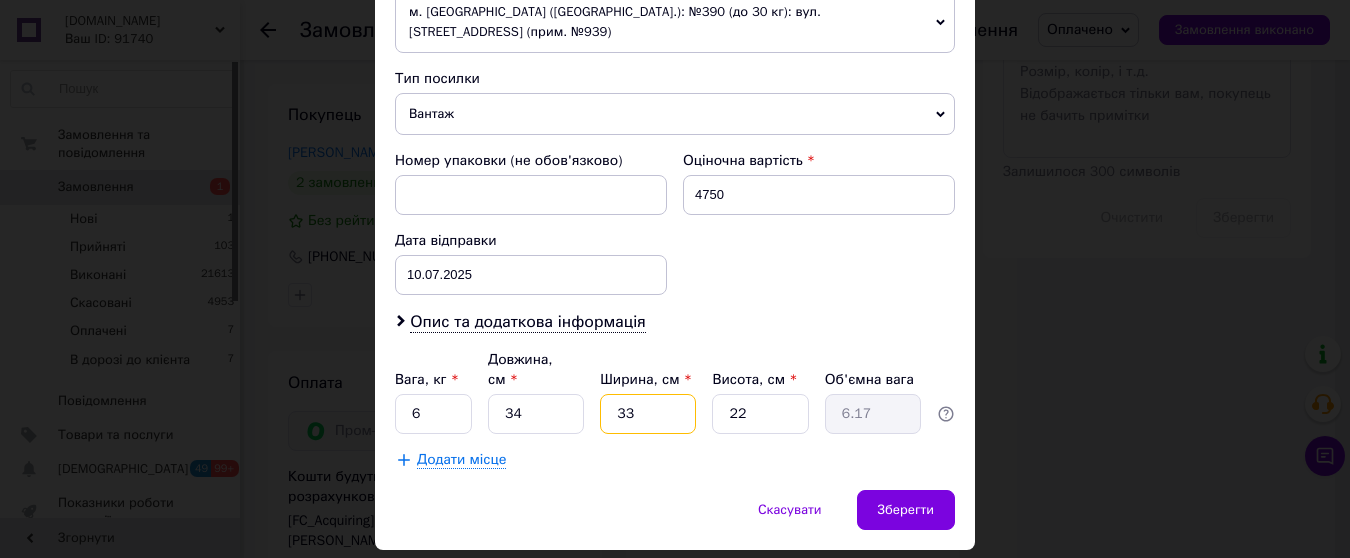 click on "33" at bounding box center [648, 414] 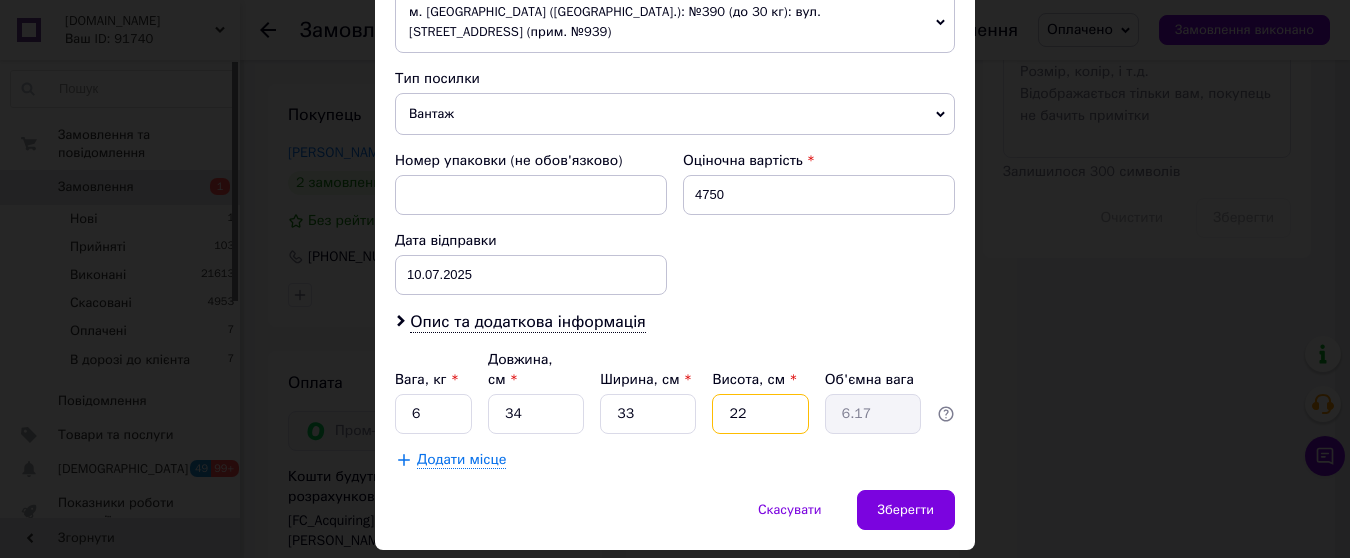 click on "22" at bounding box center (760, 414) 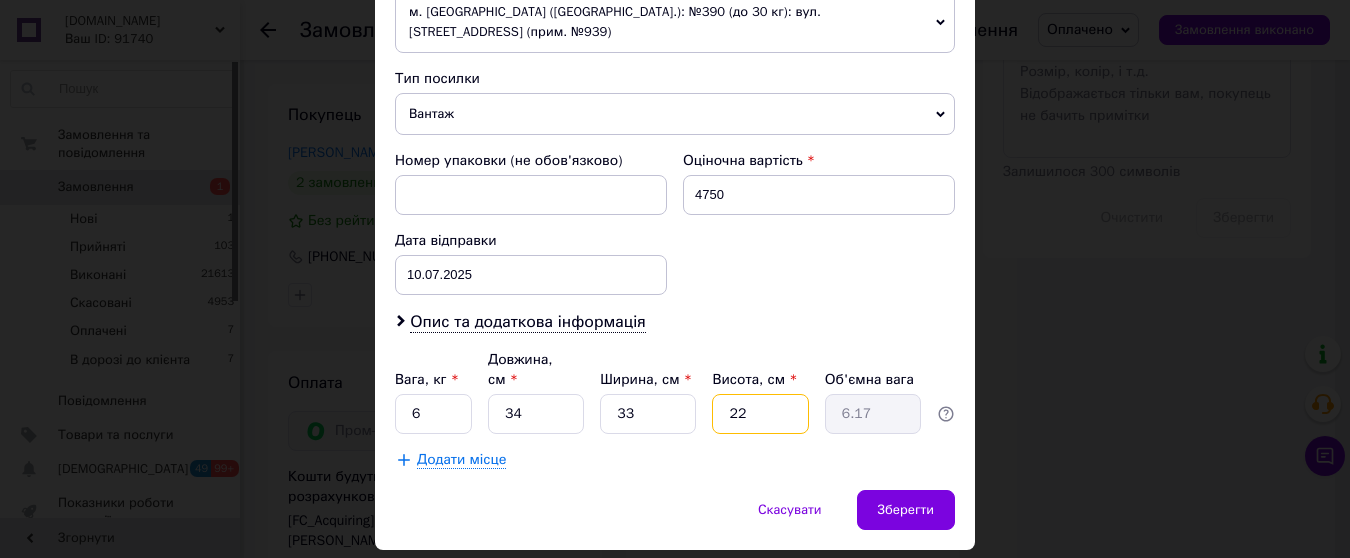 type on "2" 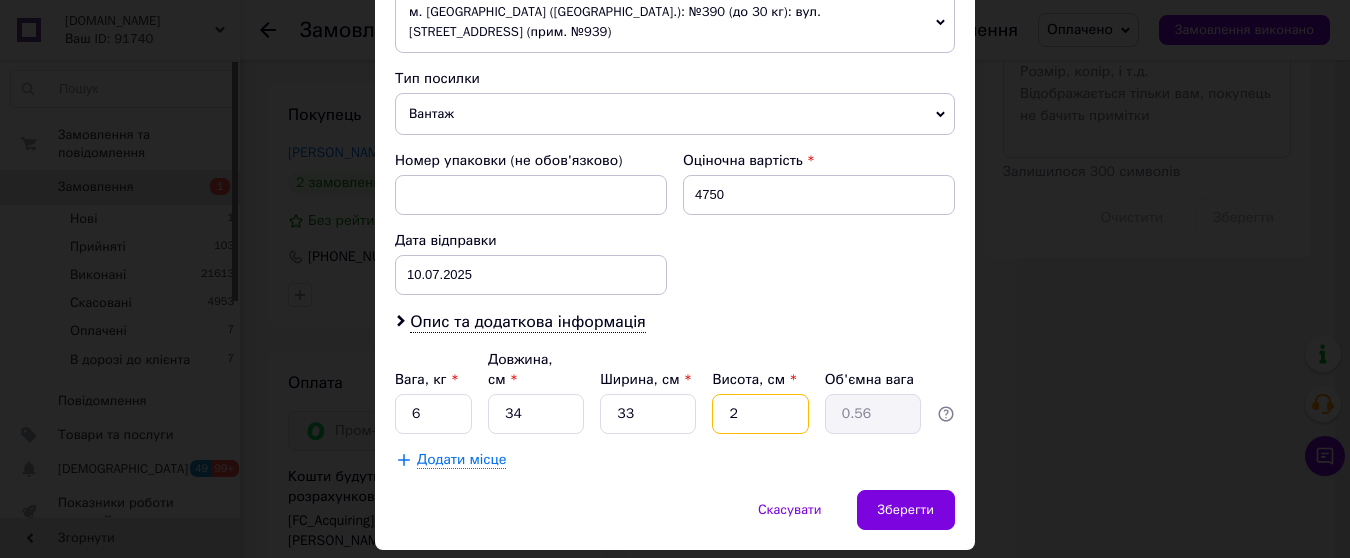 type 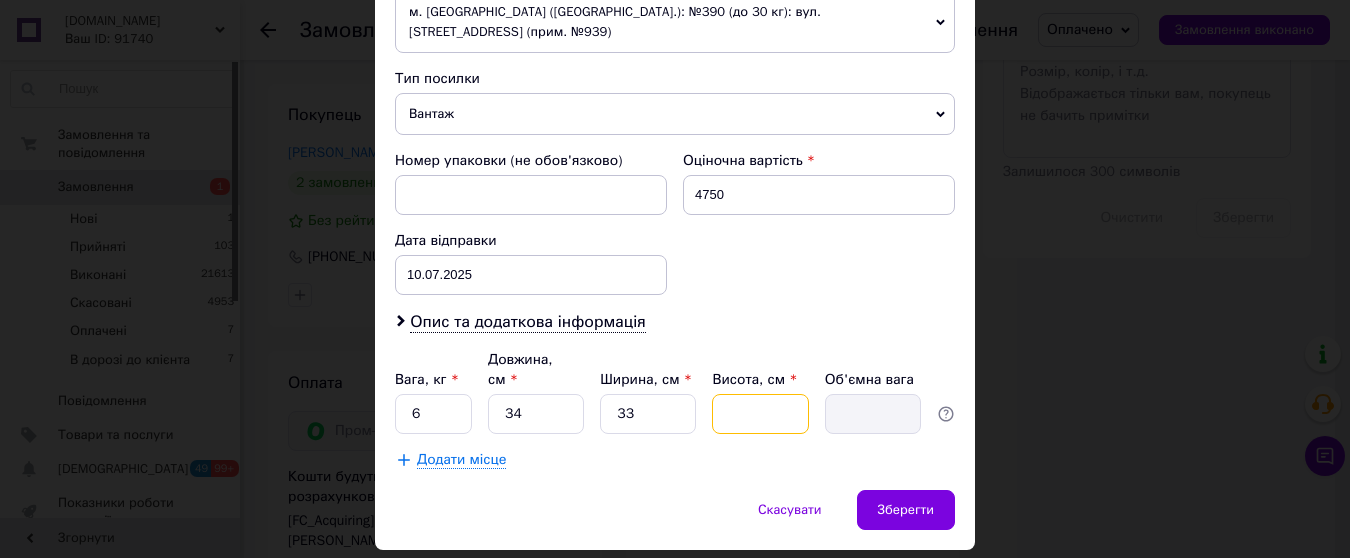 type on "5" 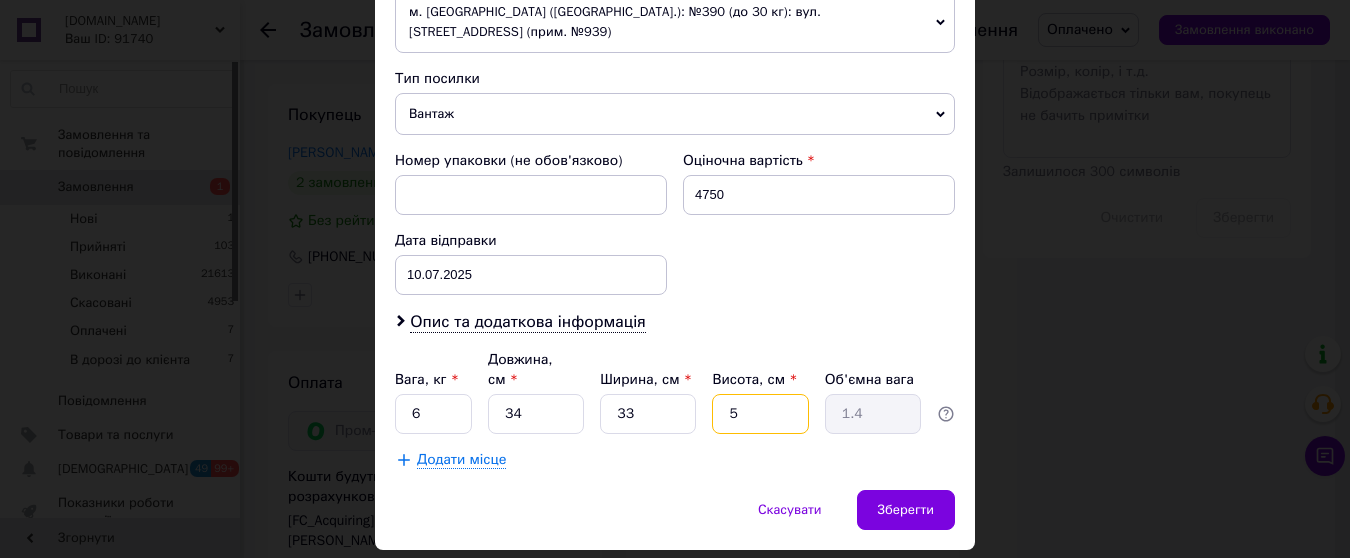 type 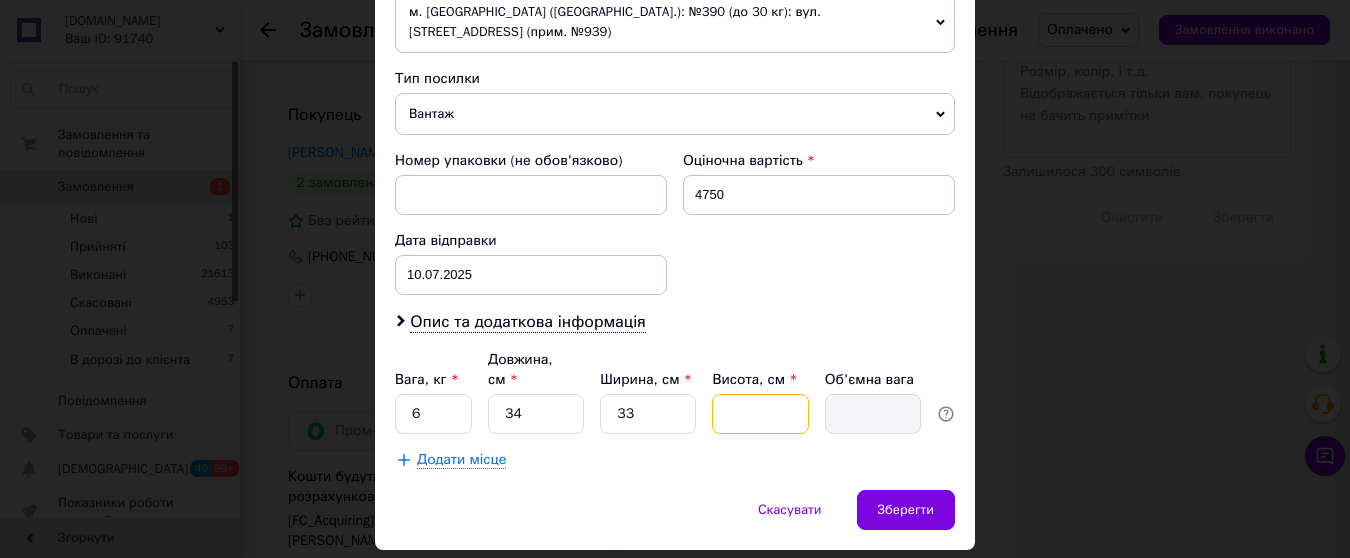 type on "3" 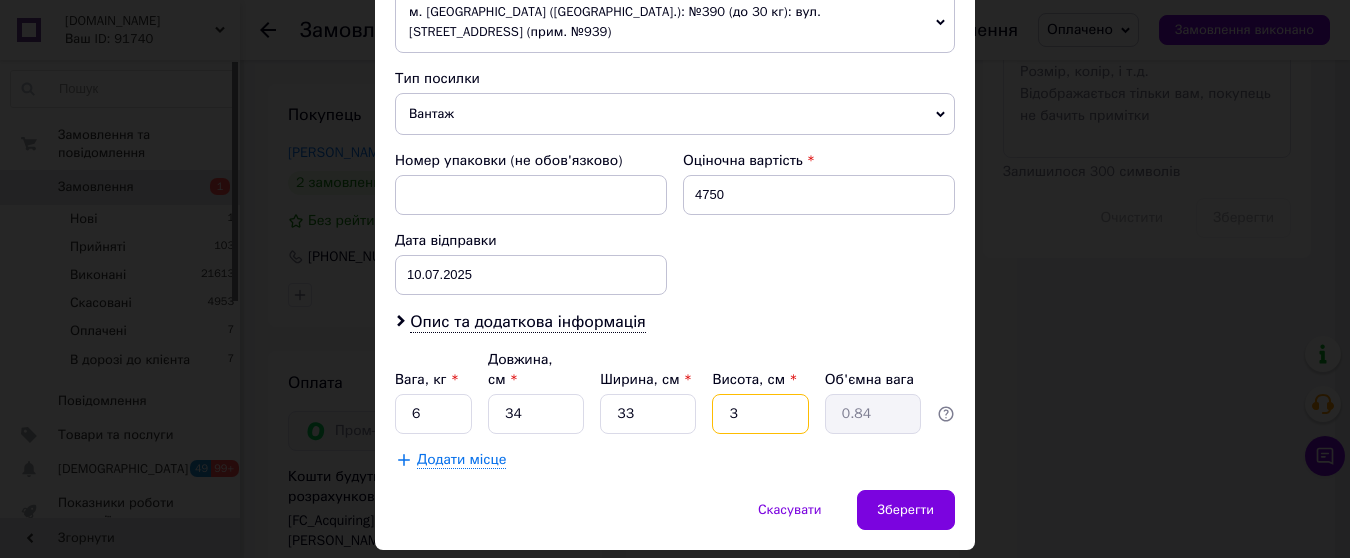 type on "30" 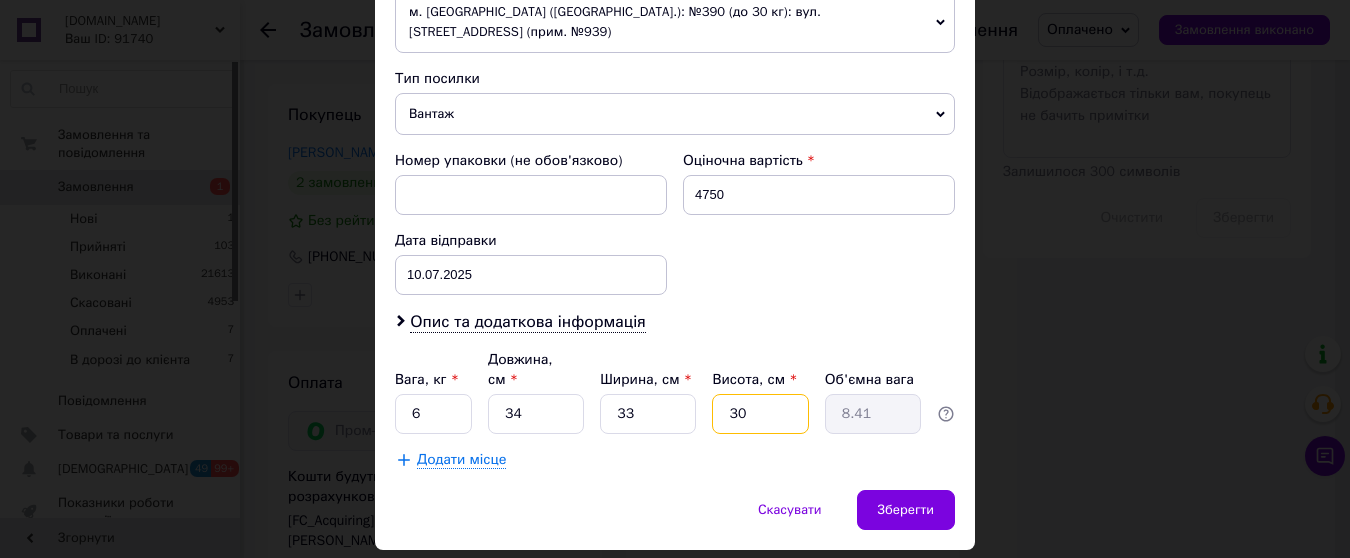 type on "30" 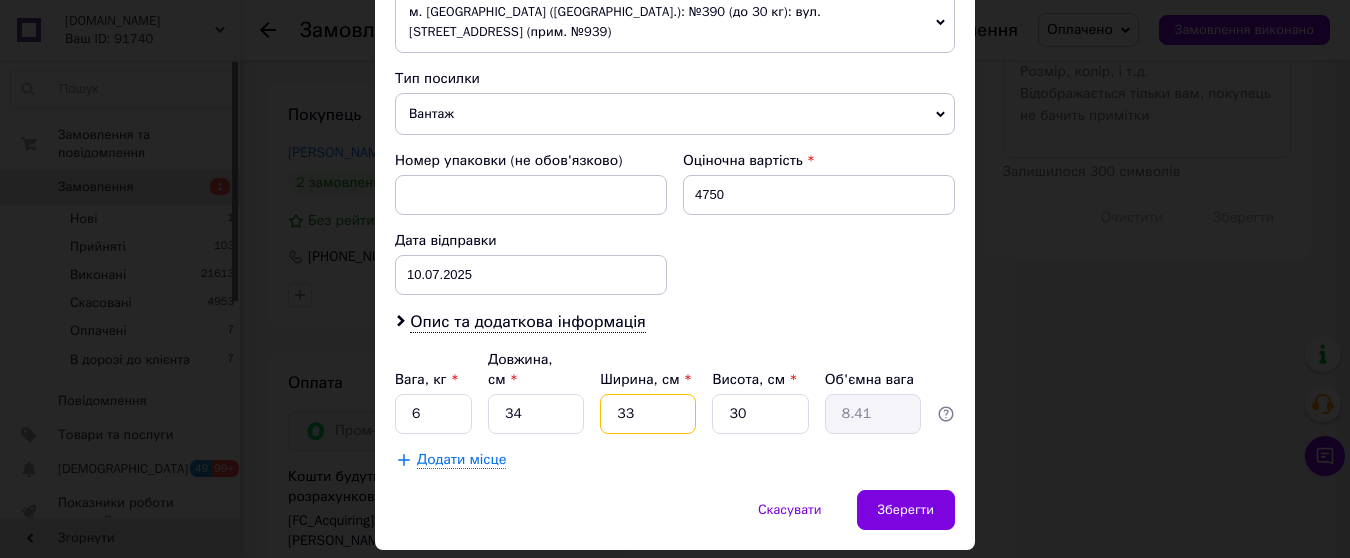 click on "33" at bounding box center [648, 414] 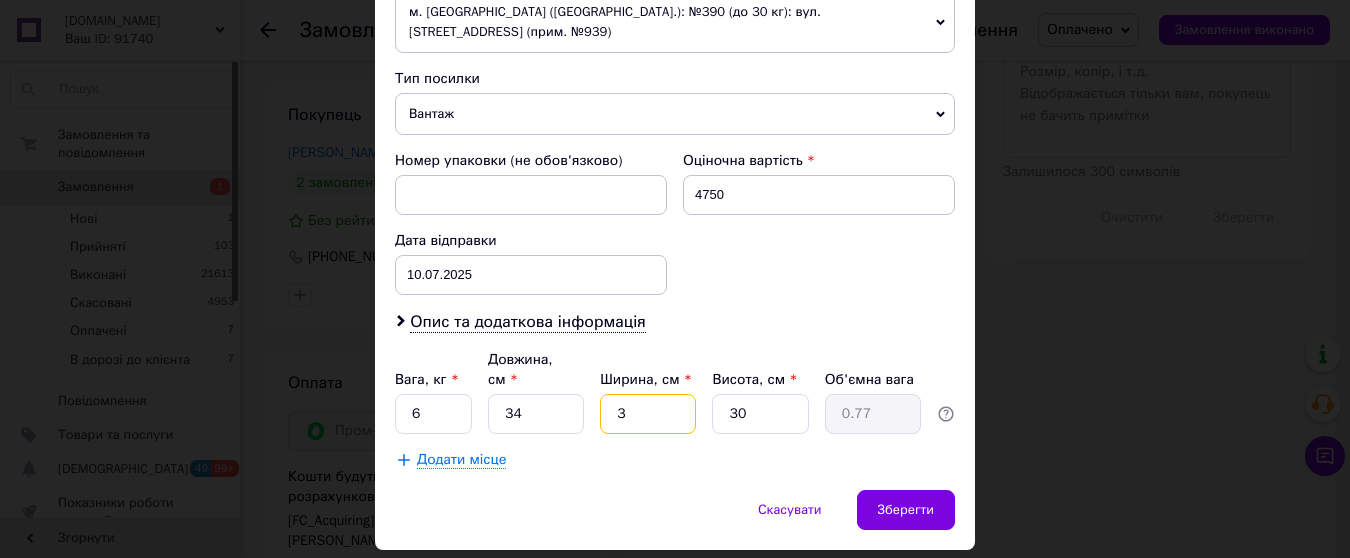 type on "30" 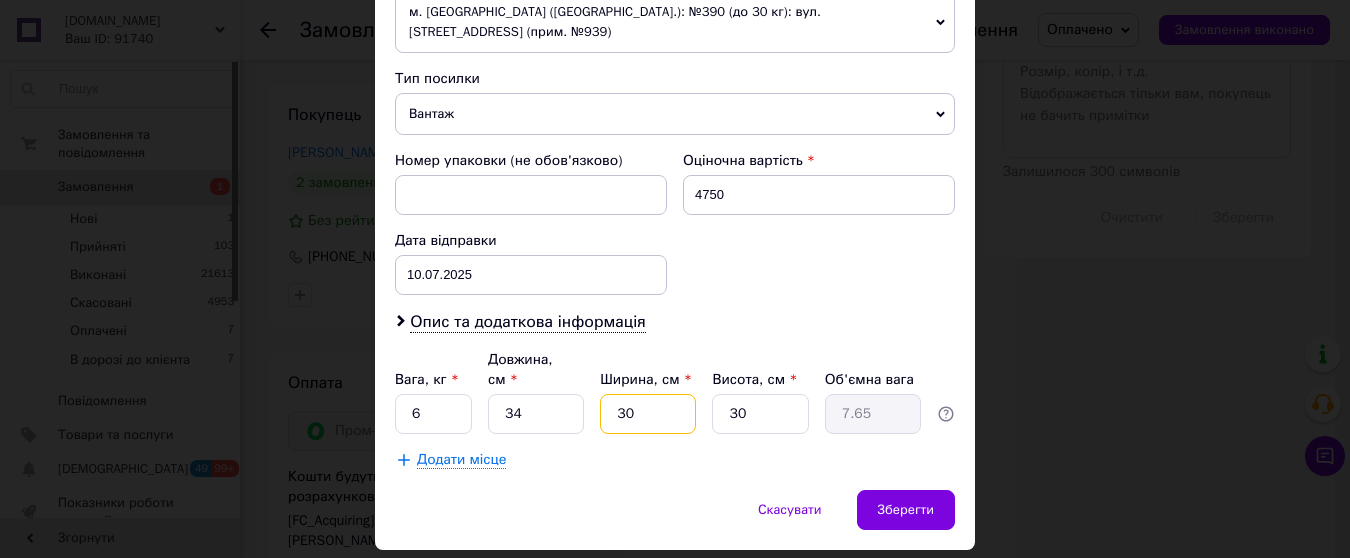 type on "30" 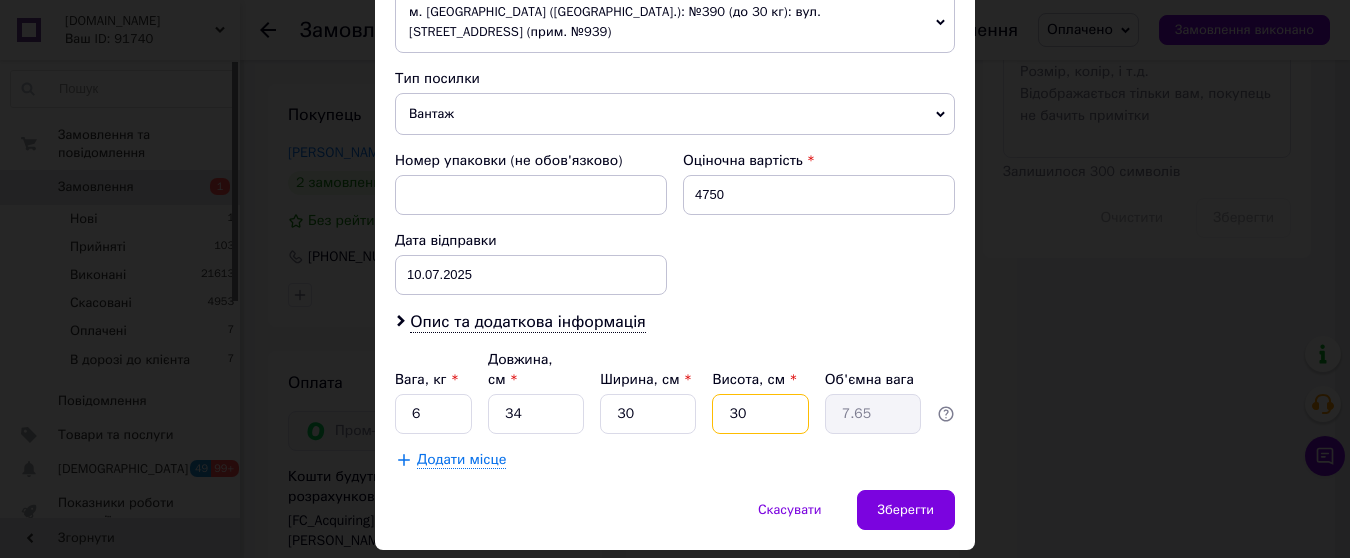 click on "30" at bounding box center [760, 414] 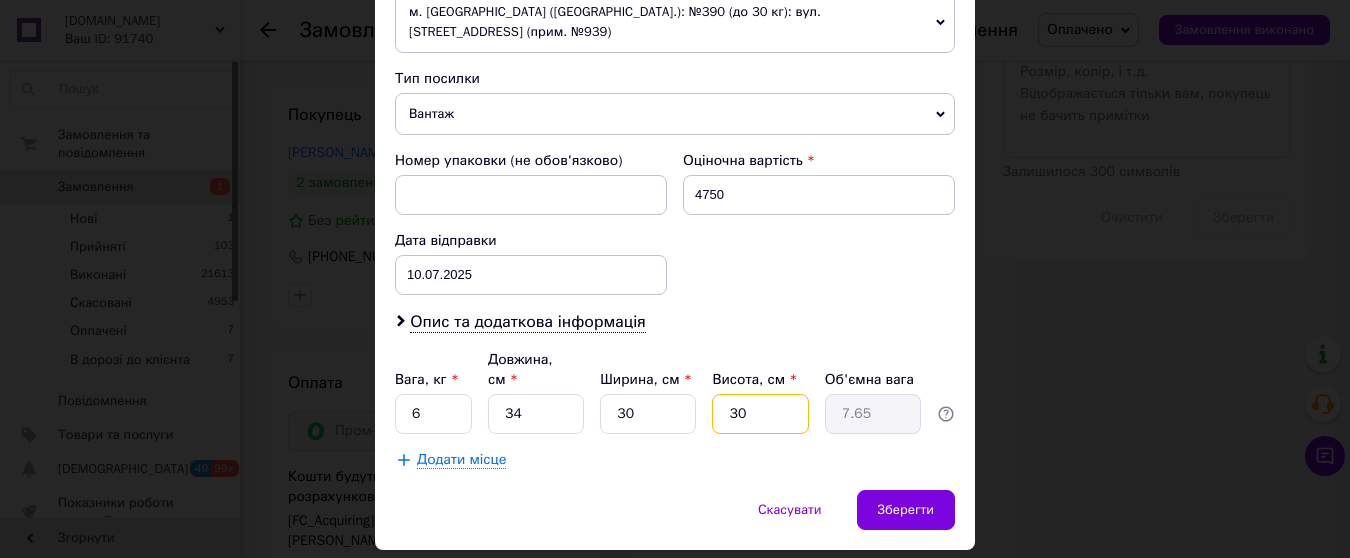 type on "3" 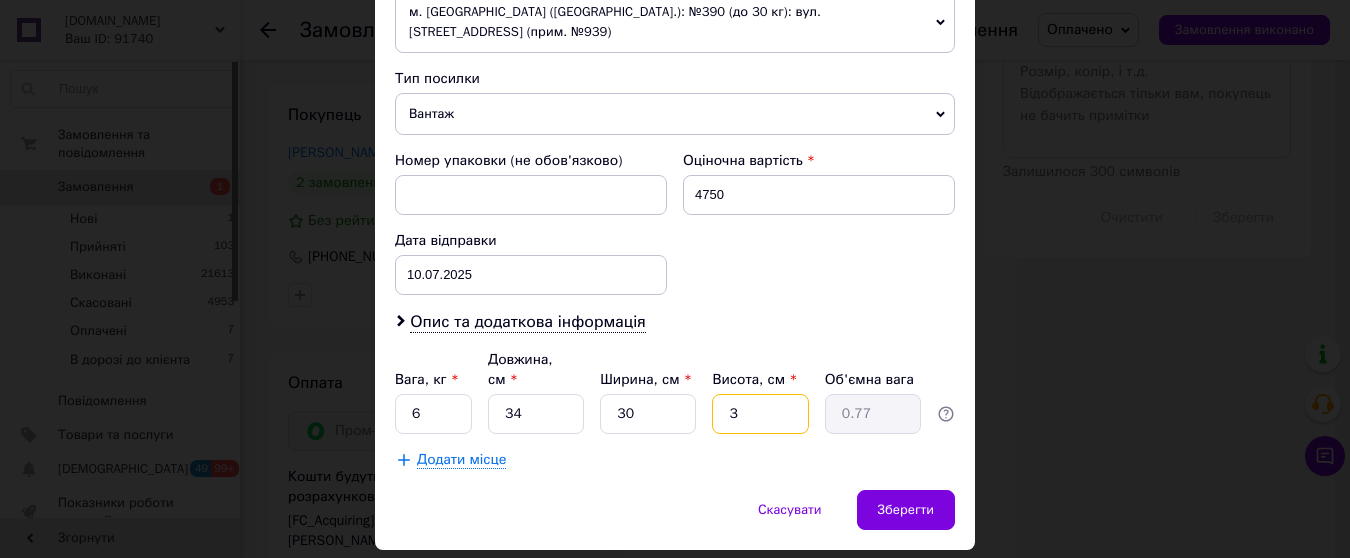 type 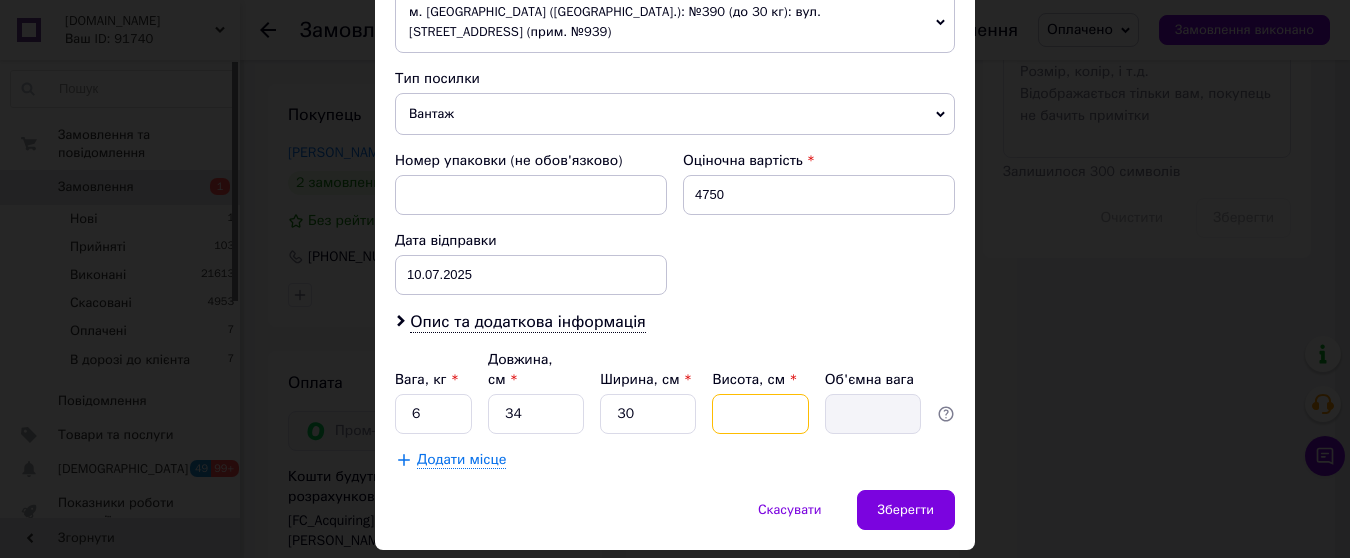 type on "2" 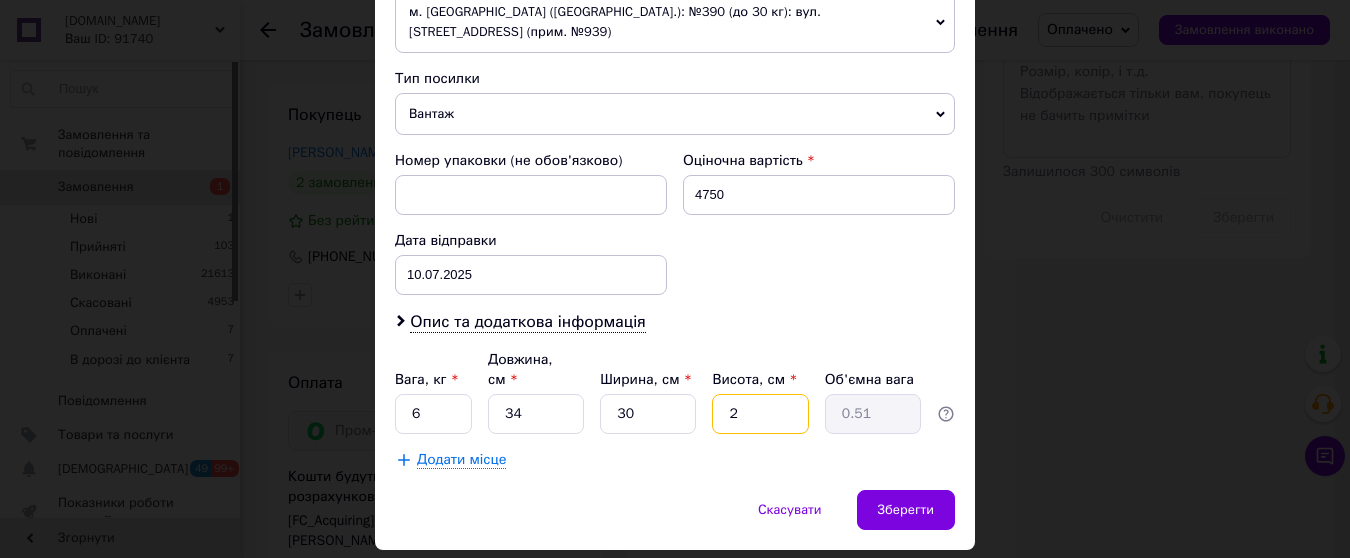 type on "25" 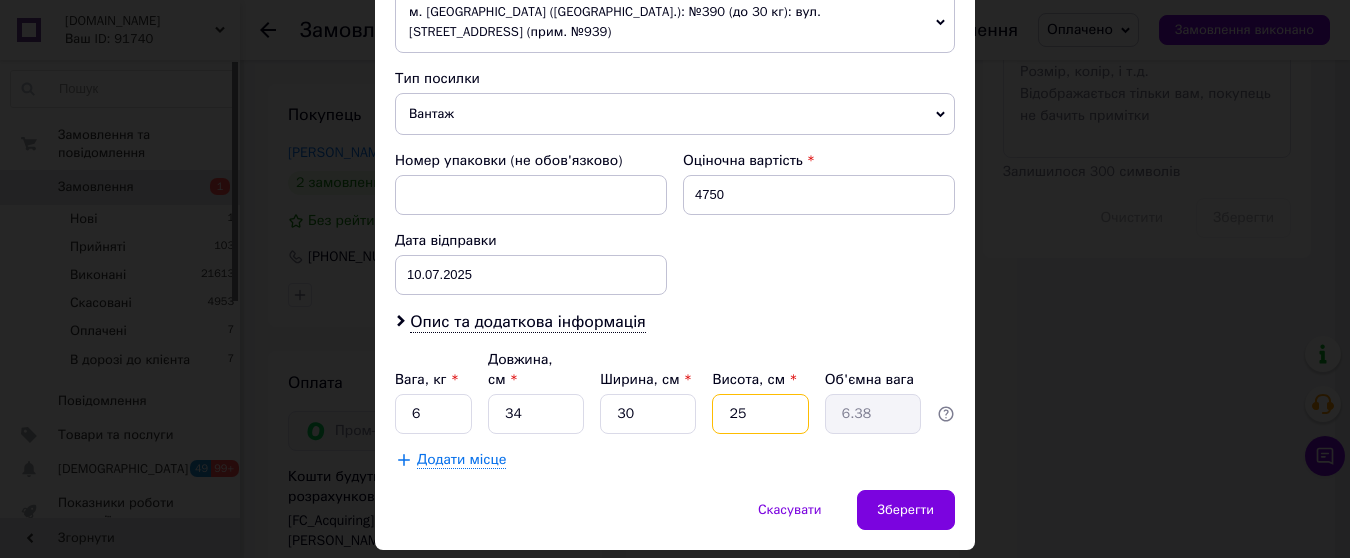 type on "25" 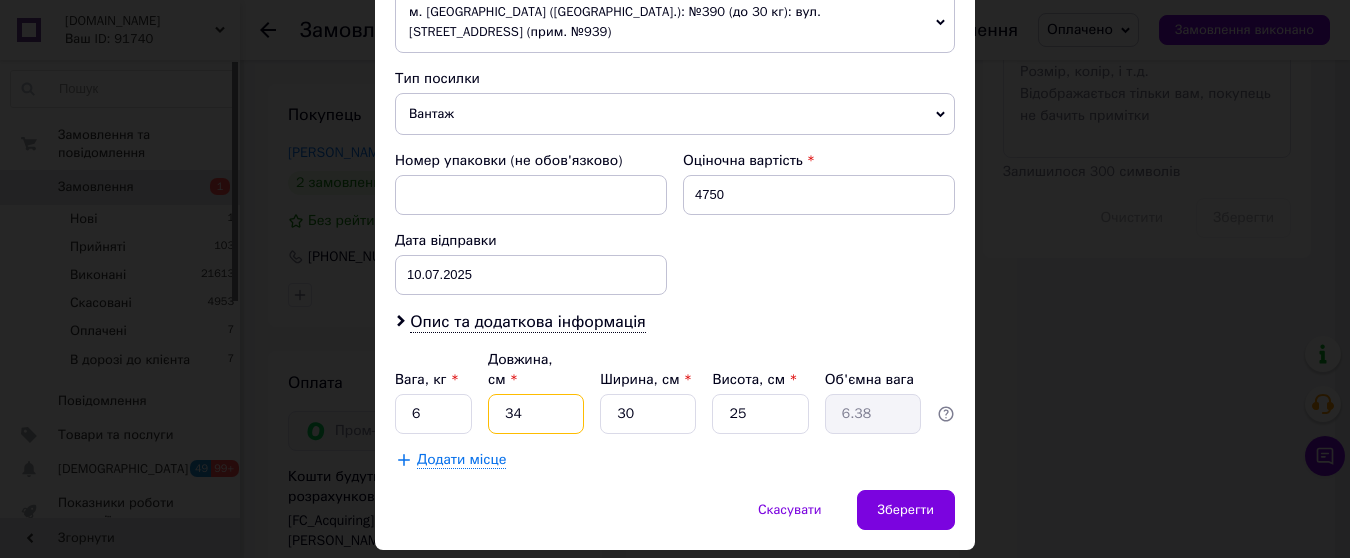 click on "34" at bounding box center [536, 414] 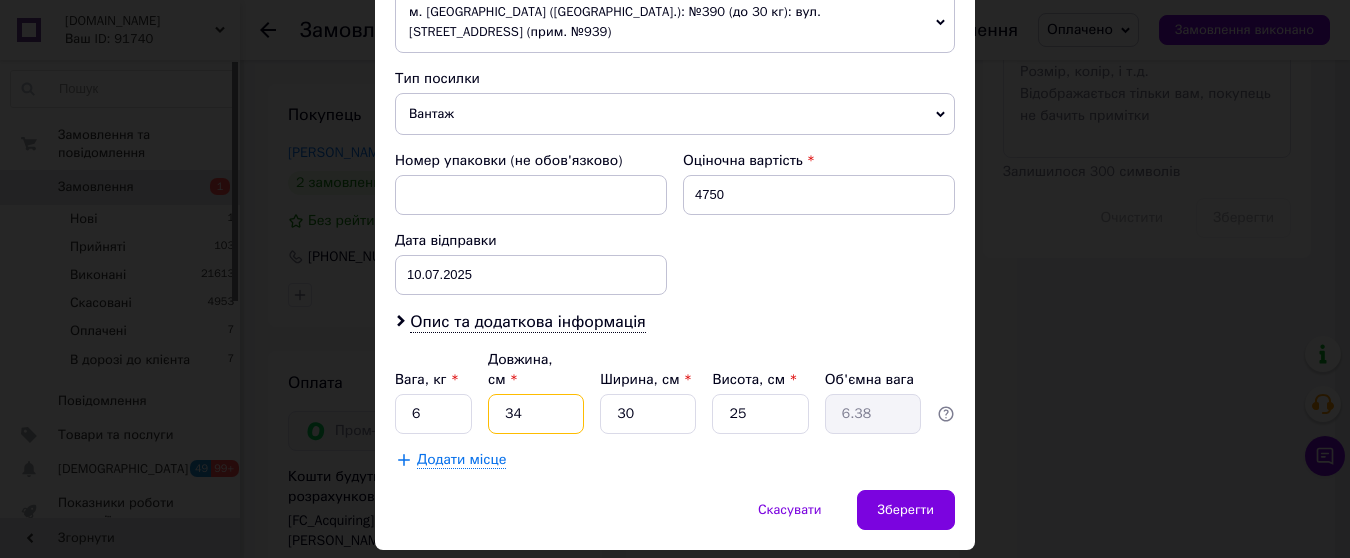 type on "3" 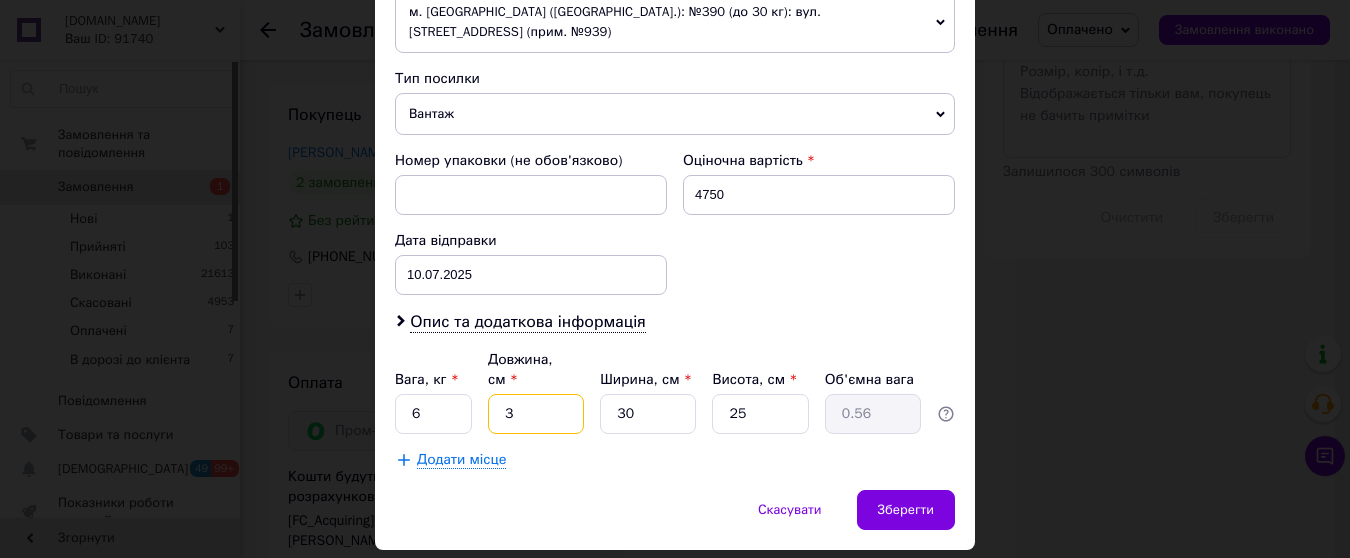 type on "30" 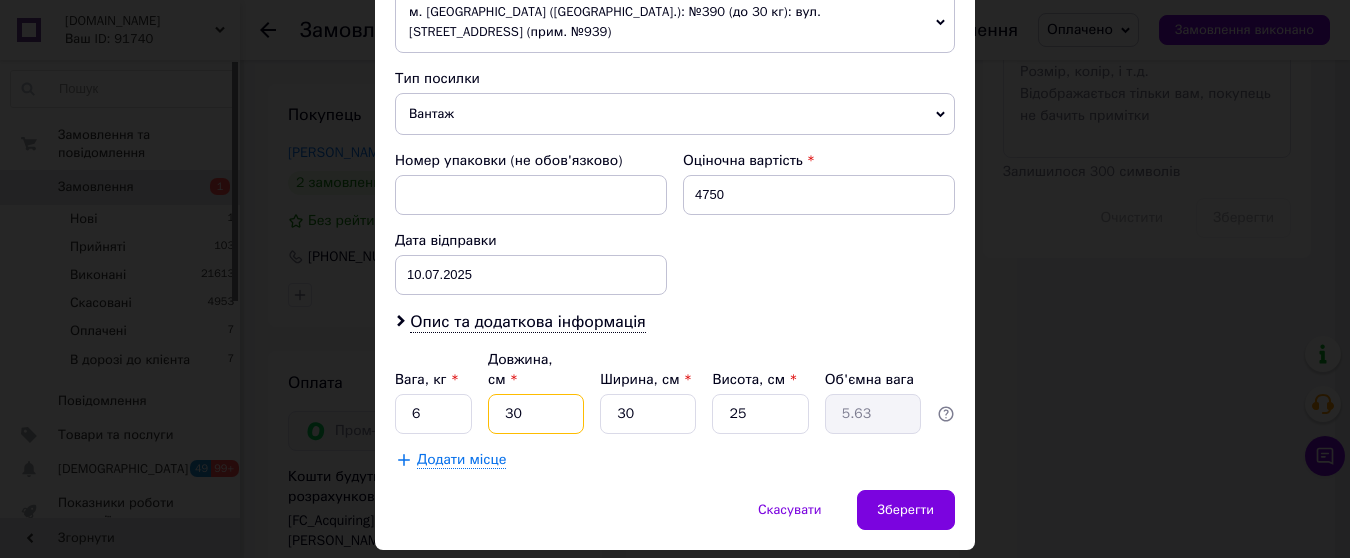 type on "30" 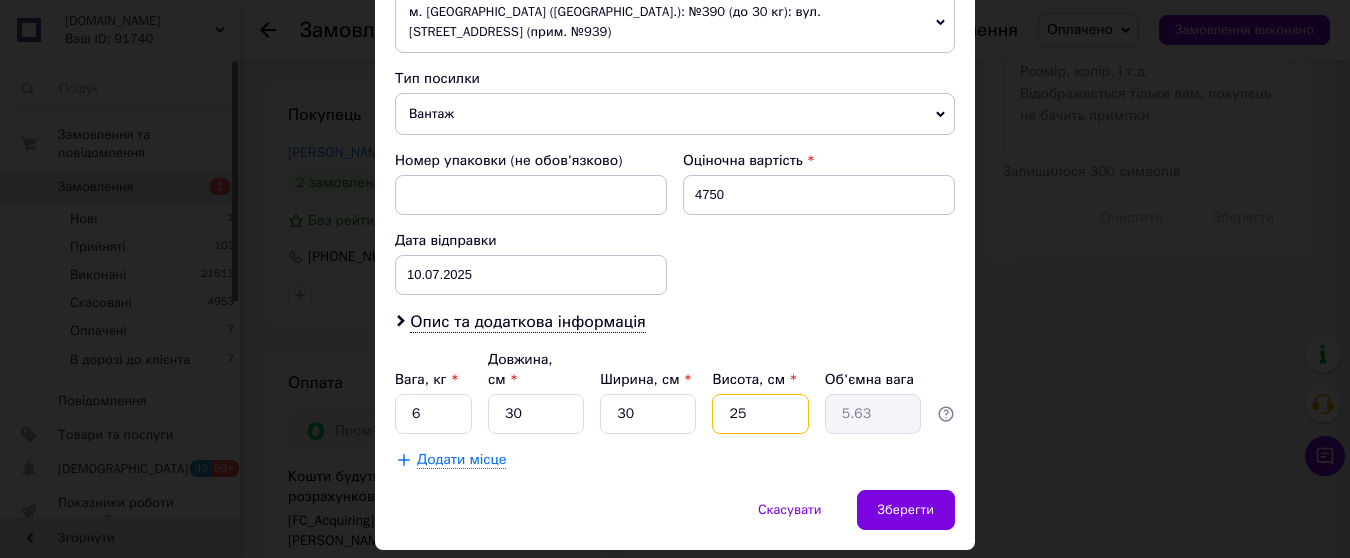 click on "25" at bounding box center [760, 414] 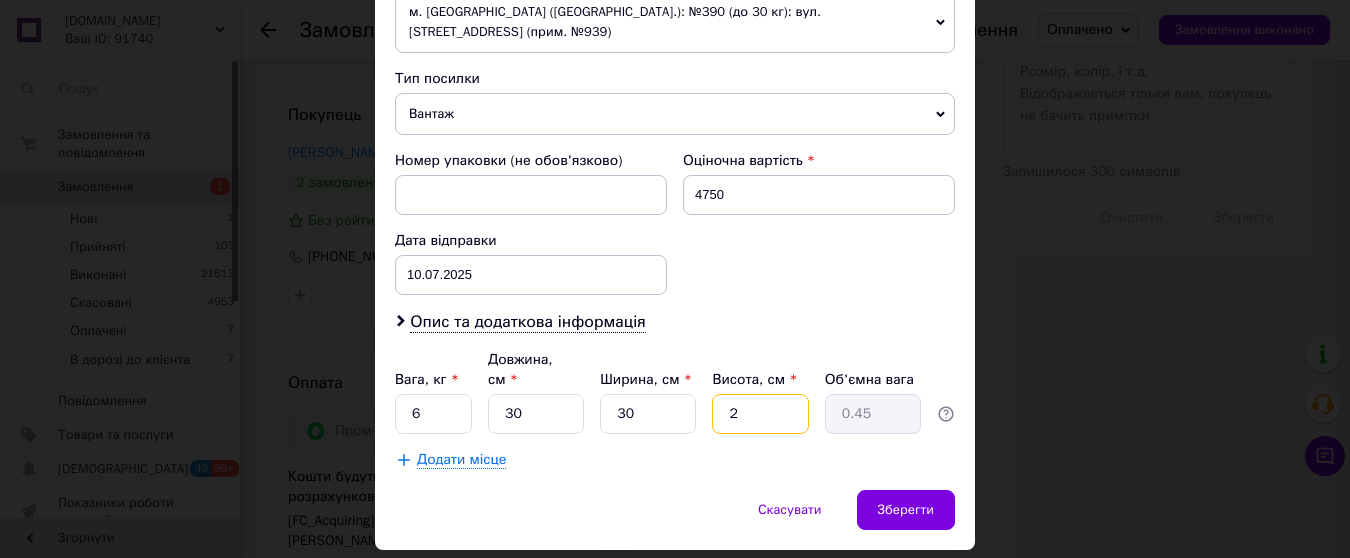 type on "23" 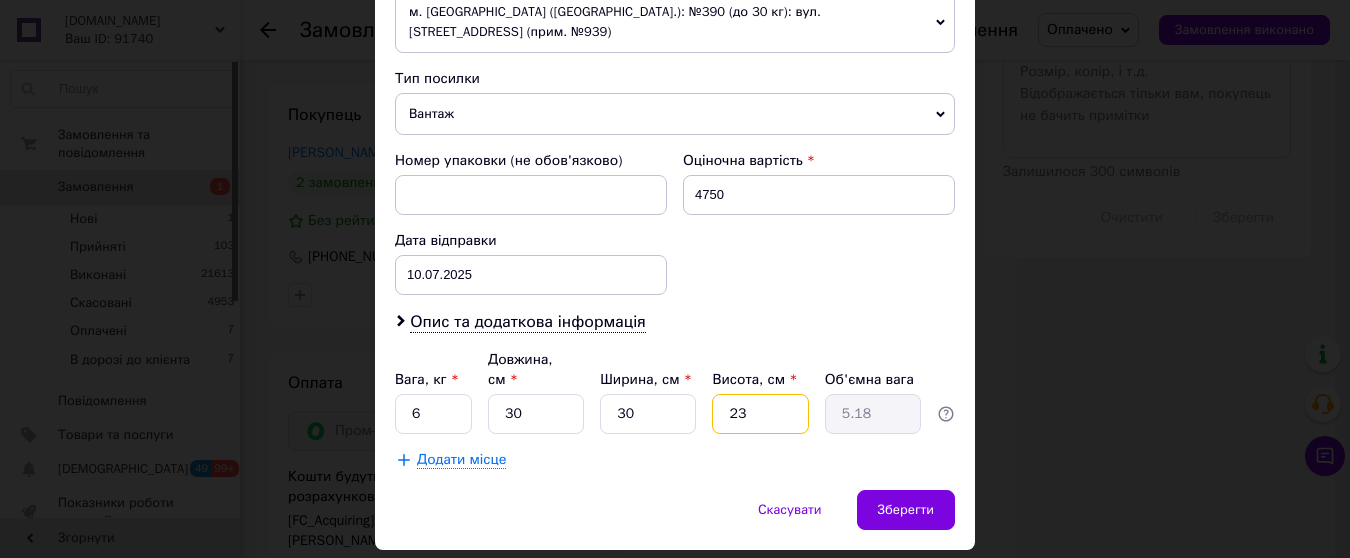 type on "230" 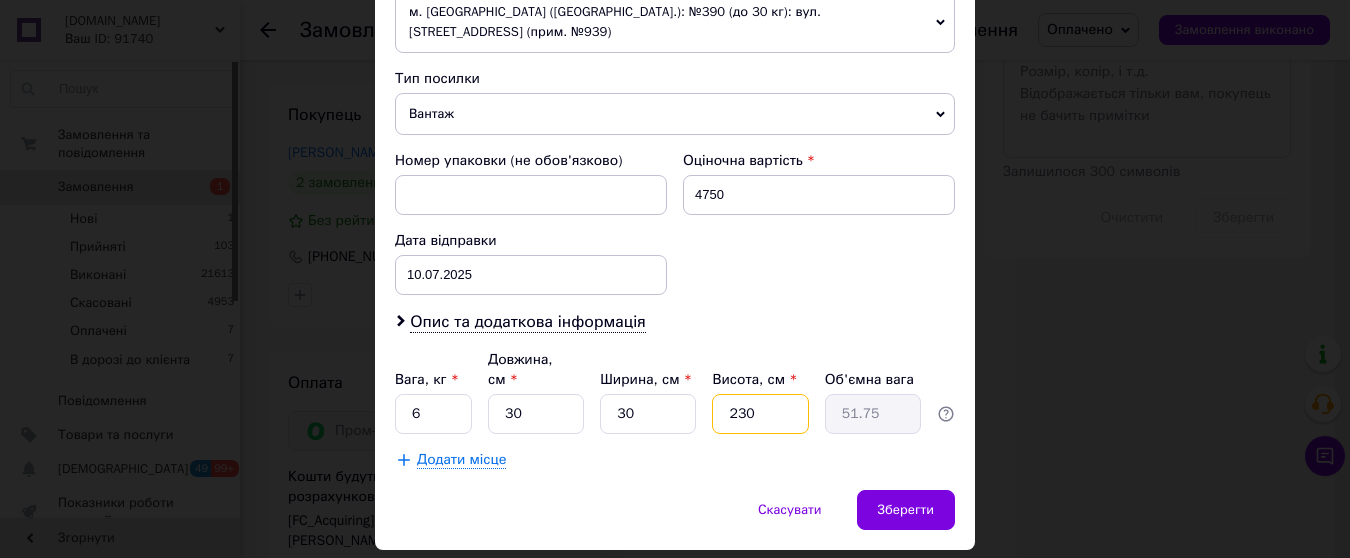 type on "23" 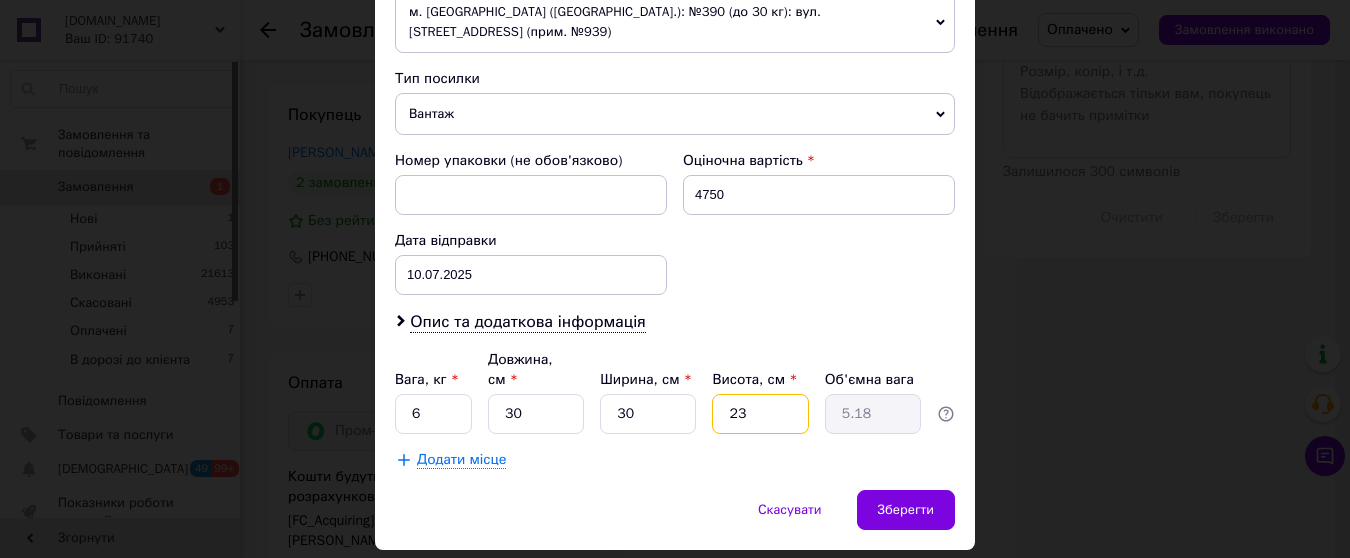 type on "2" 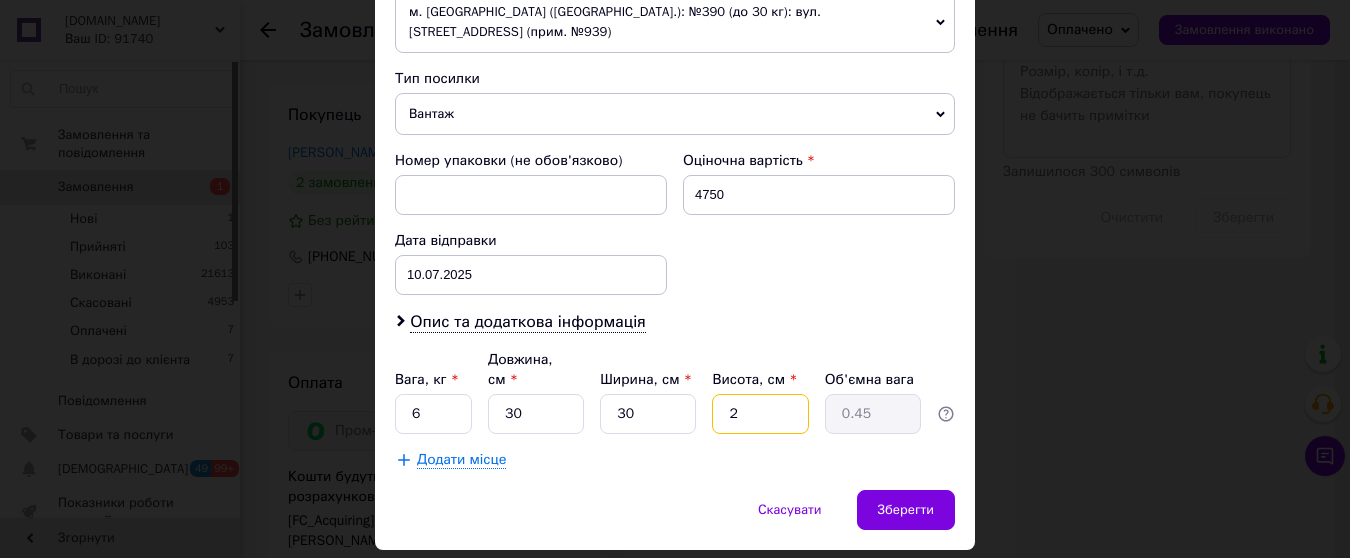 type 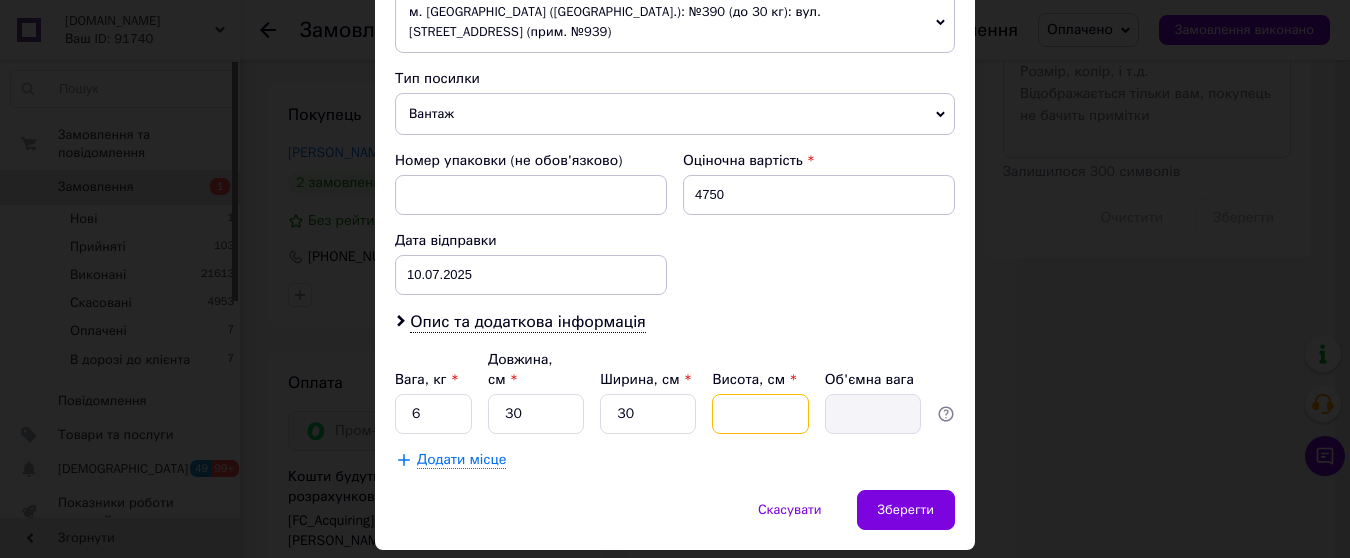 type on "3" 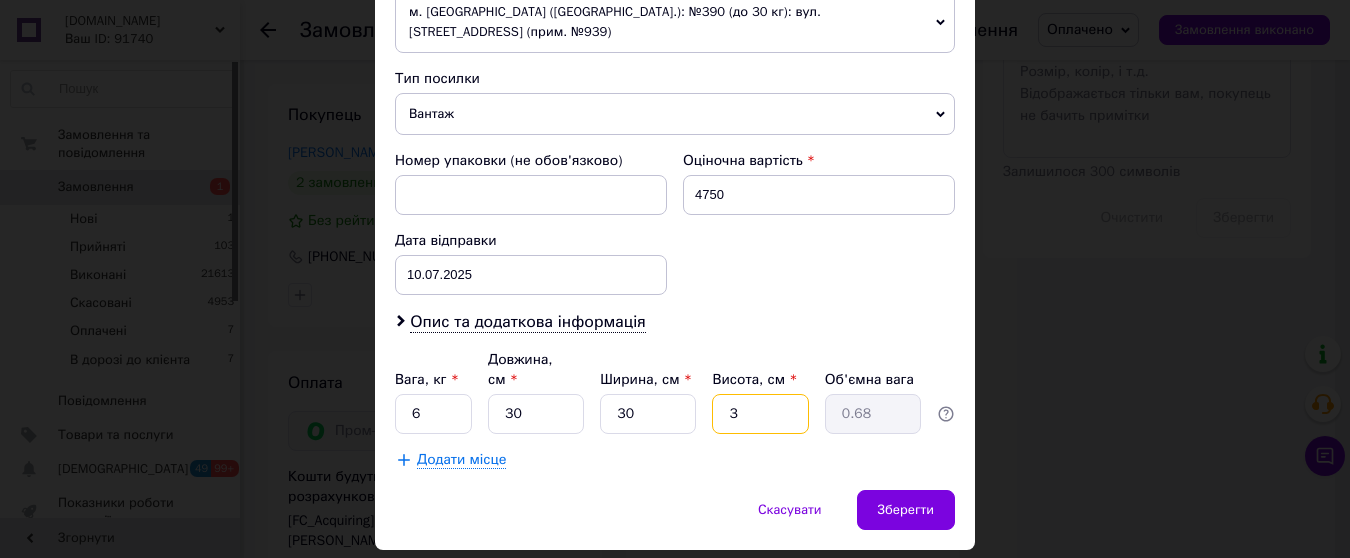 type on "30" 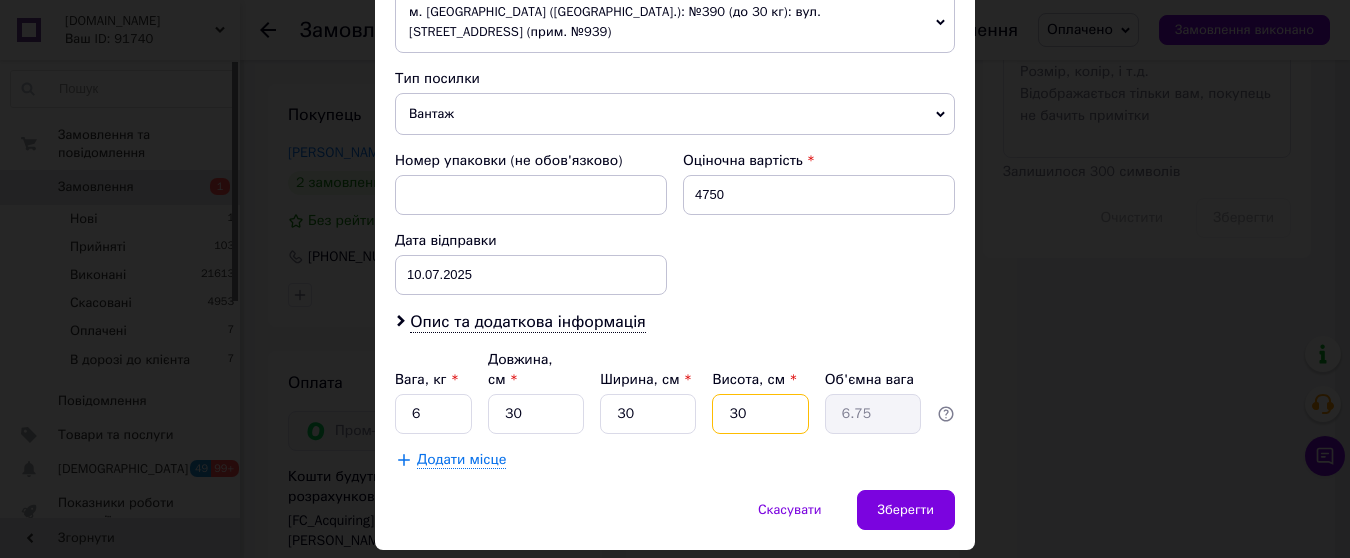 type on "30" 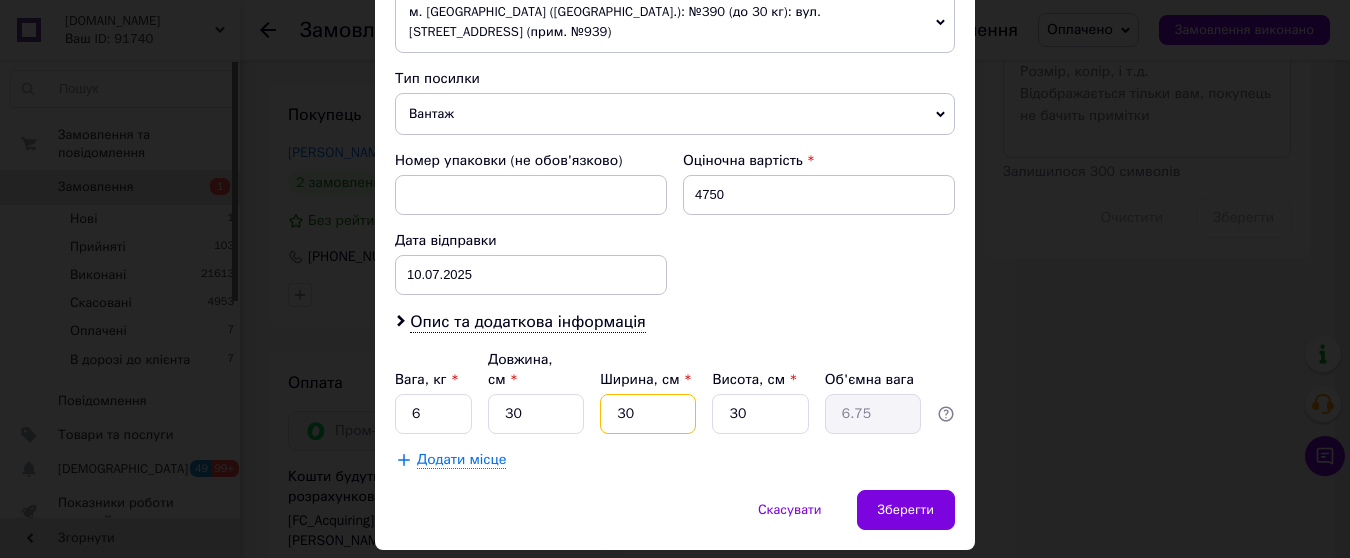 click on "30" at bounding box center [648, 414] 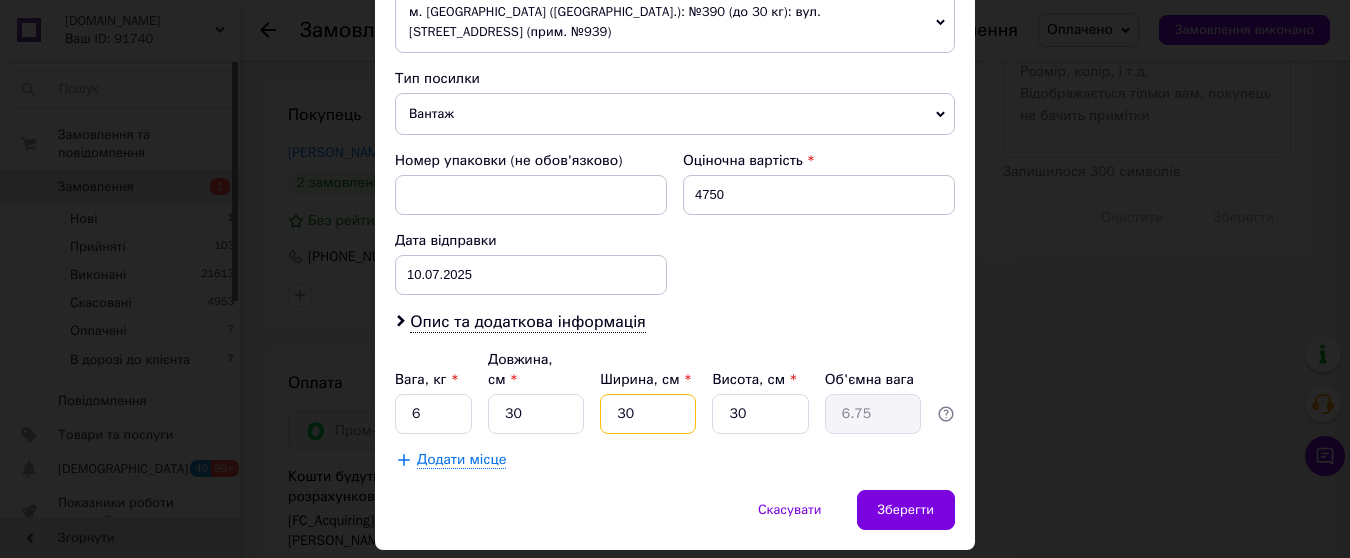 type on "3" 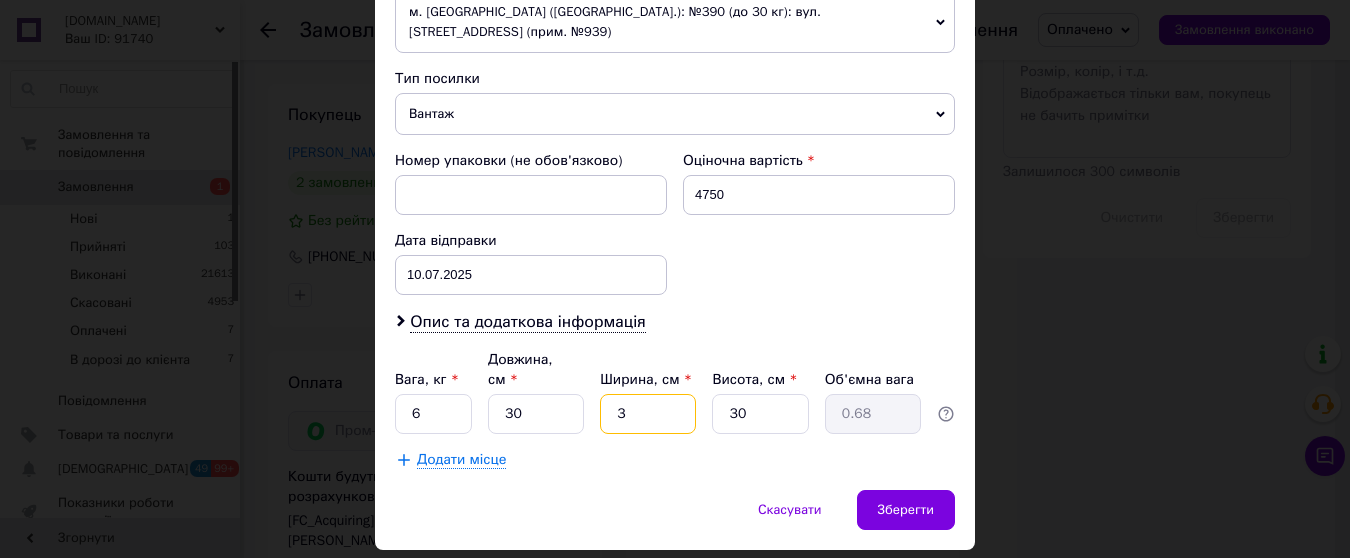 type 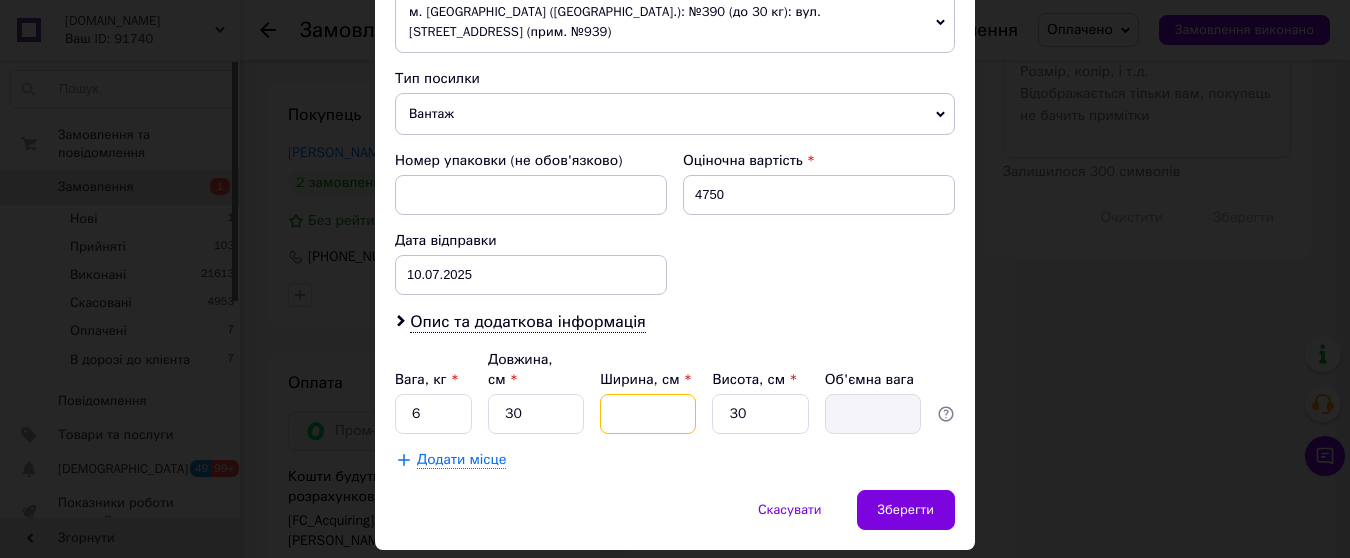 type on "2" 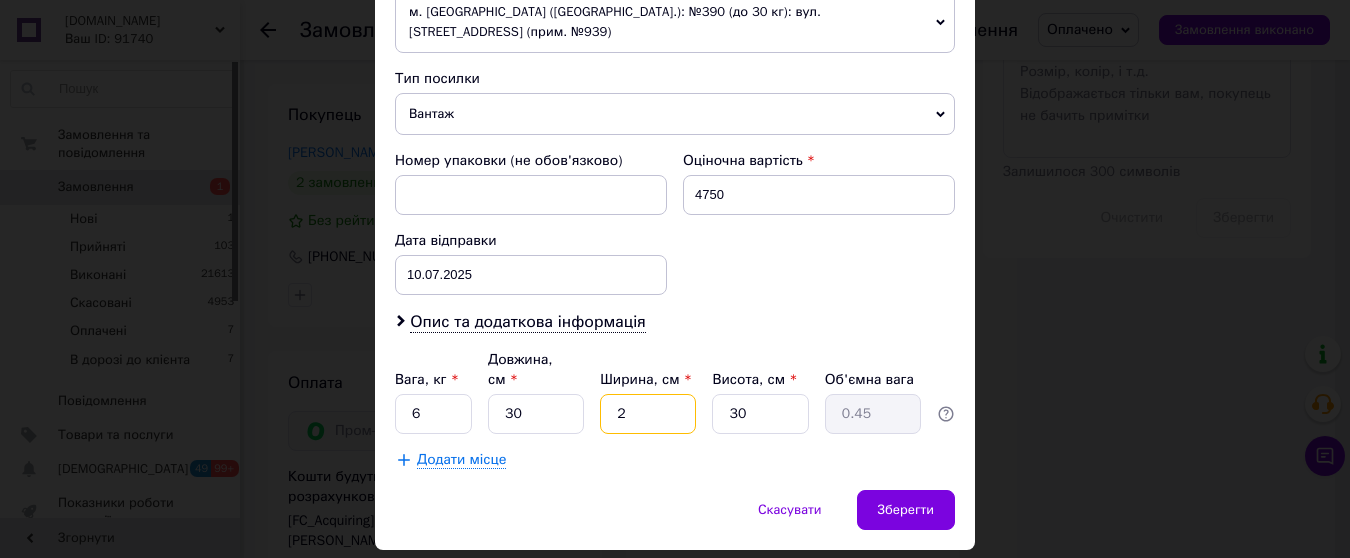 type on "25" 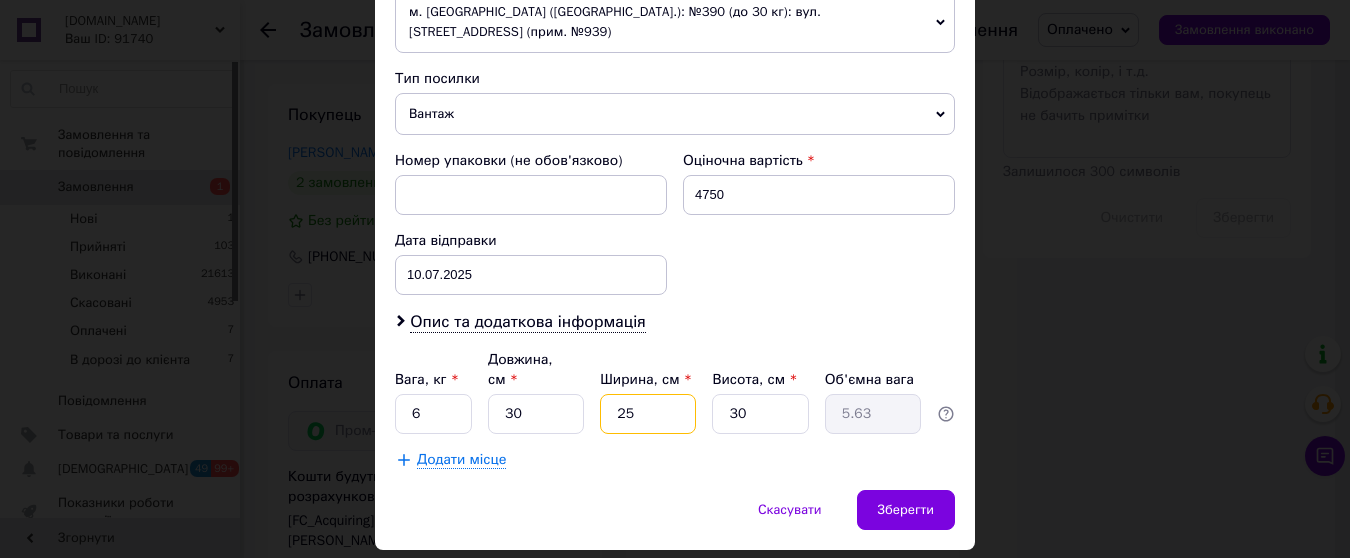 type on "25" 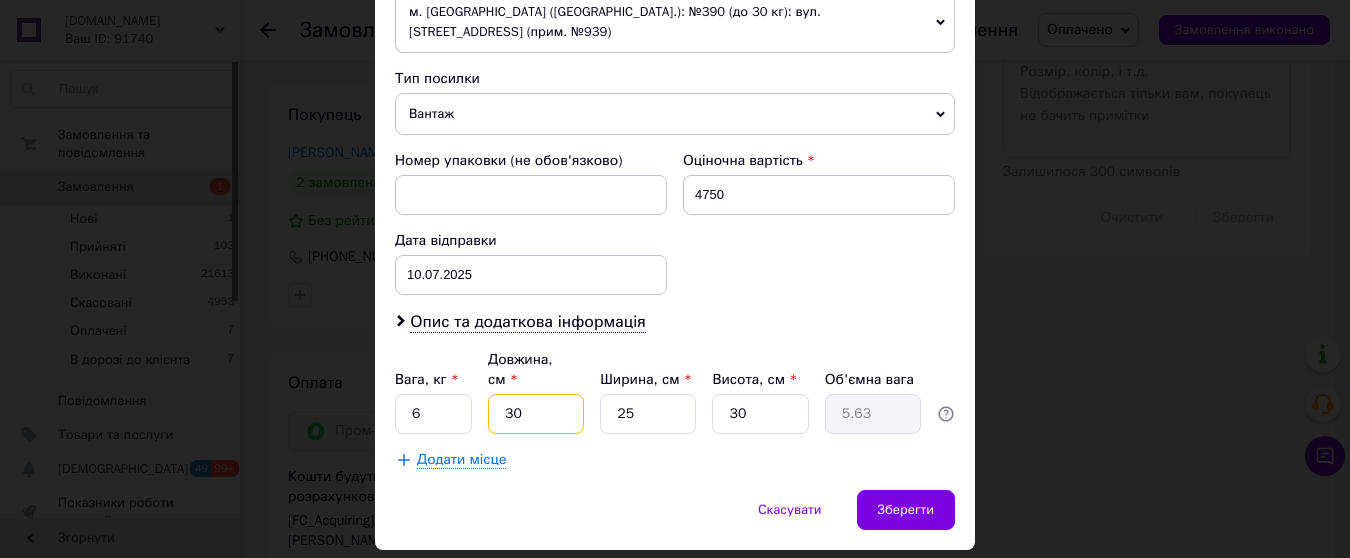 click on "30" at bounding box center (536, 414) 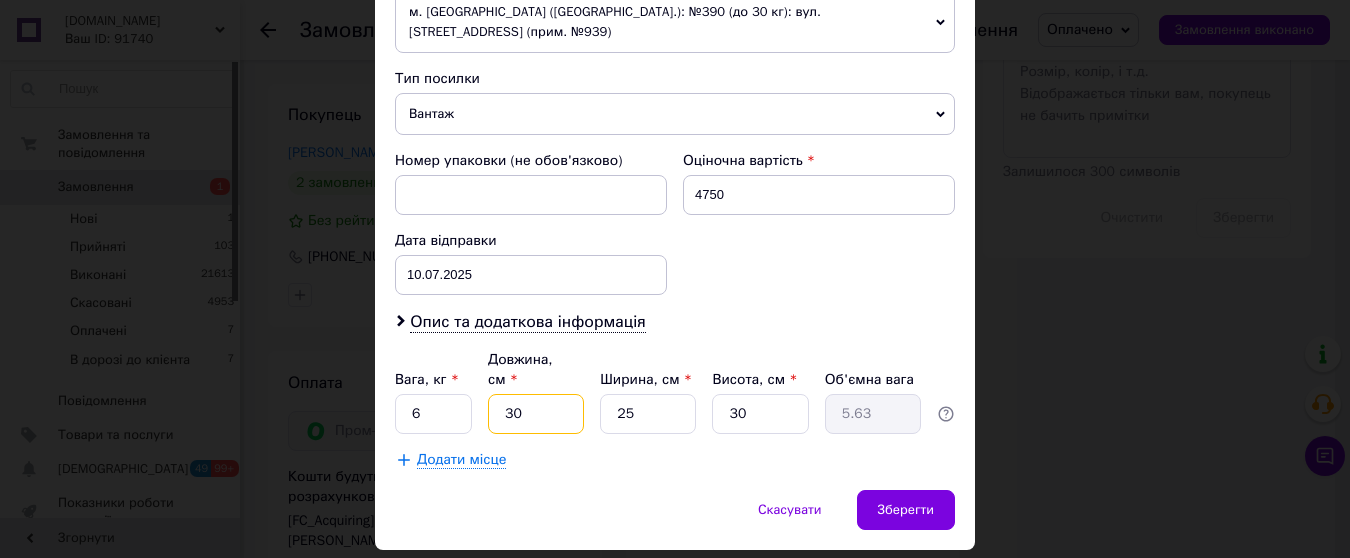 type on "3" 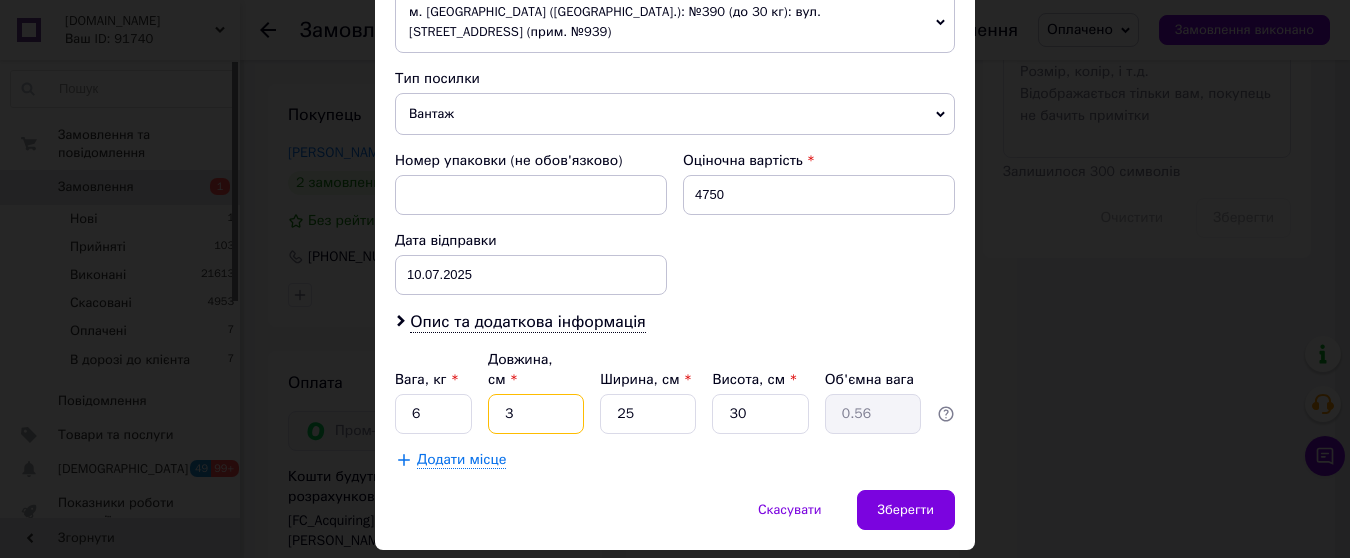 type on "34" 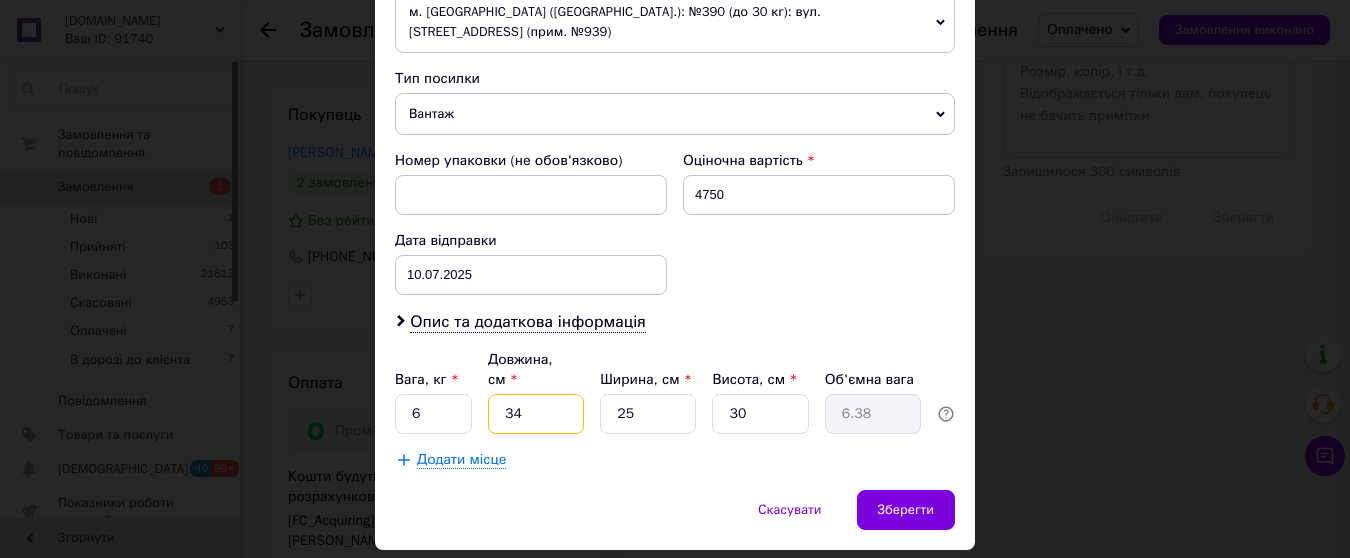 type on "34" 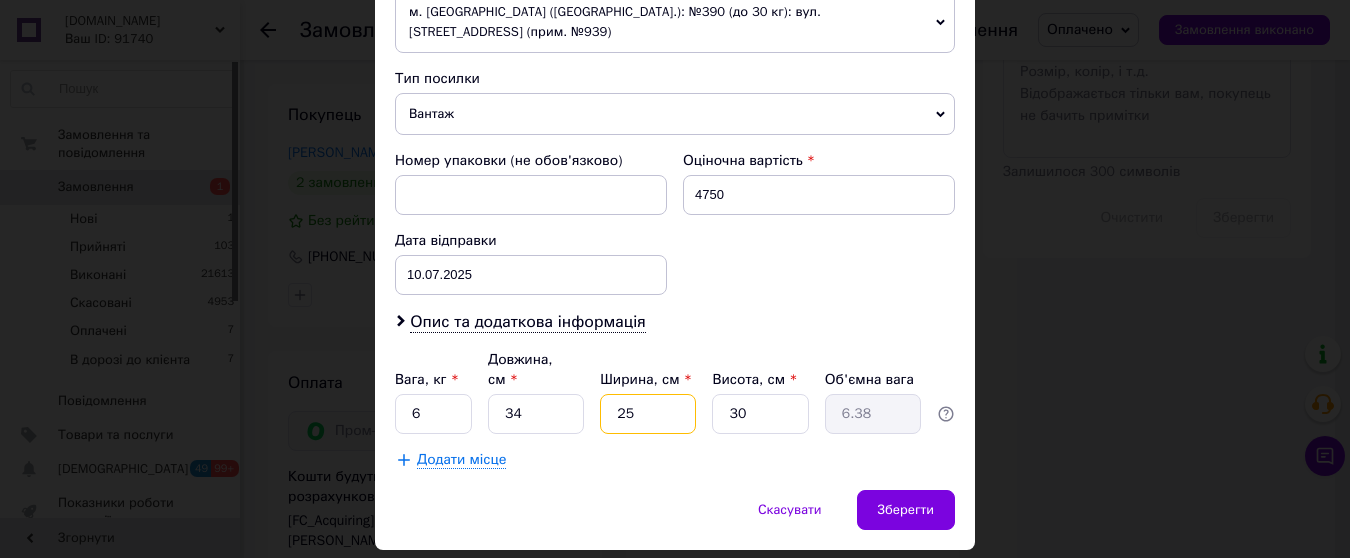 click on "25" at bounding box center [648, 414] 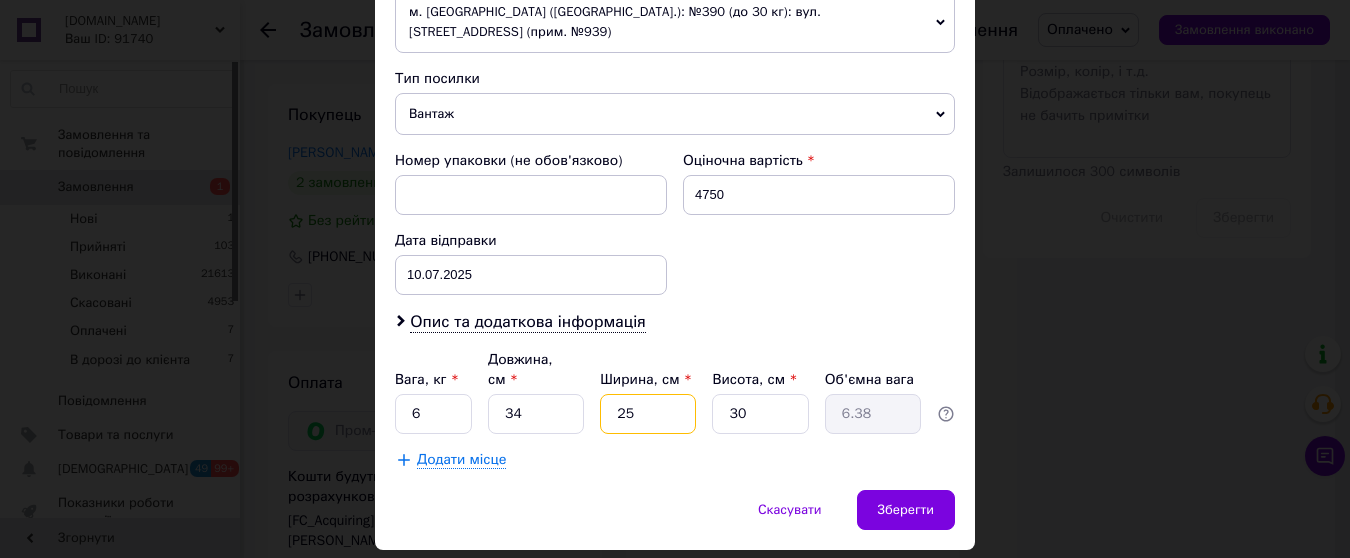 type on "2" 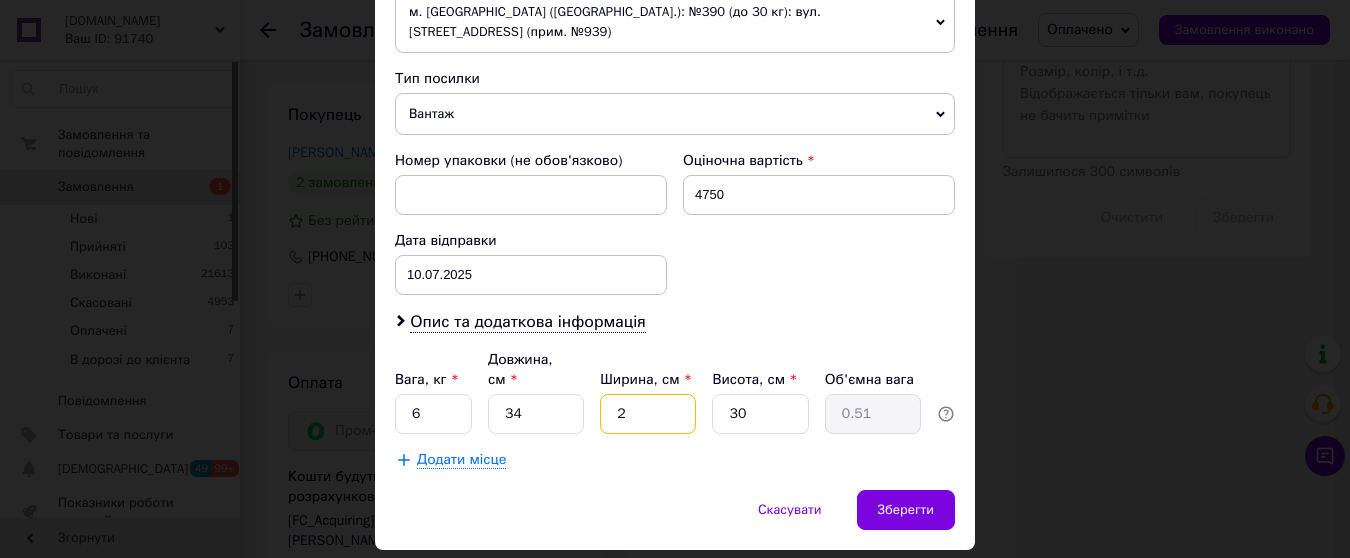 type 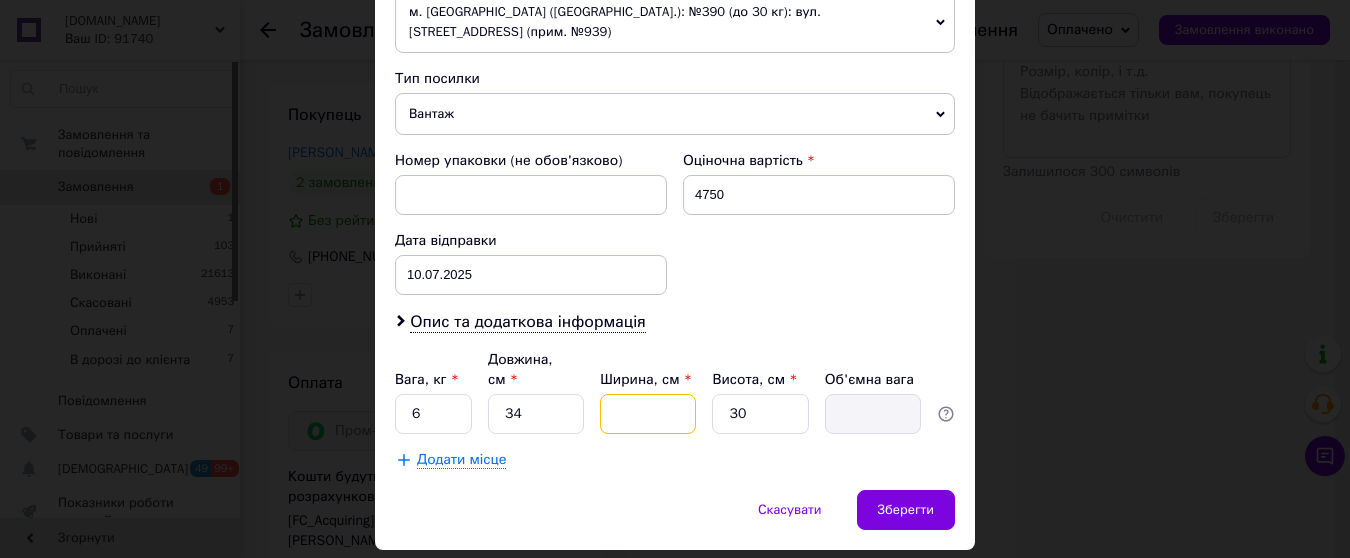 type on "3" 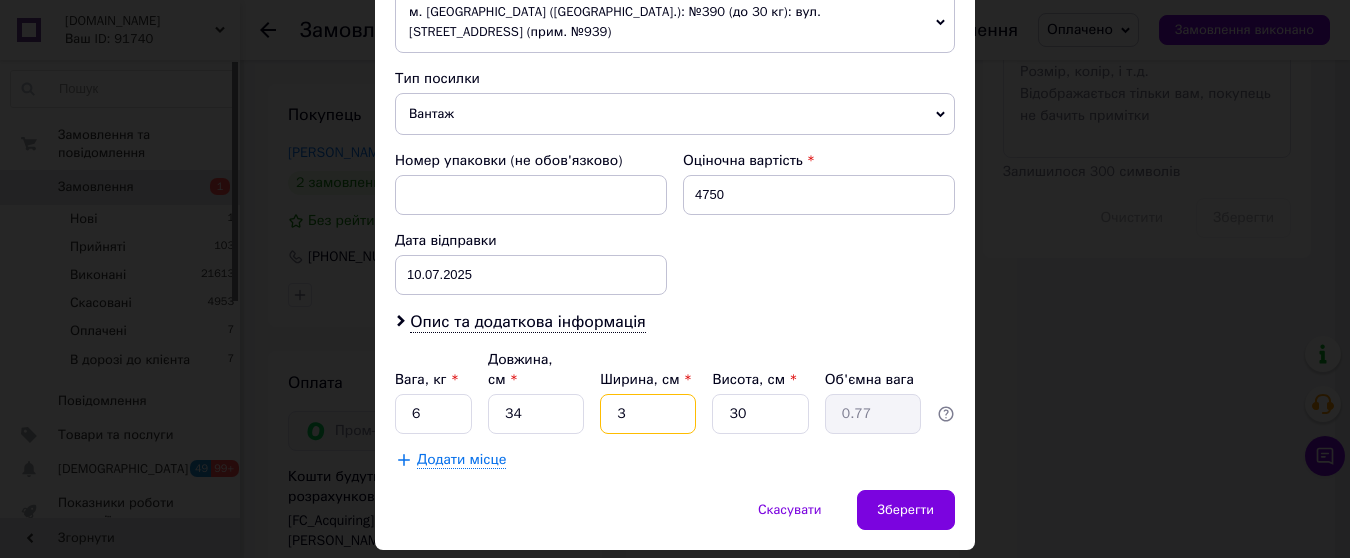 type on "30" 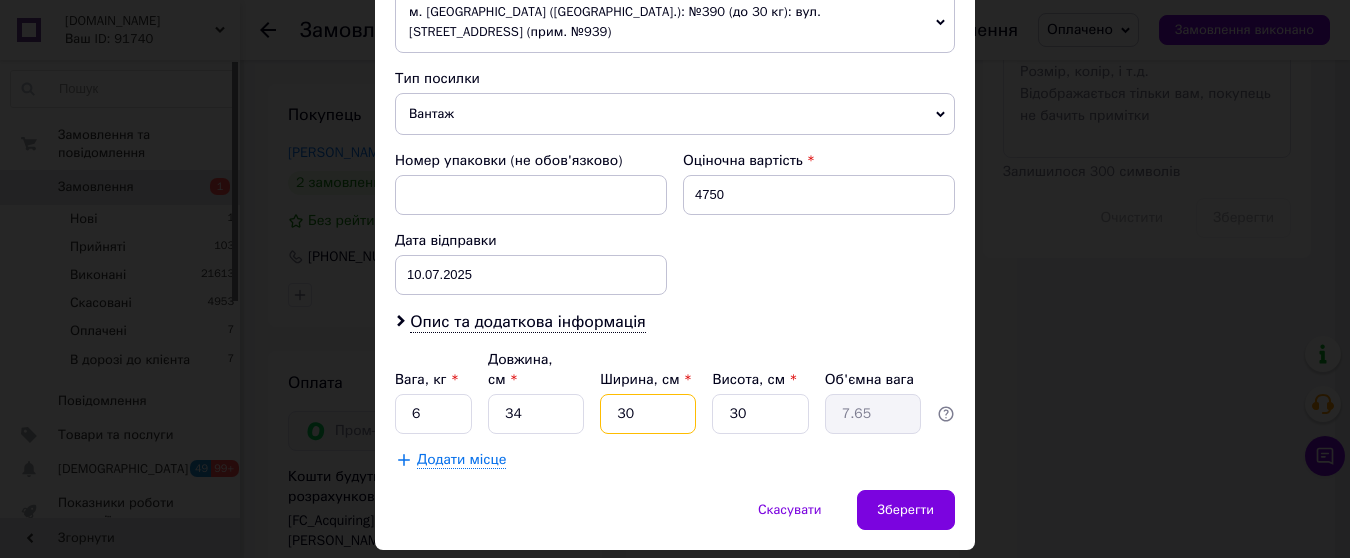 type on "30" 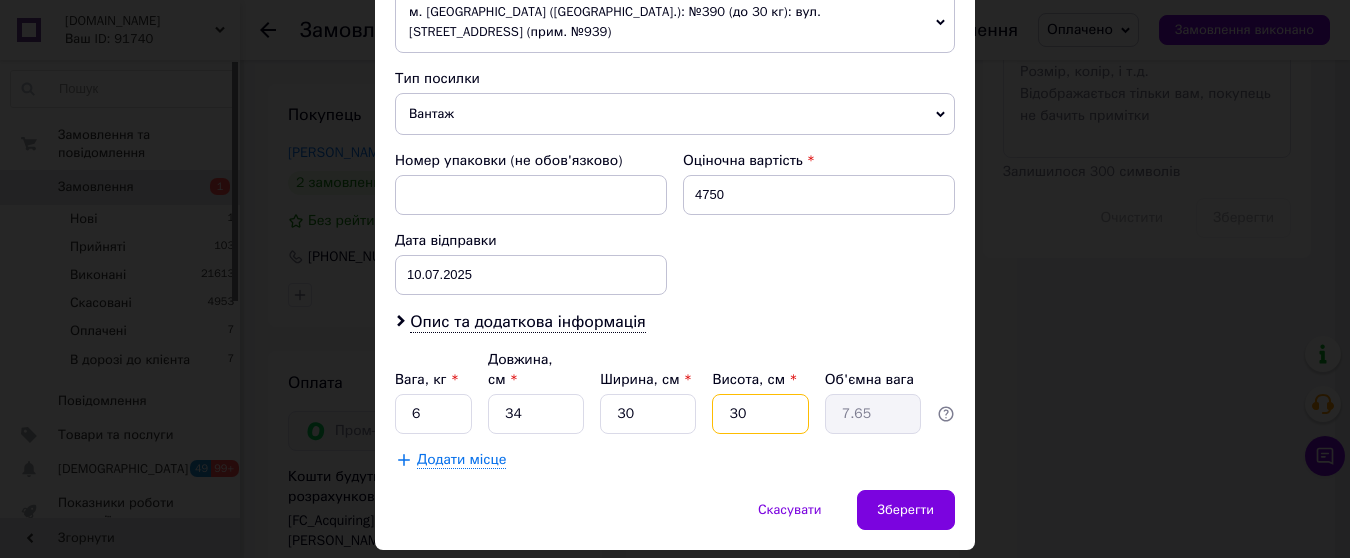 click on "30" at bounding box center (760, 414) 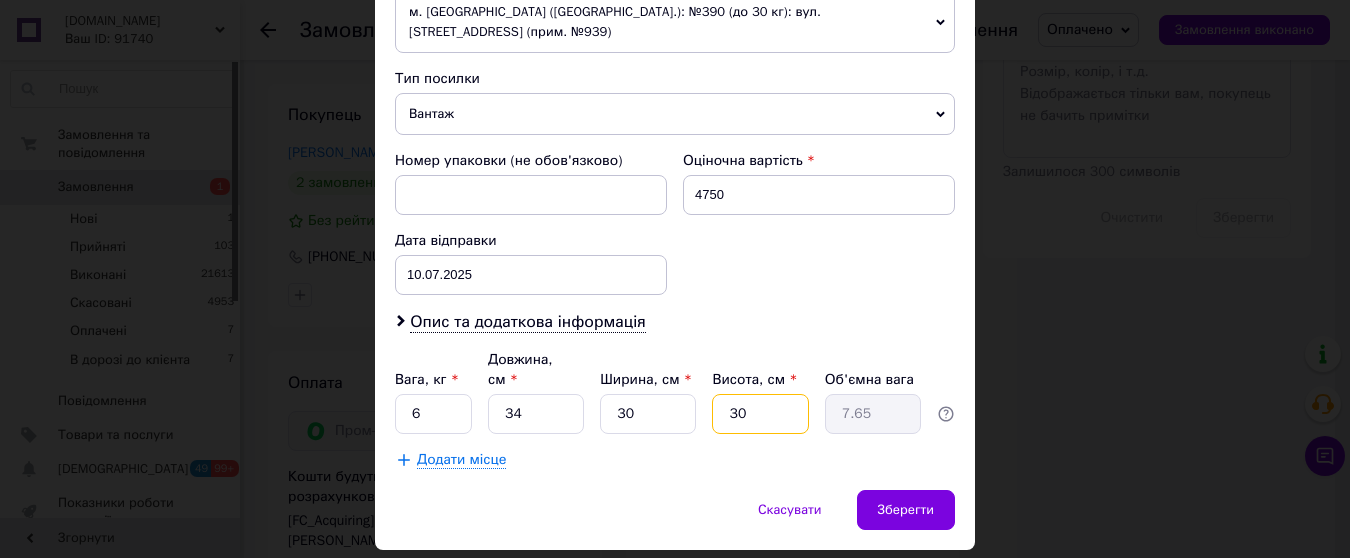 type on "3" 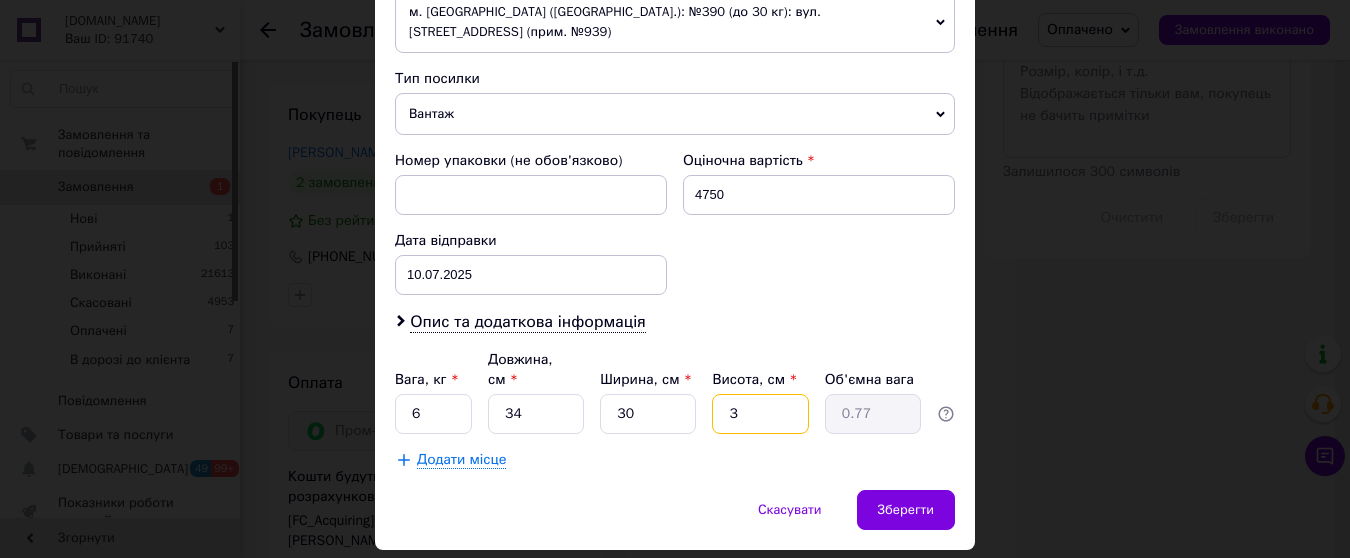 type 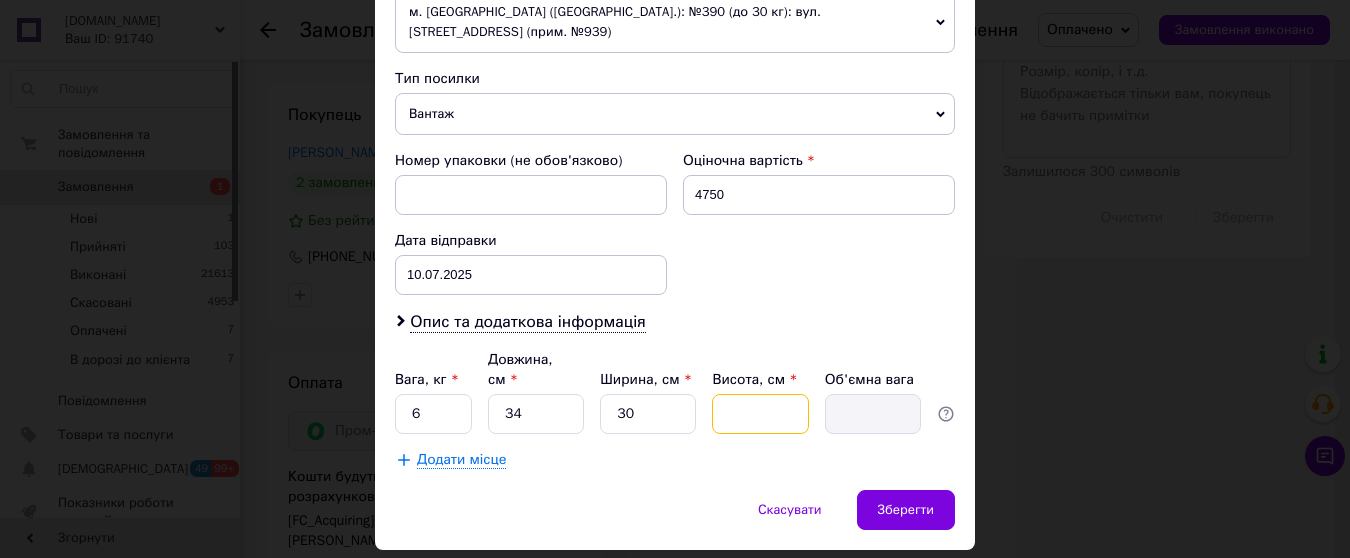 type on "2" 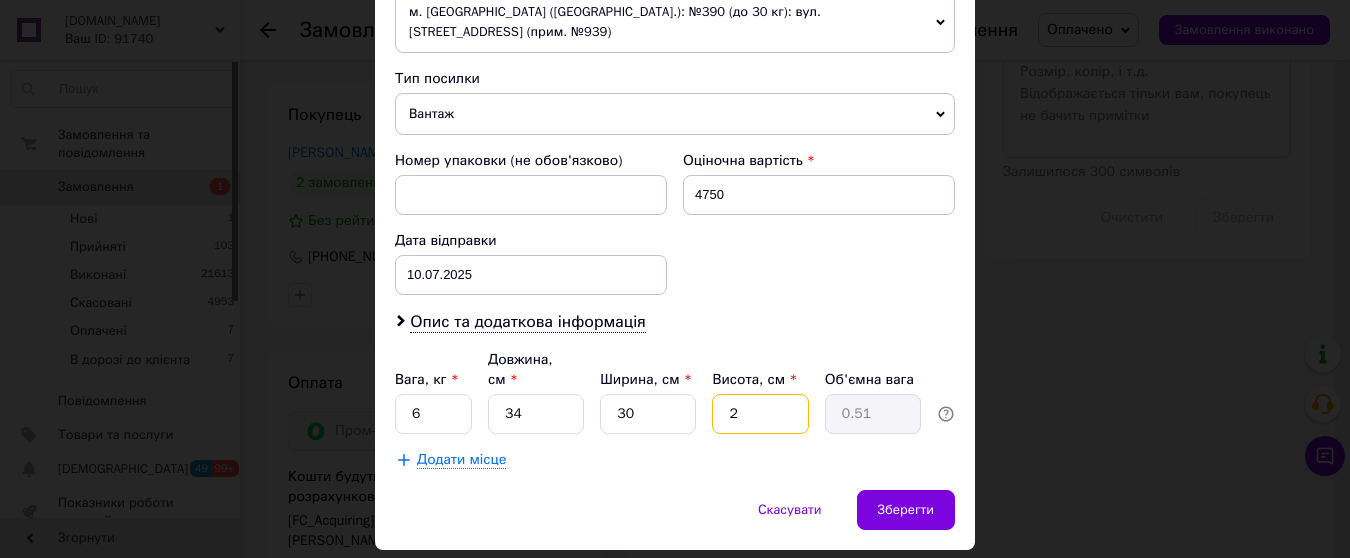 type on "25" 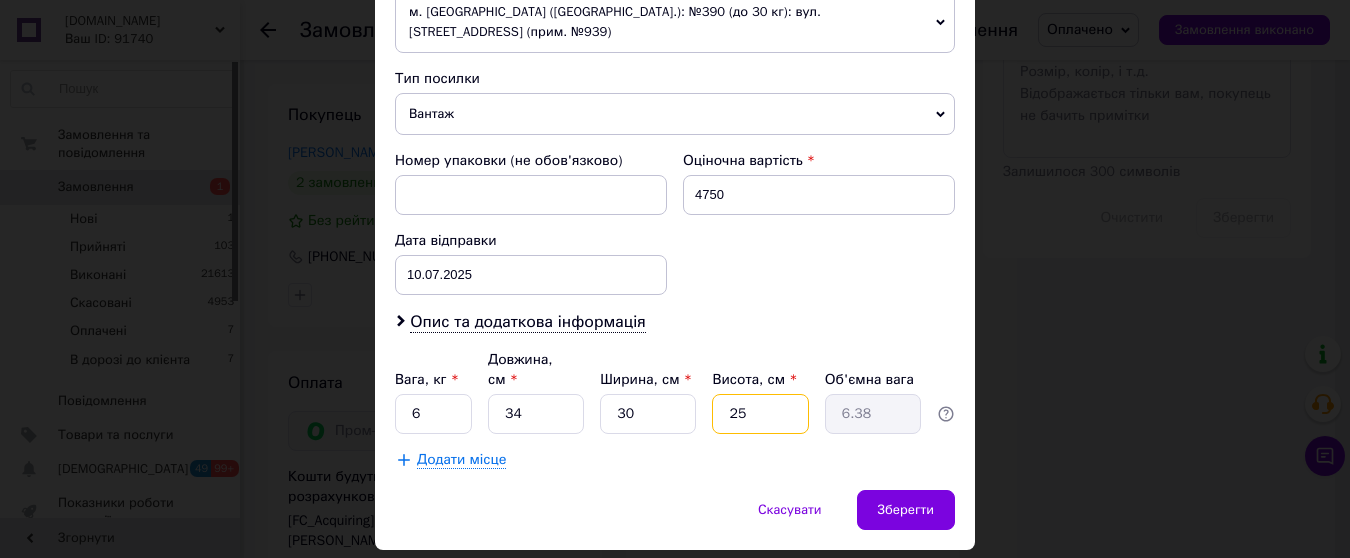 type on "25" 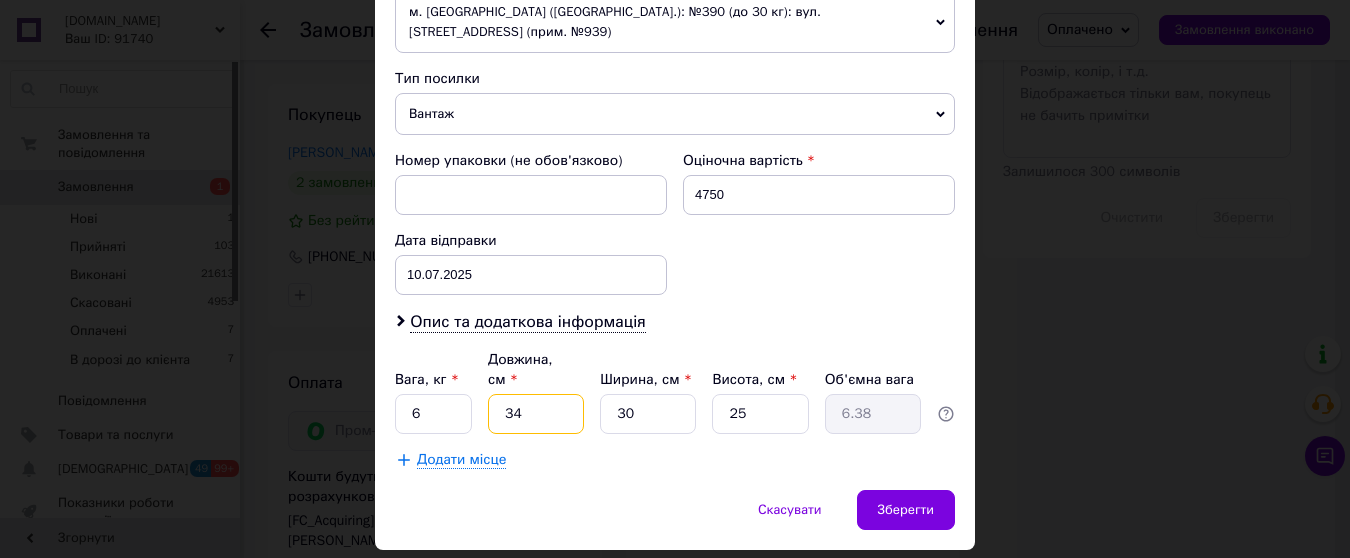 click on "34" at bounding box center [536, 414] 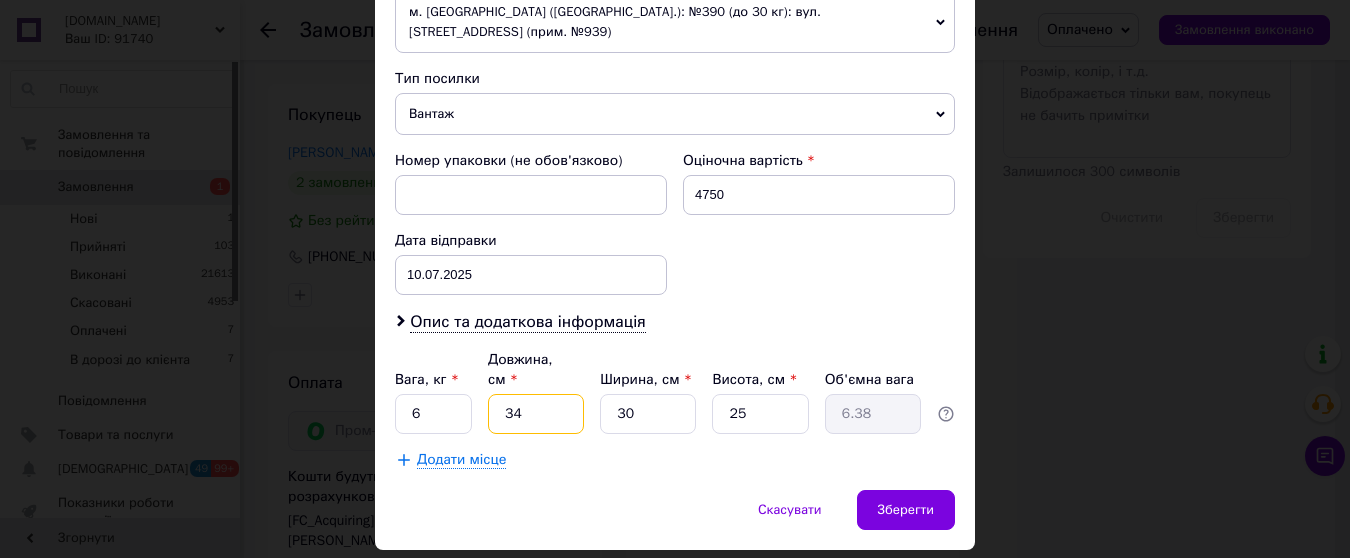 type on "3" 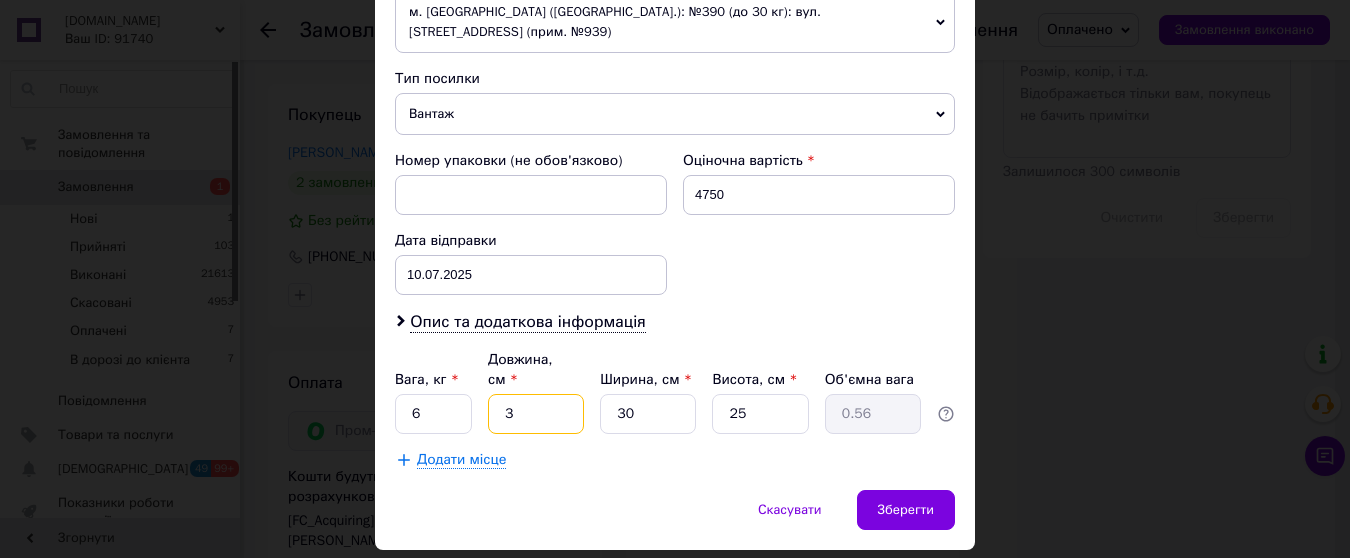 type on "30" 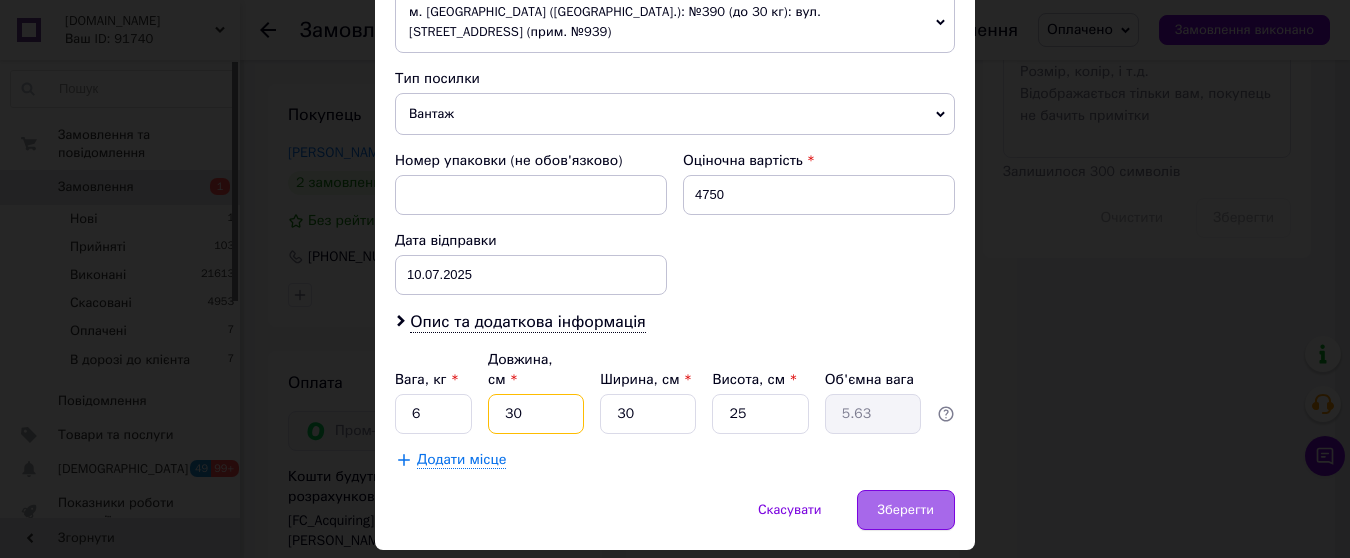 type on "30" 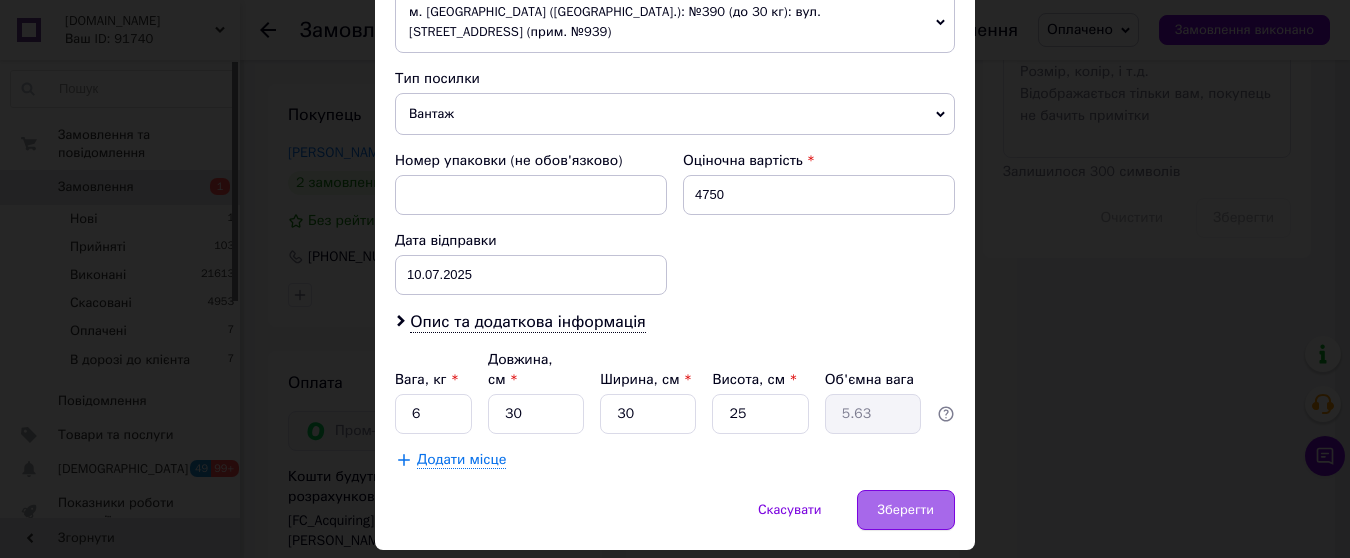 click on "Зберегти" at bounding box center [906, 510] 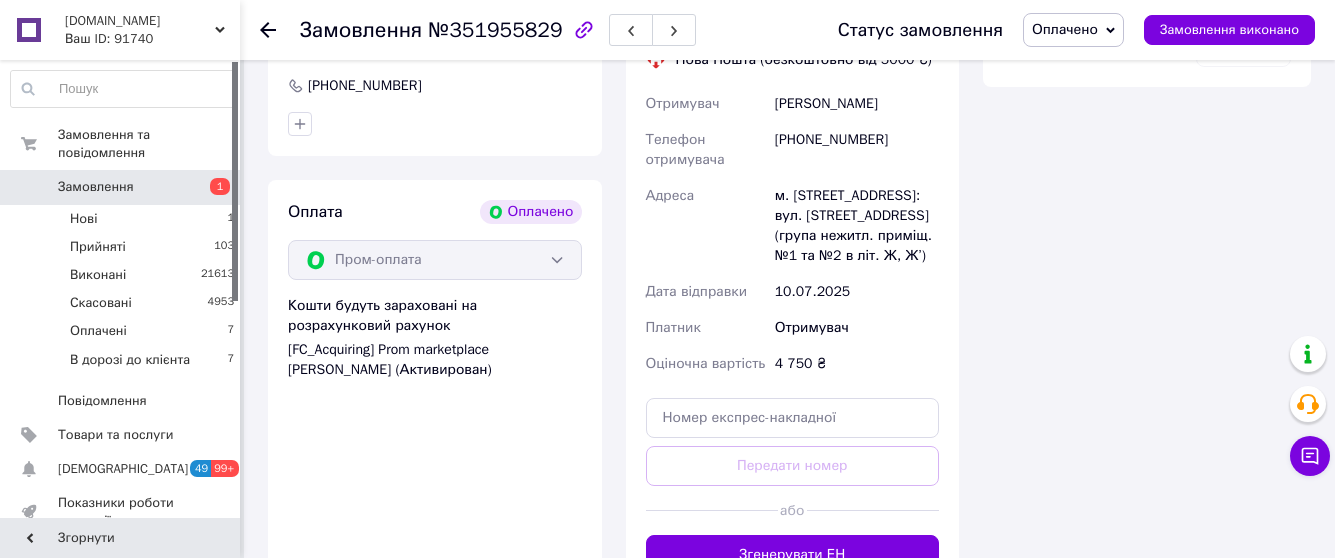 scroll, scrollTop: 2071, scrollLeft: 0, axis: vertical 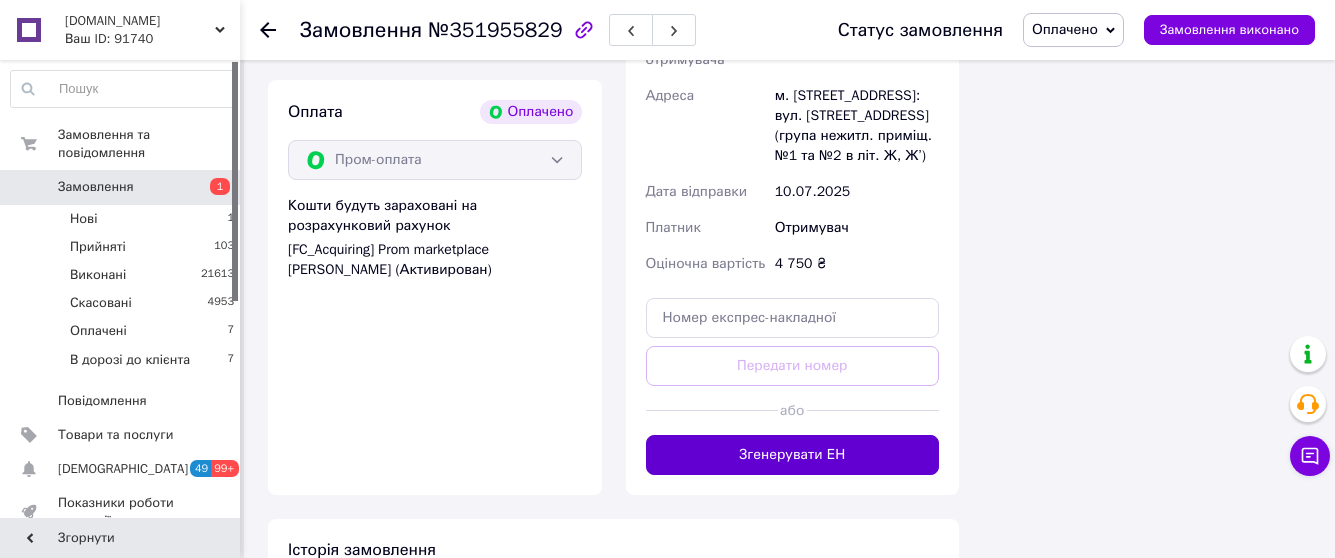 click on "Згенерувати ЕН" at bounding box center [793, 455] 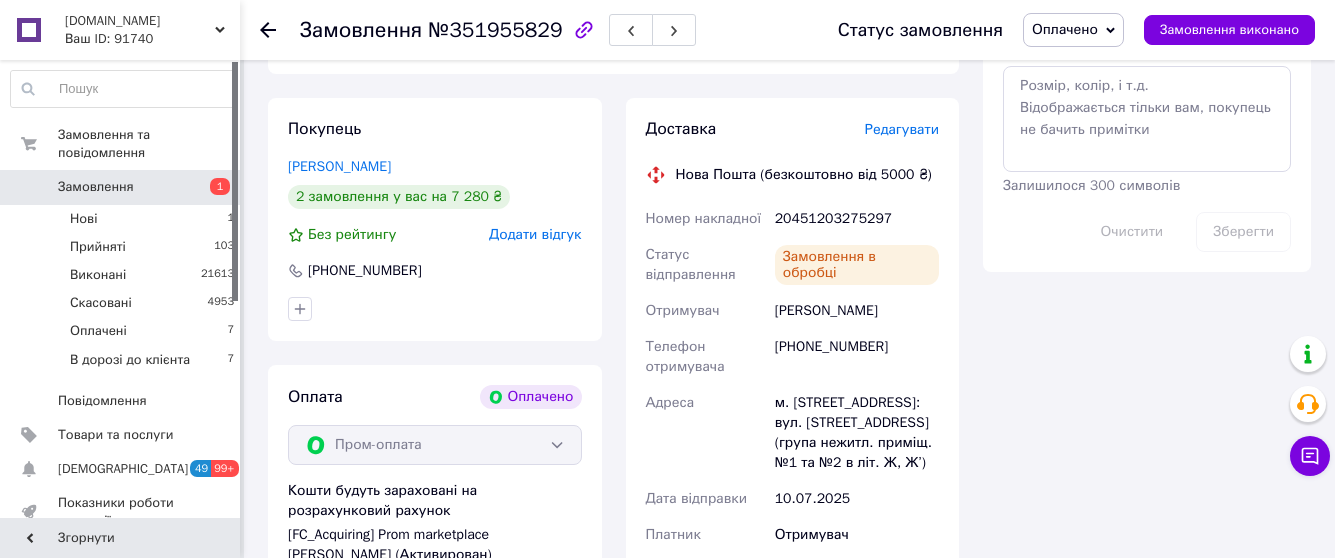 scroll, scrollTop: 1771, scrollLeft: 0, axis: vertical 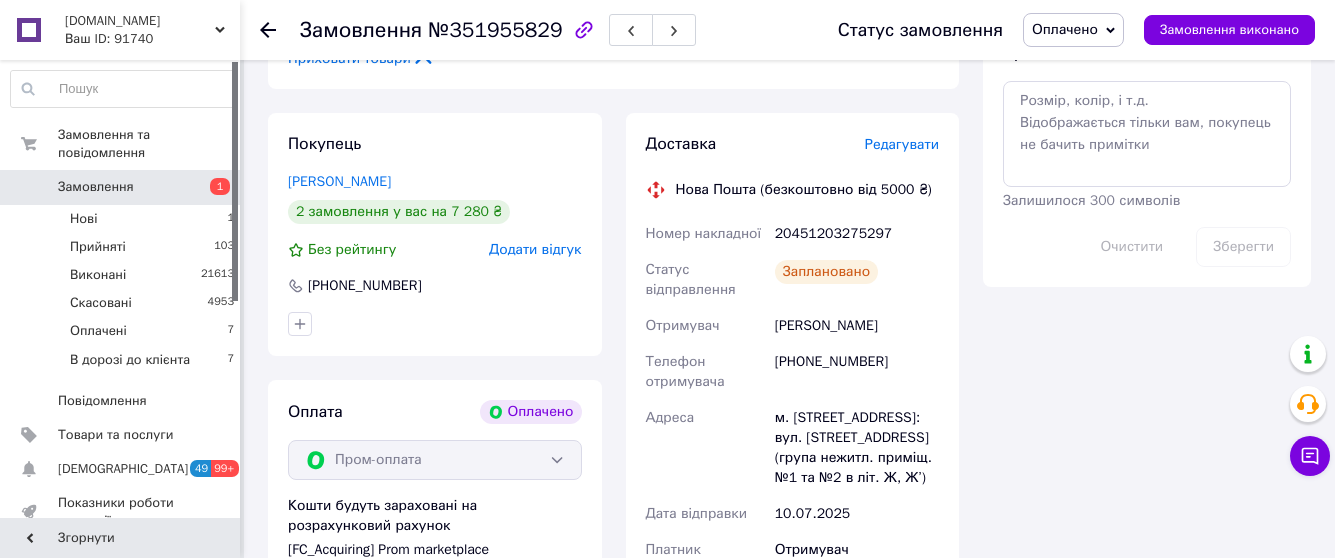 click 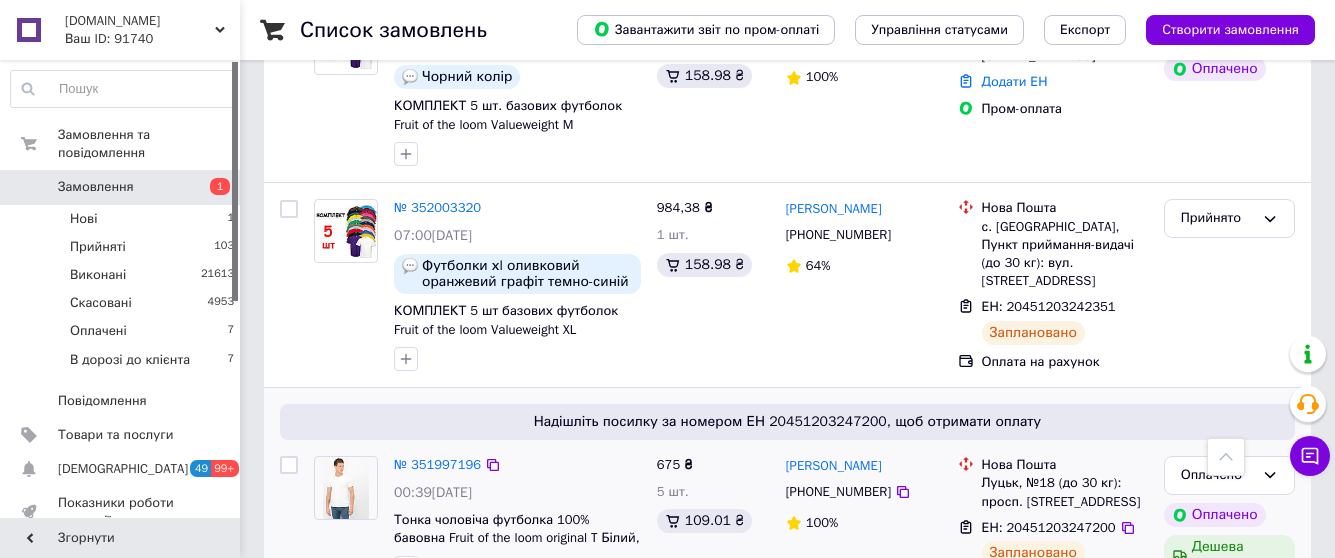 scroll, scrollTop: 1052, scrollLeft: 0, axis: vertical 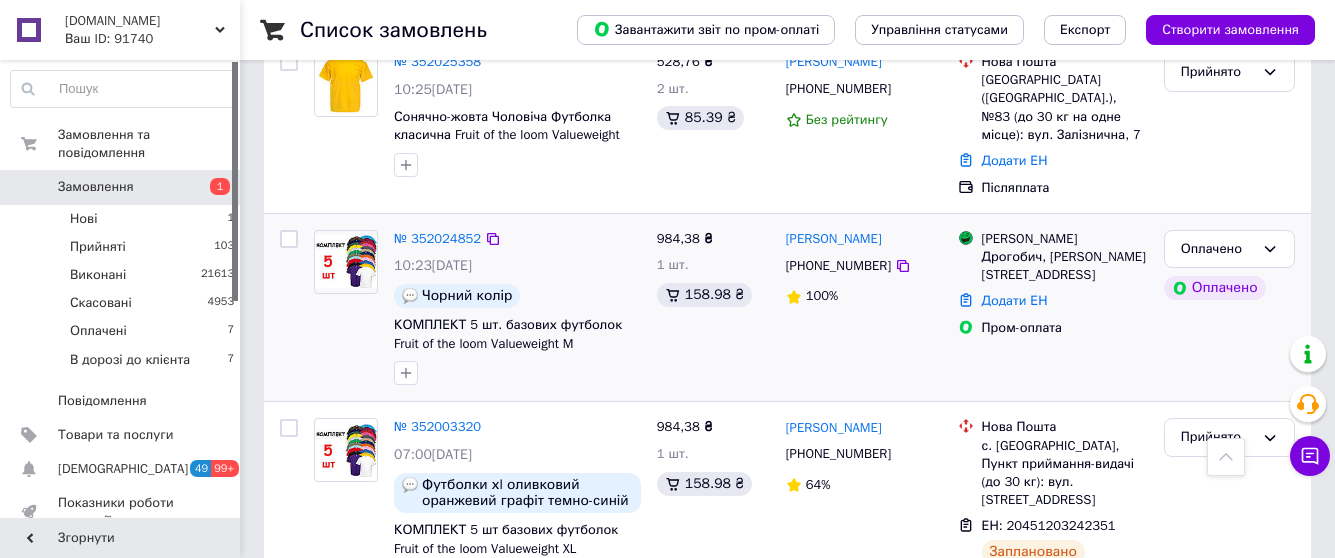 click at bounding box center [346, 261] 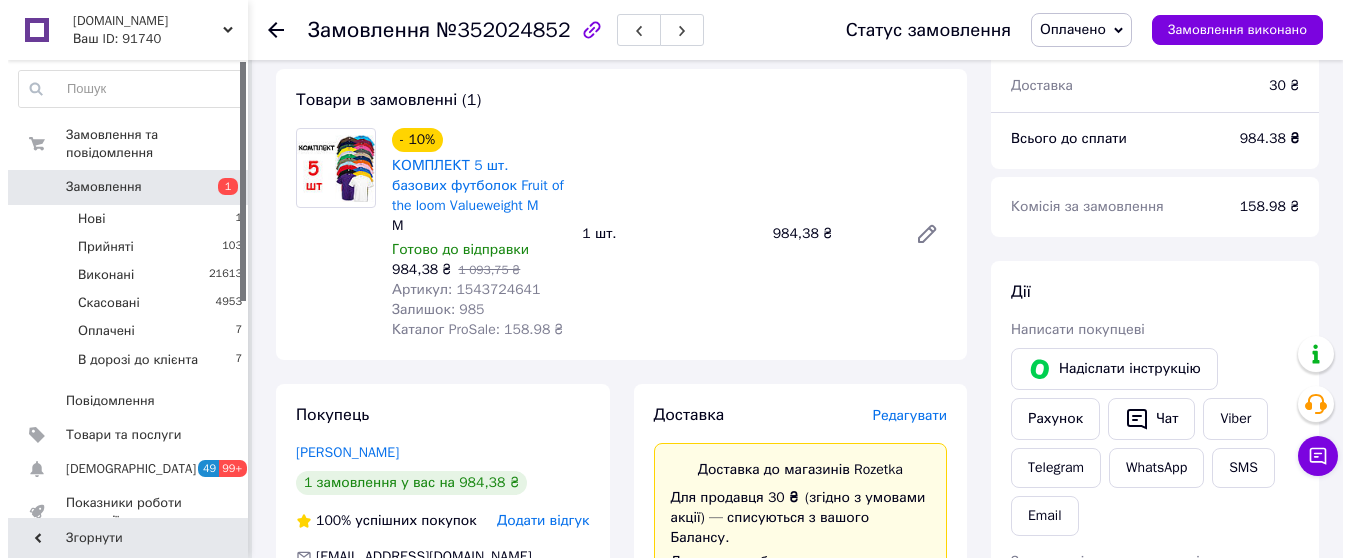 scroll, scrollTop: 800, scrollLeft: 0, axis: vertical 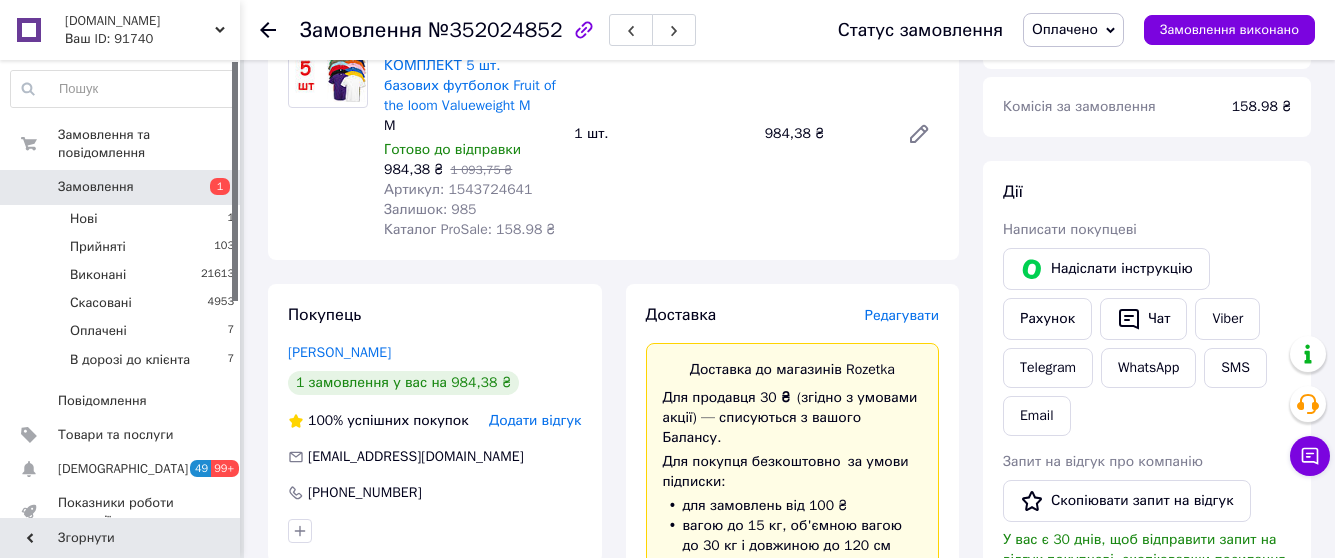 click on "Редагувати" at bounding box center [902, 315] 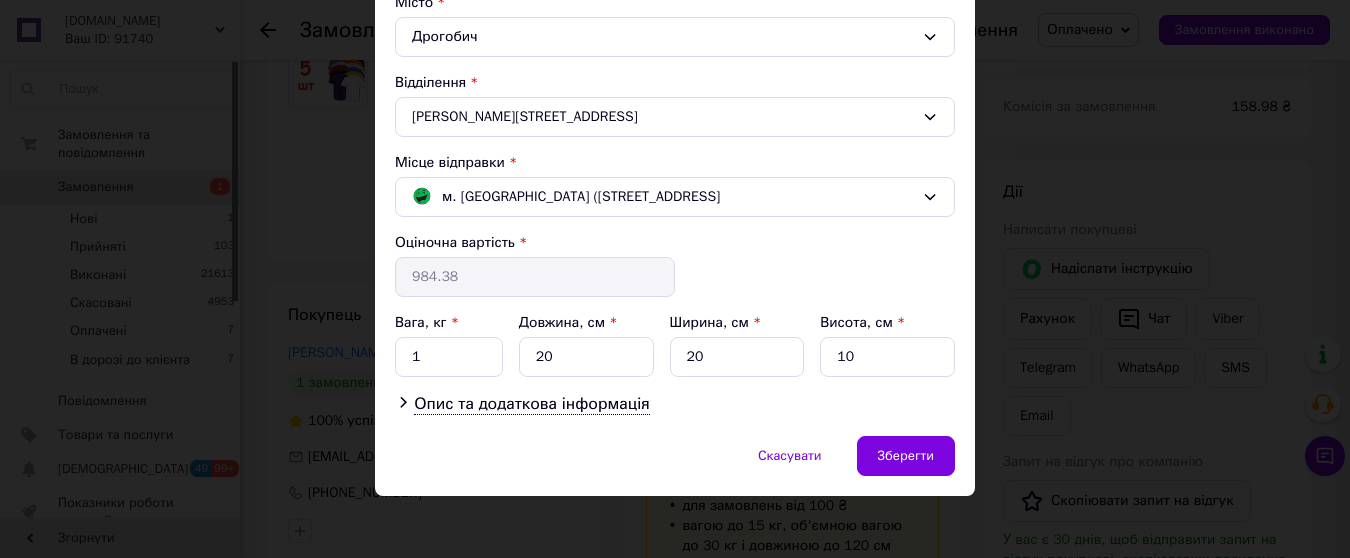 scroll, scrollTop: 566, scrollLeft: 0, axis: vertical 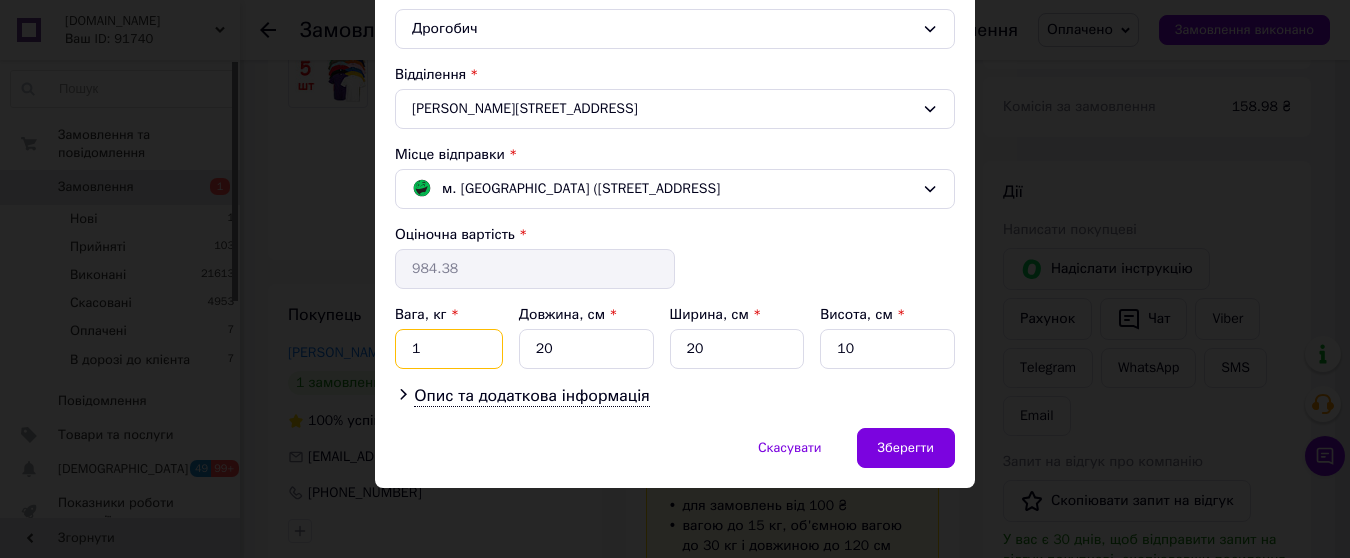 click on "1" at bounding box center (449, 349) 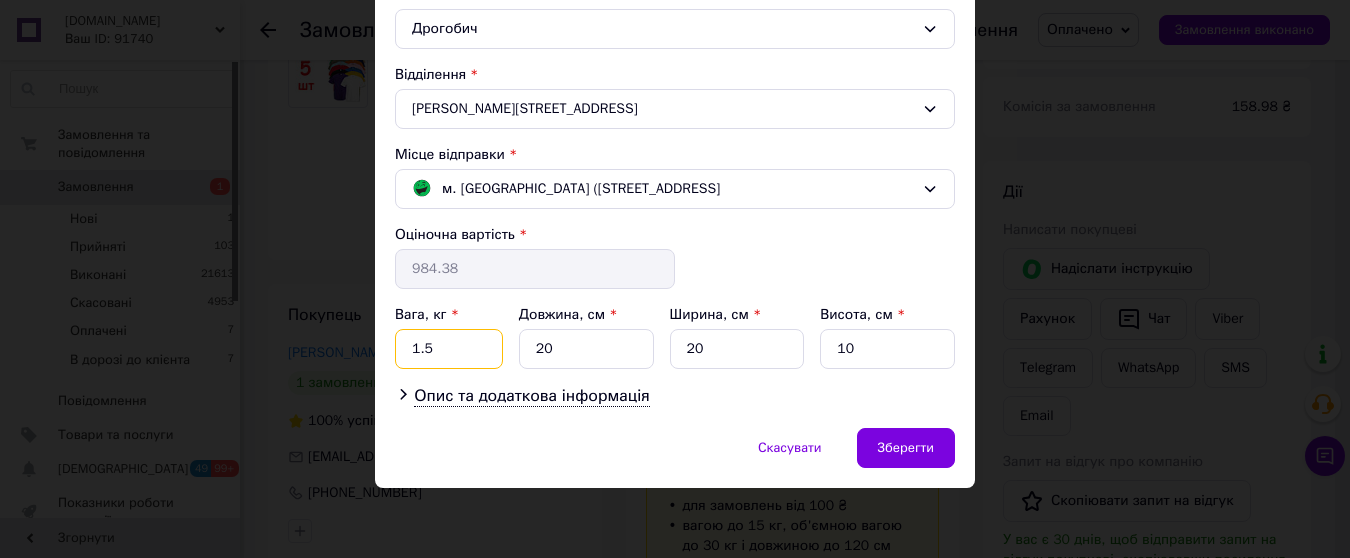 type on "1.5" 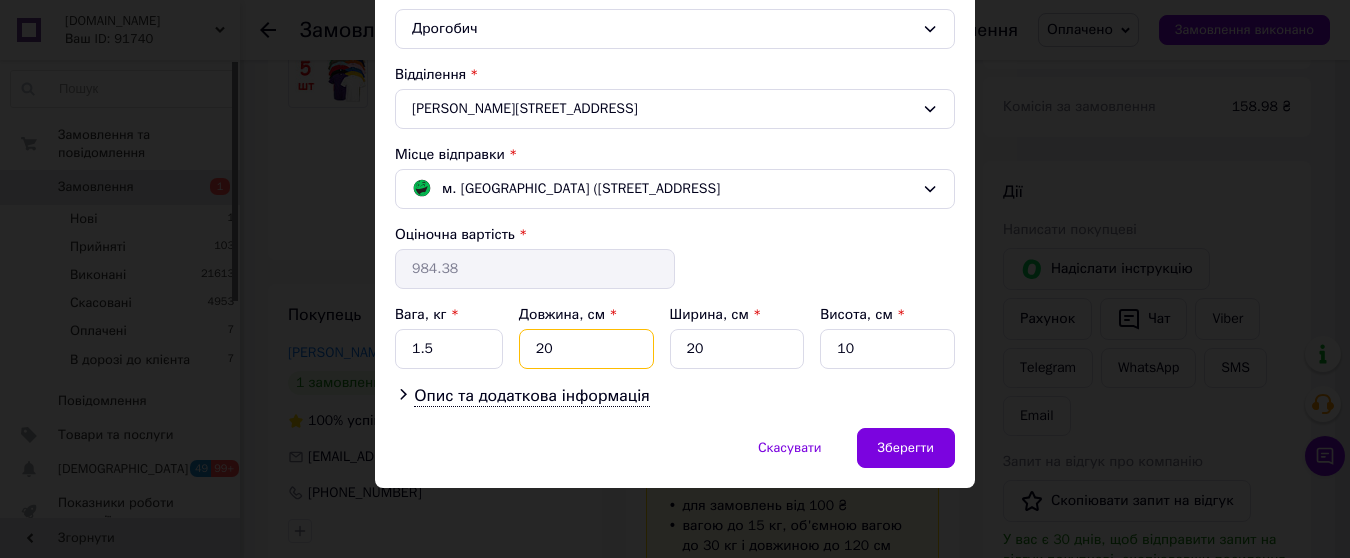 click on "20" at bounding box center (586, 349) 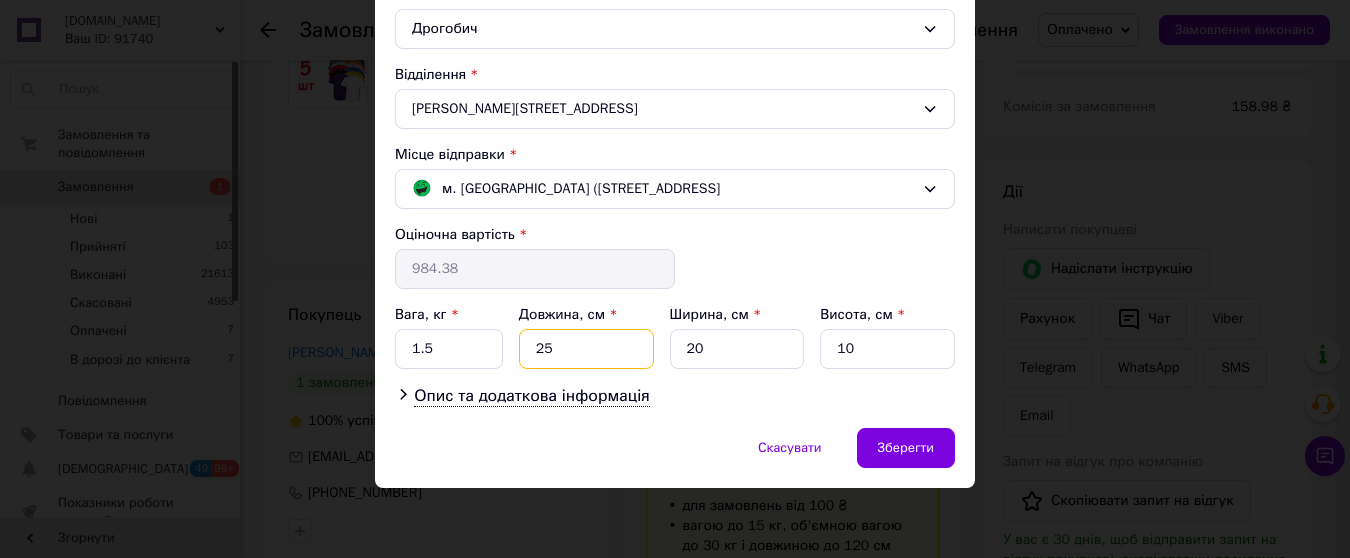 type on "25" 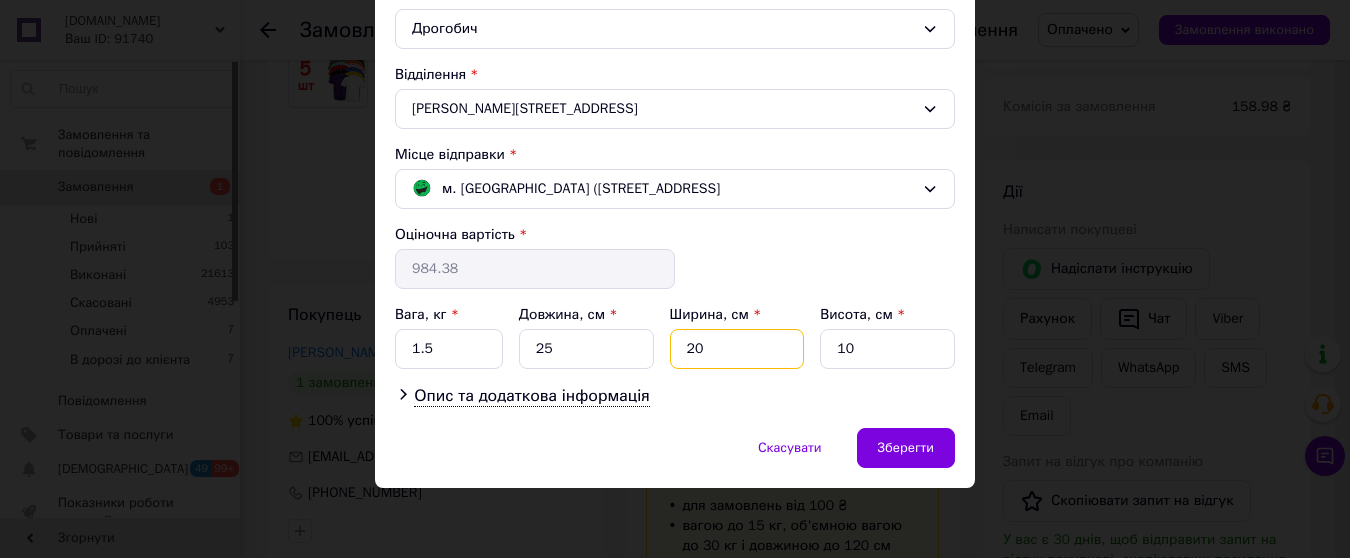 click on "20" at bounding box center (737, 349) 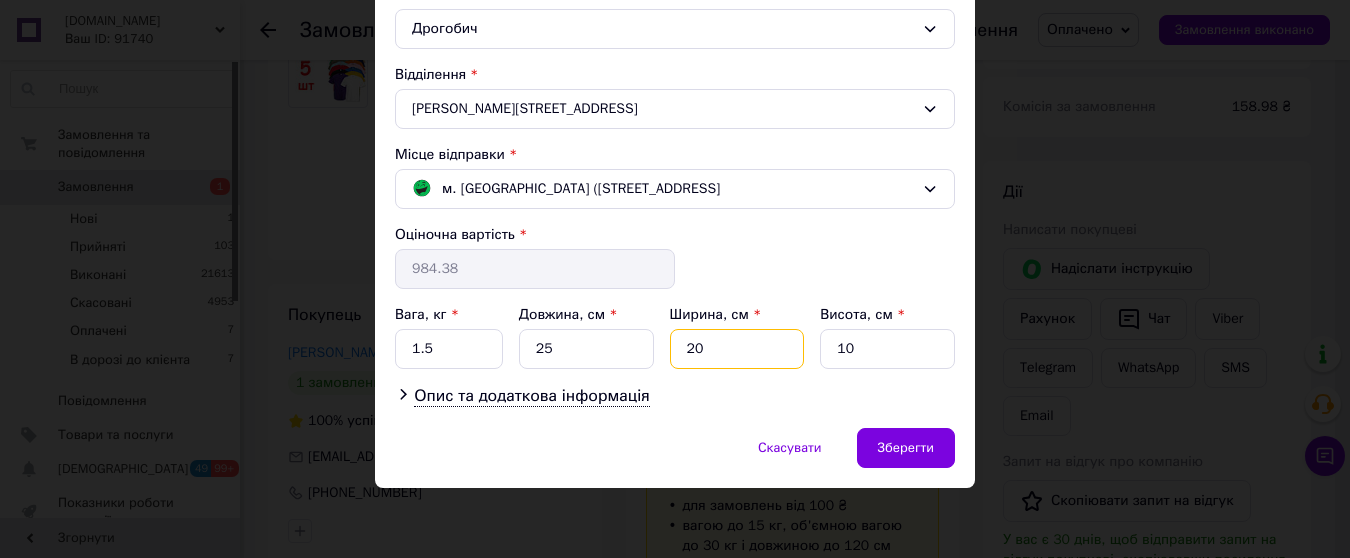 type on "2" 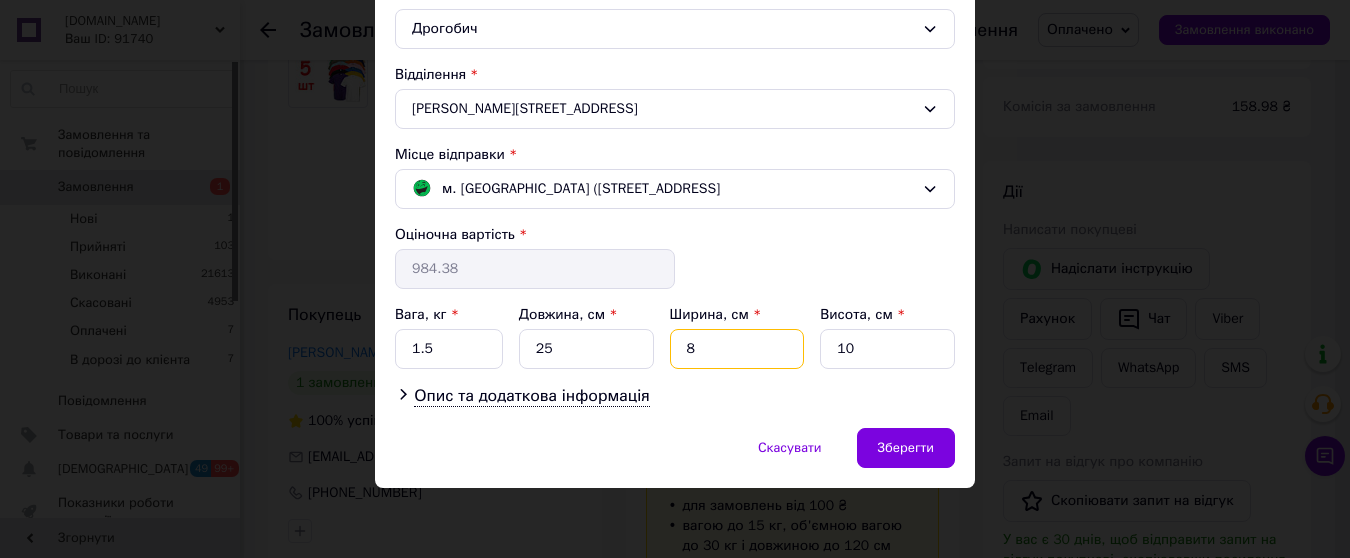 type on "8" 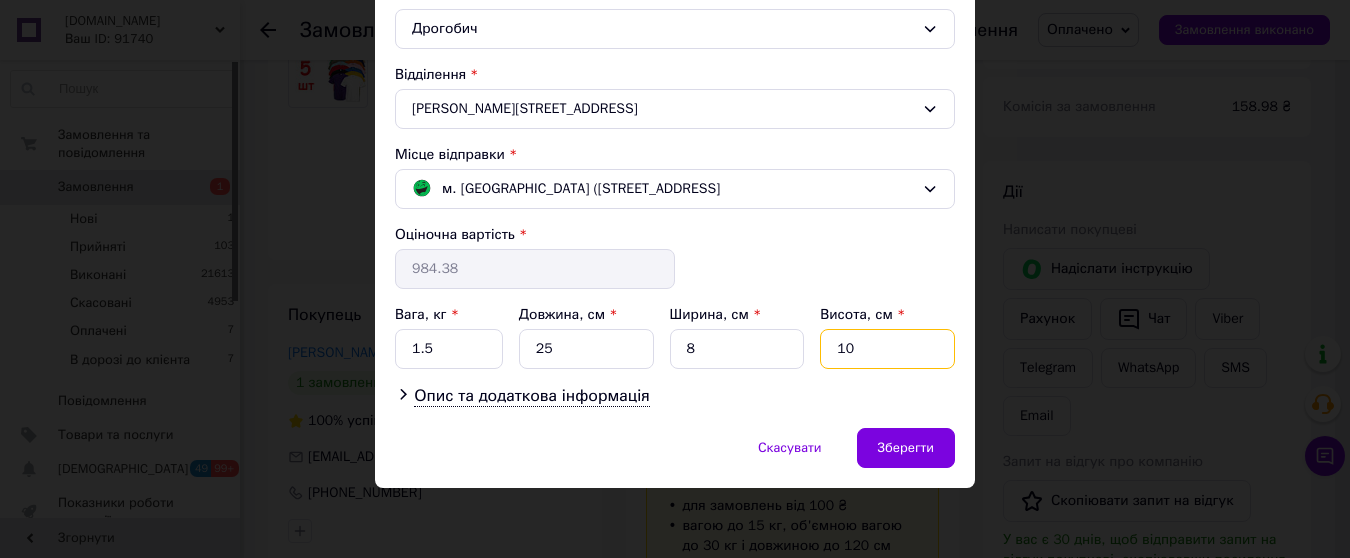 click on "10" at bounding box center [887, 349] 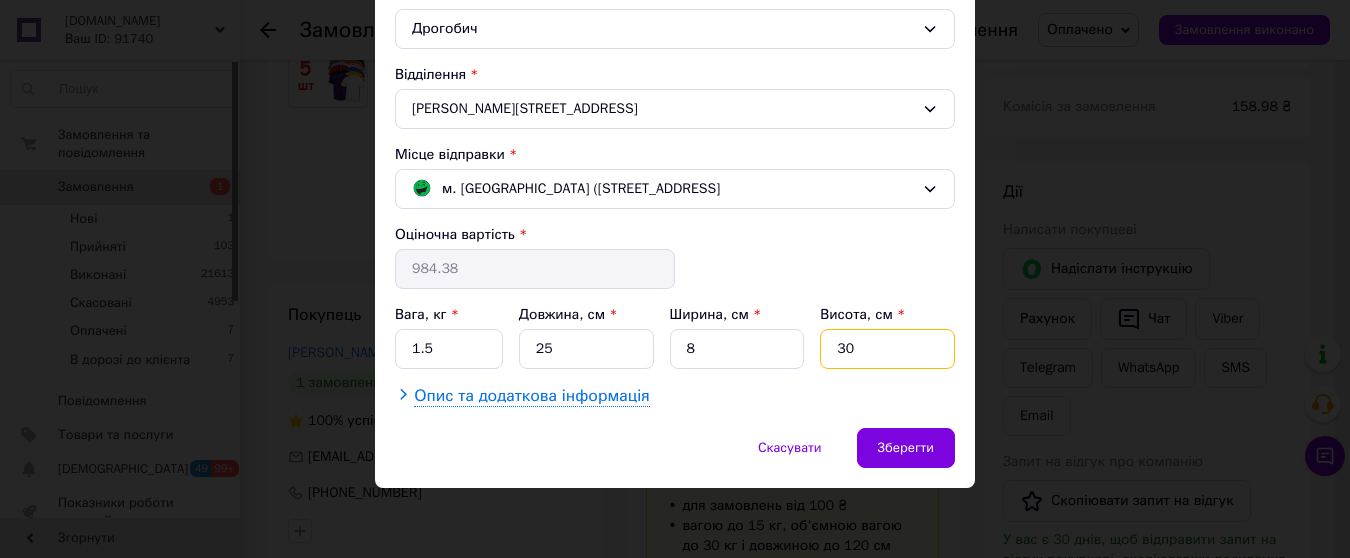 type on "30" 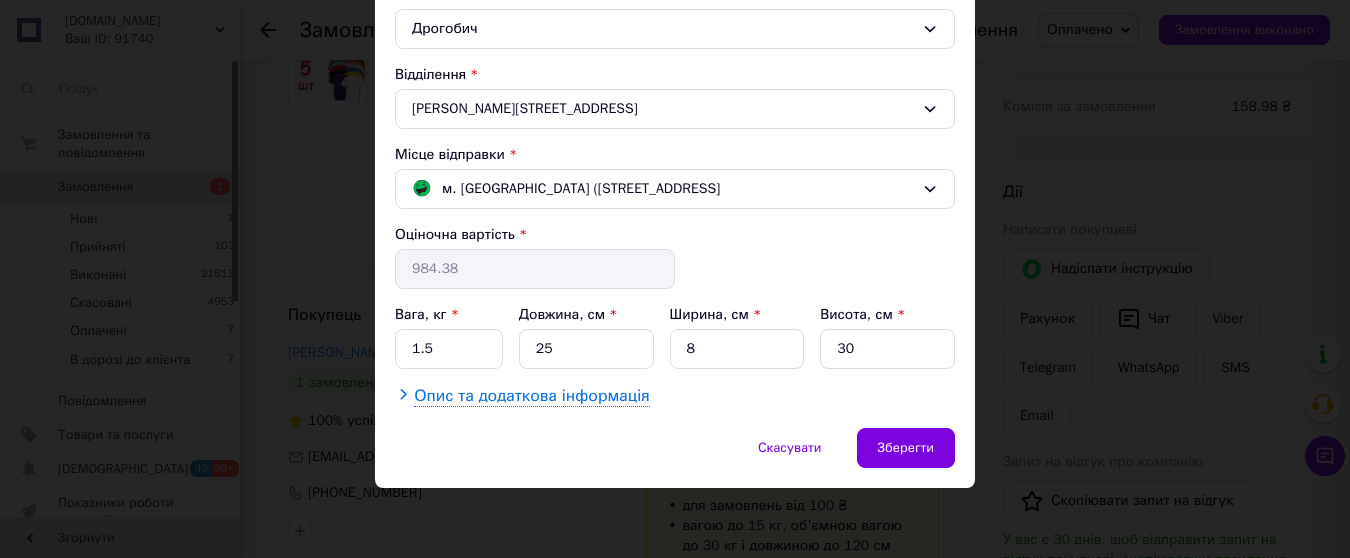 click on "Опис та додаткова інформація" at bounding box center [531, 396] 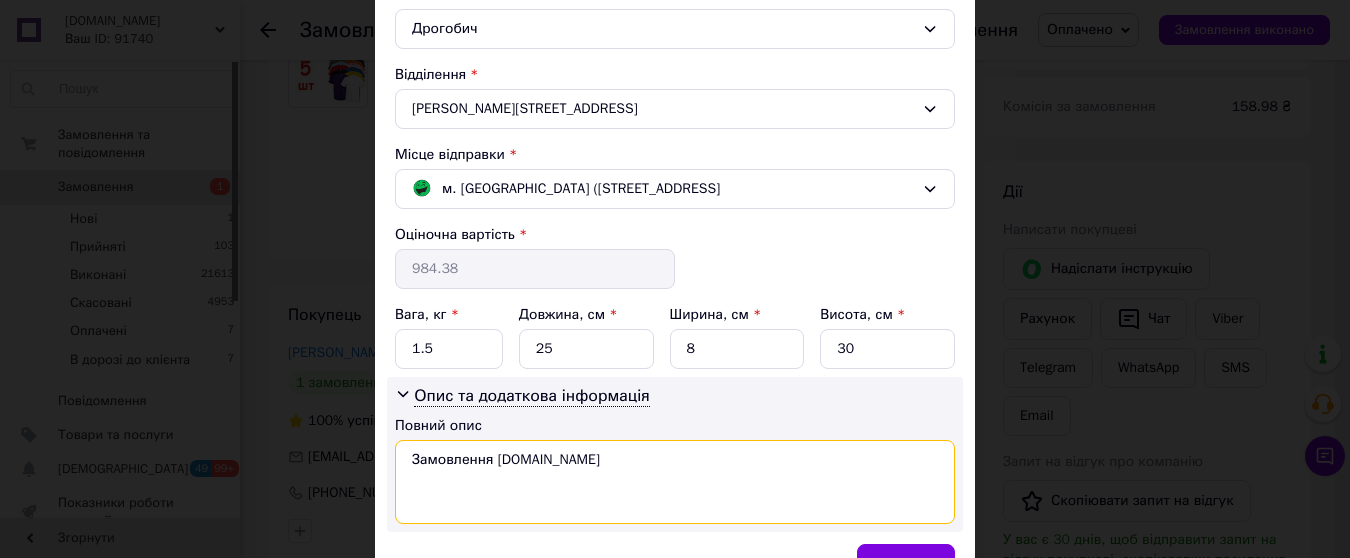 click on "Замовлення Prom.ua" at bounding box center [675, 482] 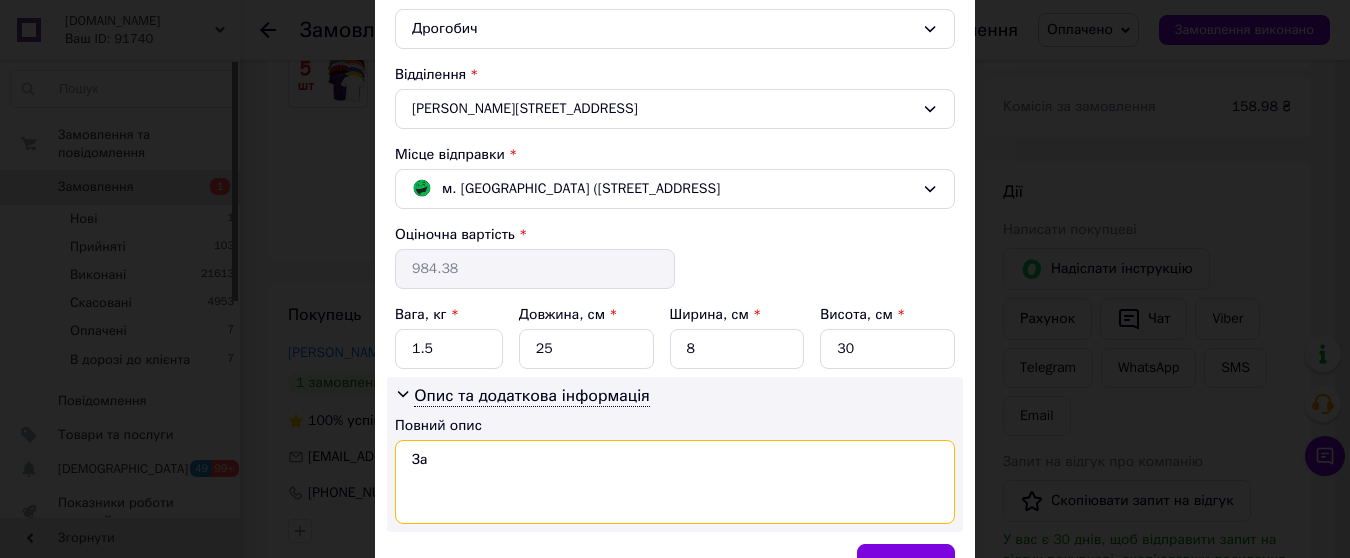 type on "З" 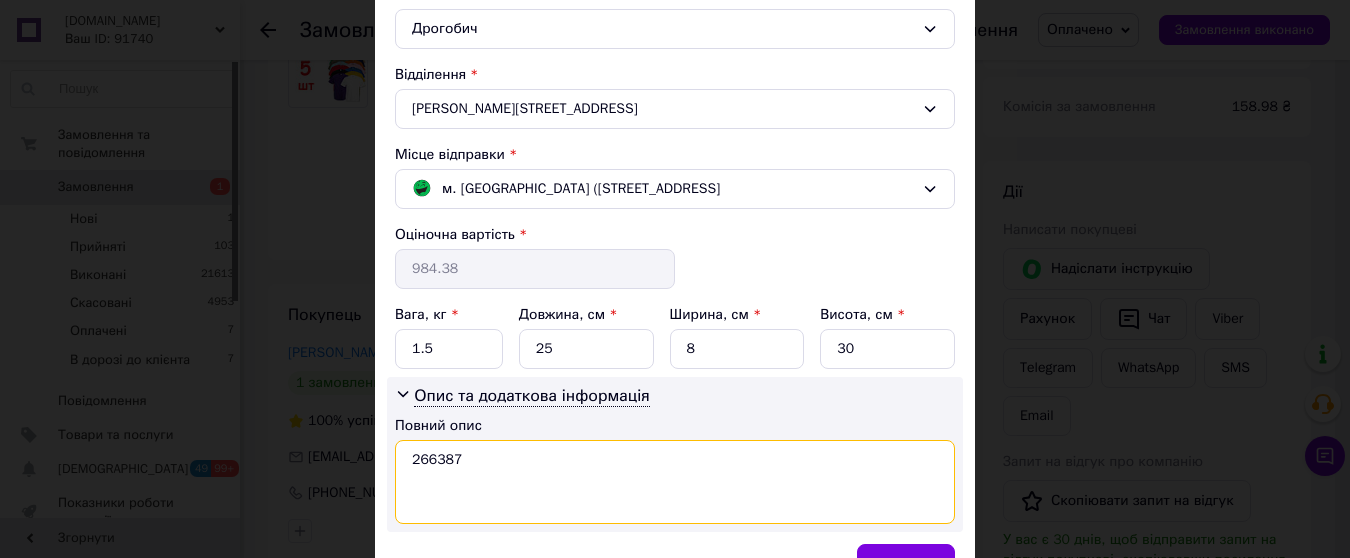 type on "266387" 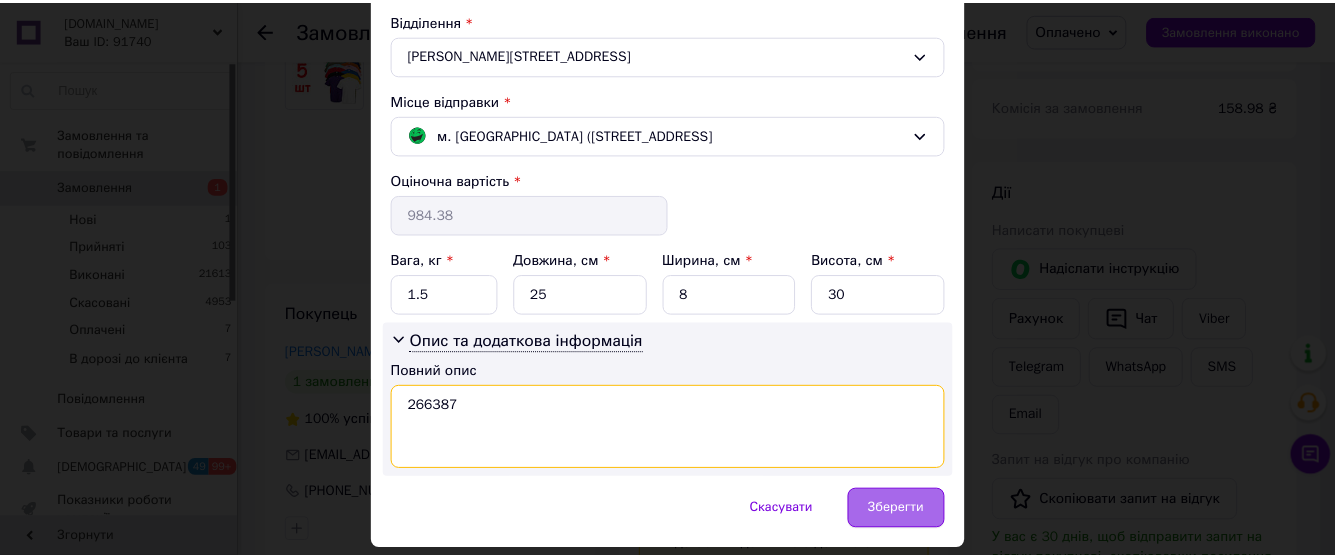 scroll, scrollTop: 666, scrollLeft: 0, axis: vertical 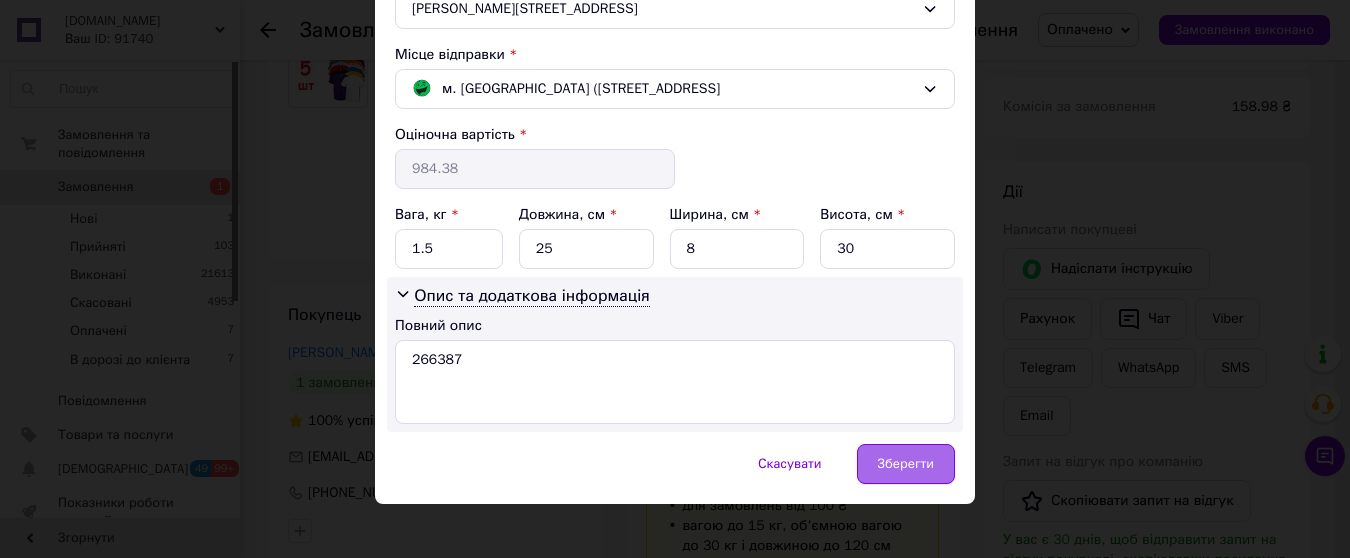 click on "Зберегти" at bounding box center (906, 464) 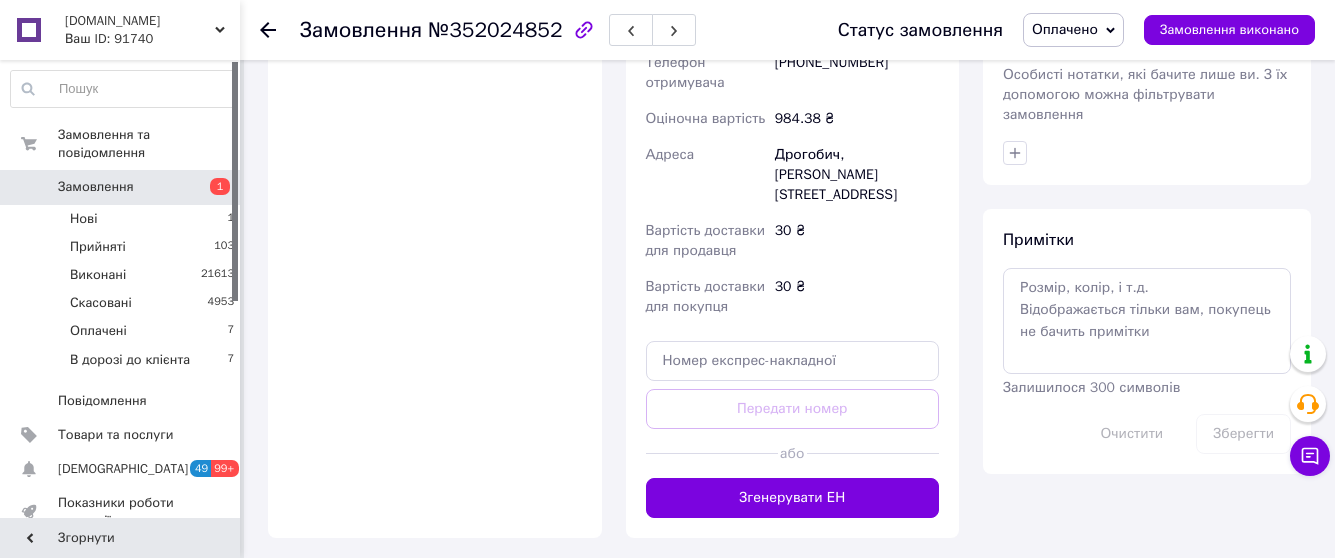 scroll, scrollTop: 1600, scrollLeft: 0, axis: vertical 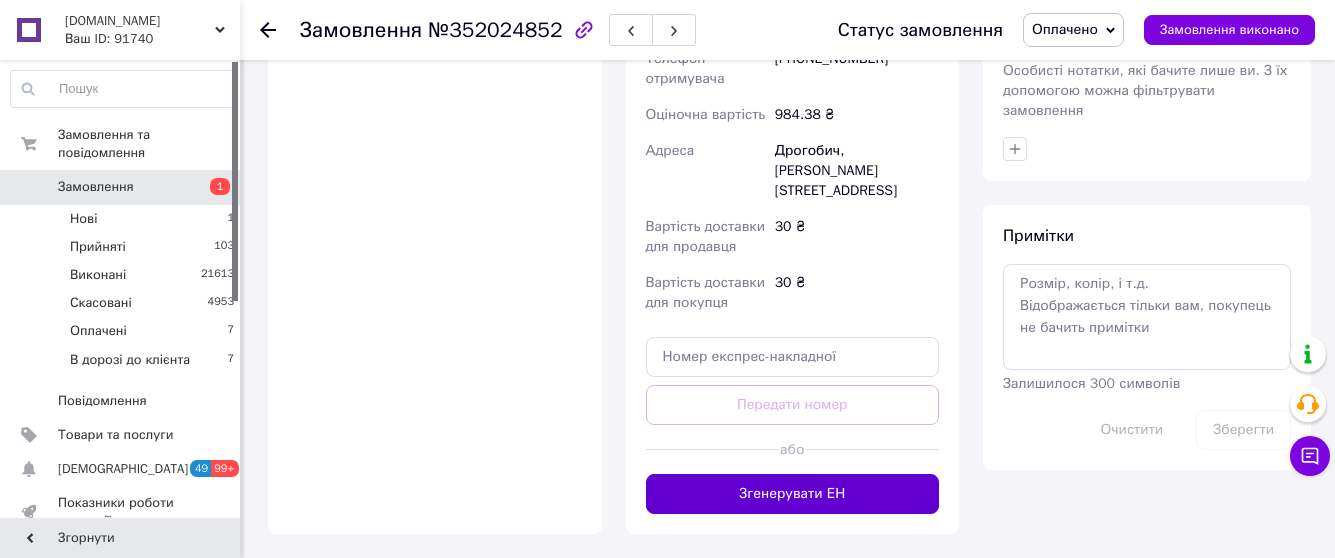 click on "Згенерувати ЕН" at bounding box center (793, 494) 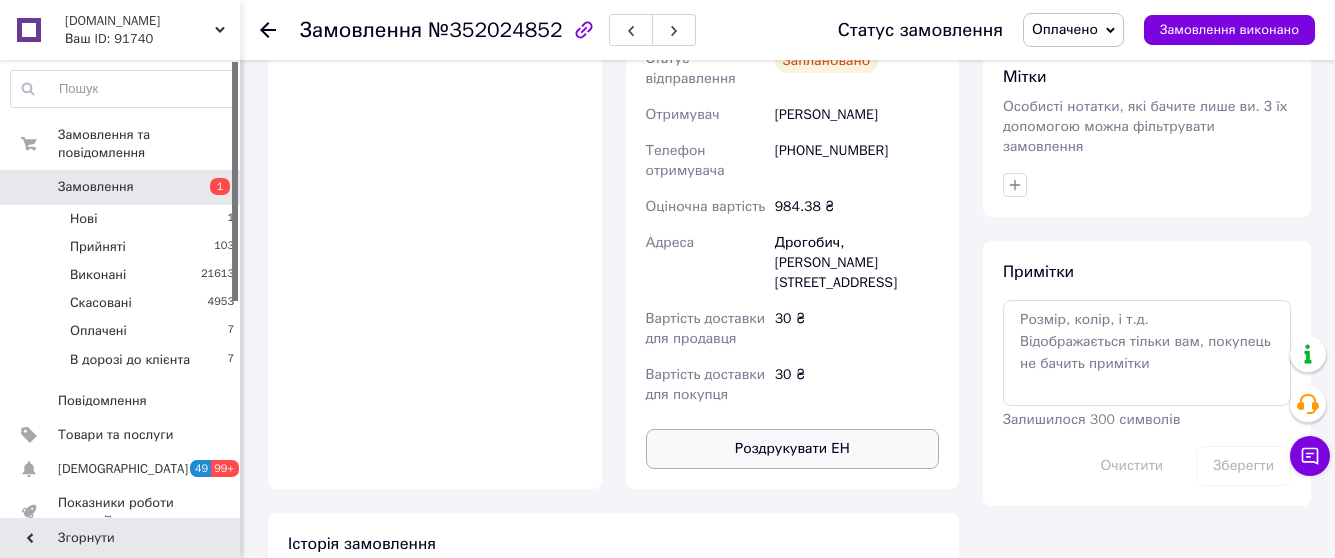click on "Роздрукувати ЕН" at bounding box center [793, 449] 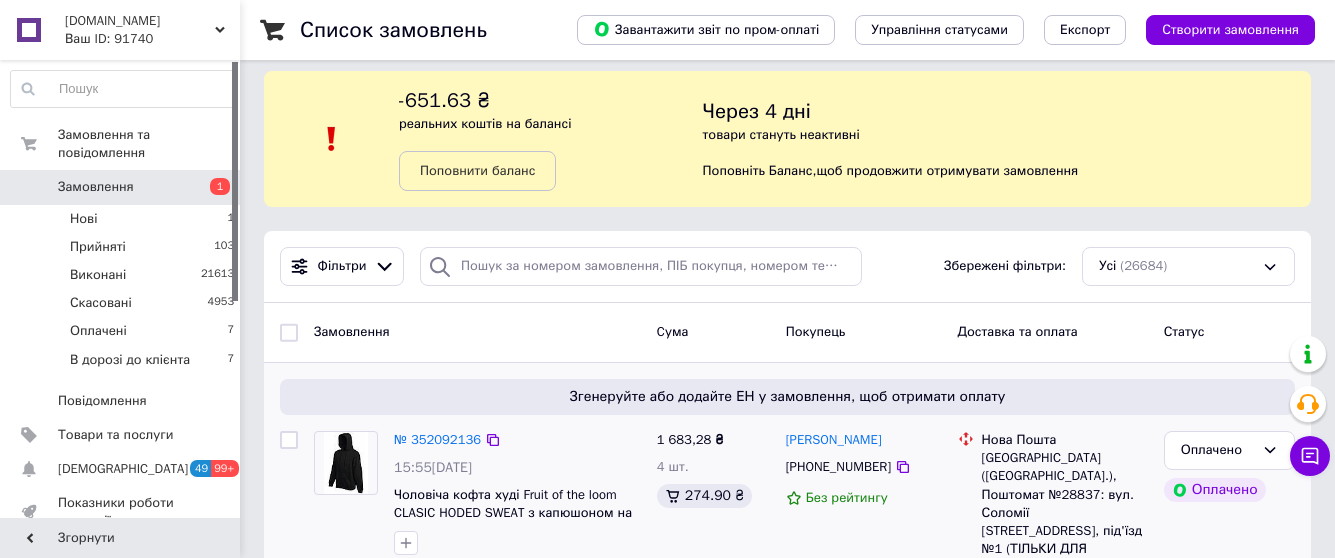 scroll, scrollTop: 200, scrollLeft: 0, axis: vertical 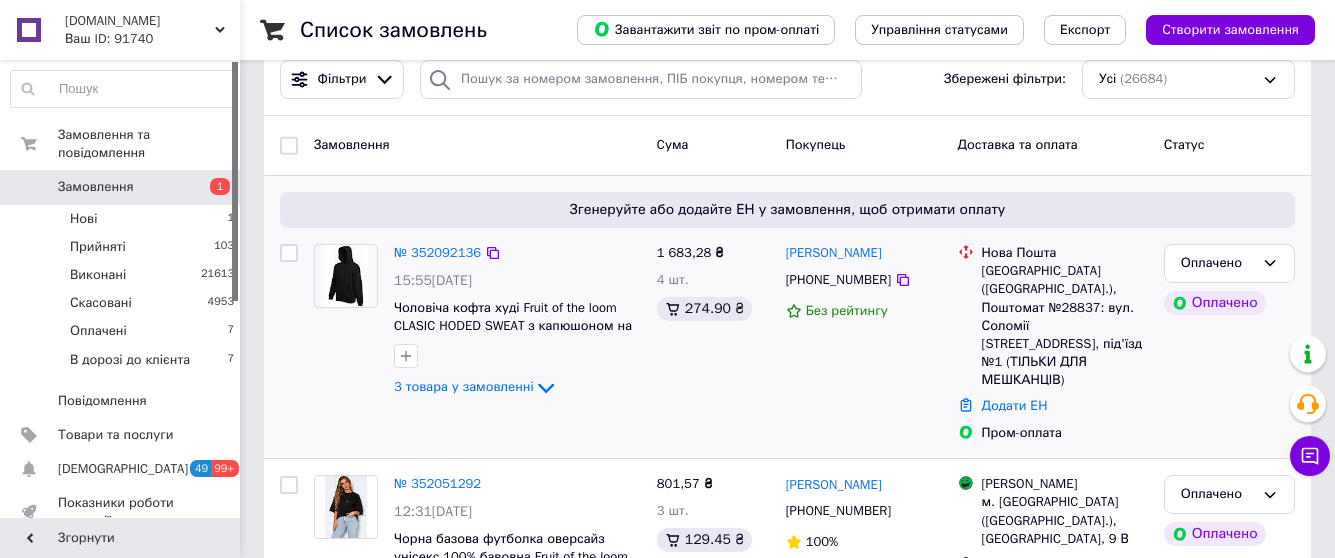 click at bounding box center [346, 276] 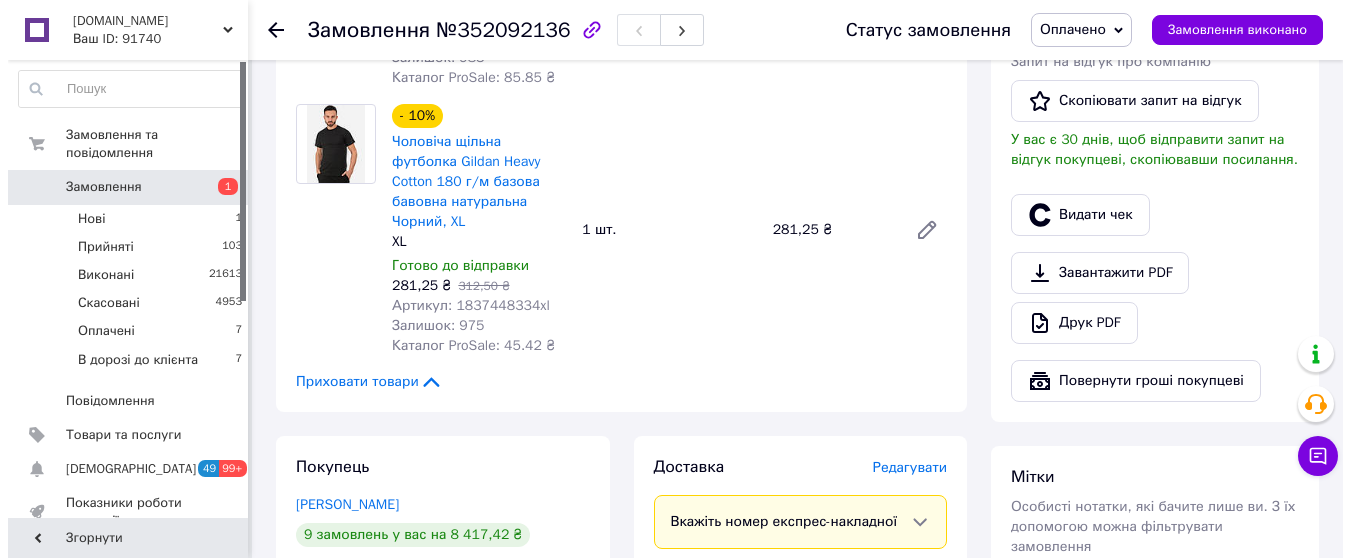 scroll, scrollTop: 1400, scrollLeft: 0, axis: vertical 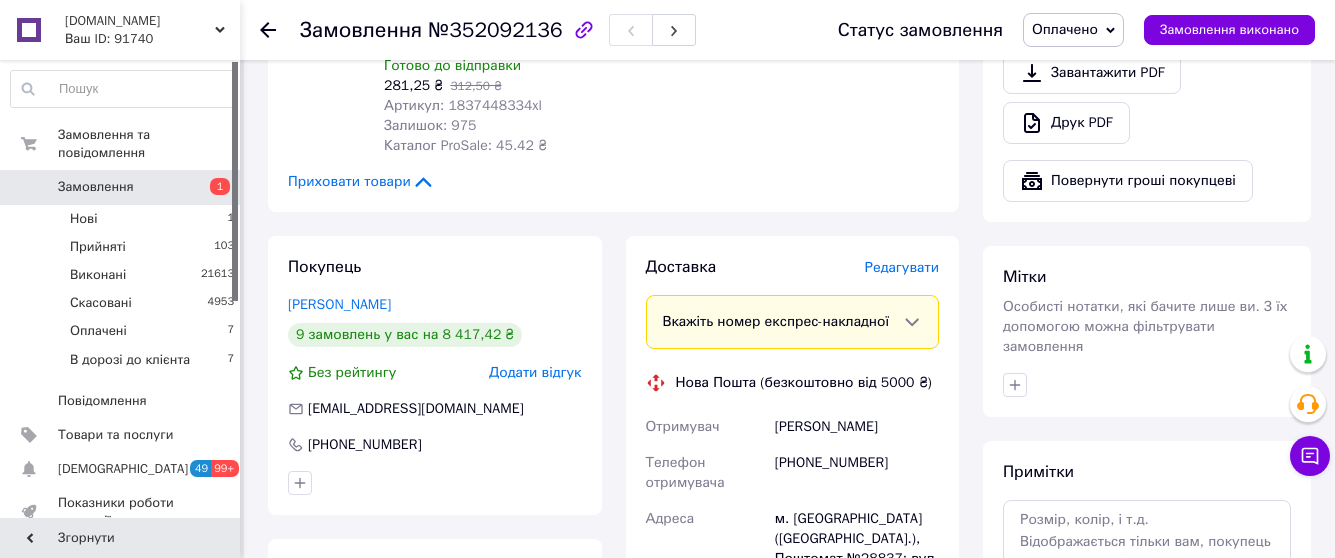 click on "Редагувати" at bounding box center (902, 267) 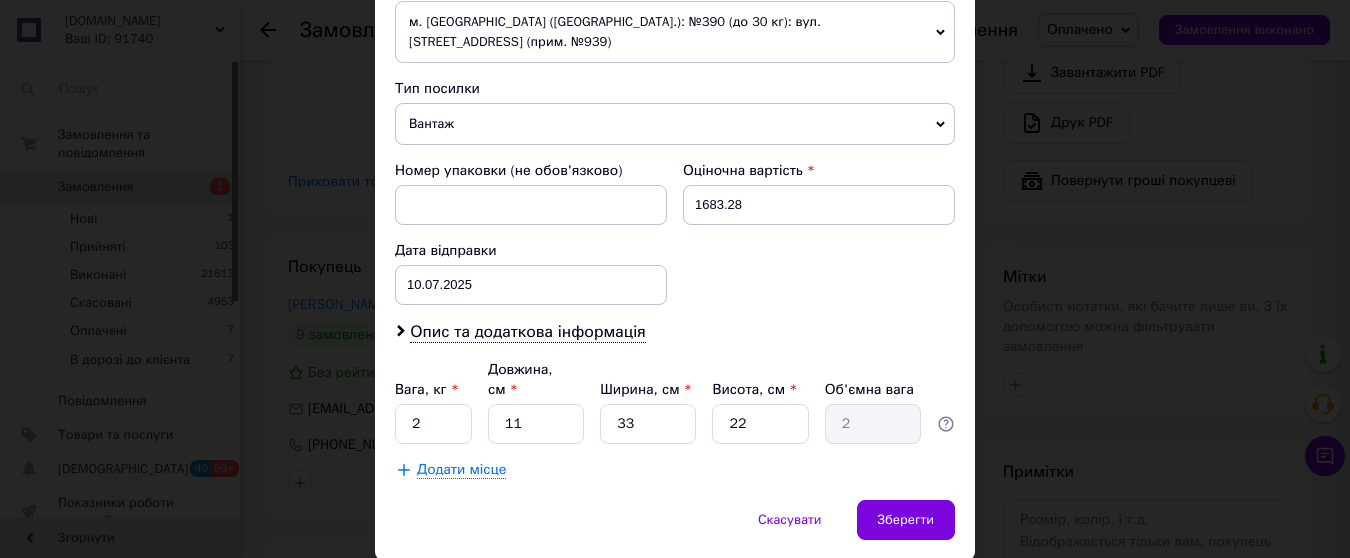 scroll, scrollTop: 792, scrollLeft: 0, axis: vertical 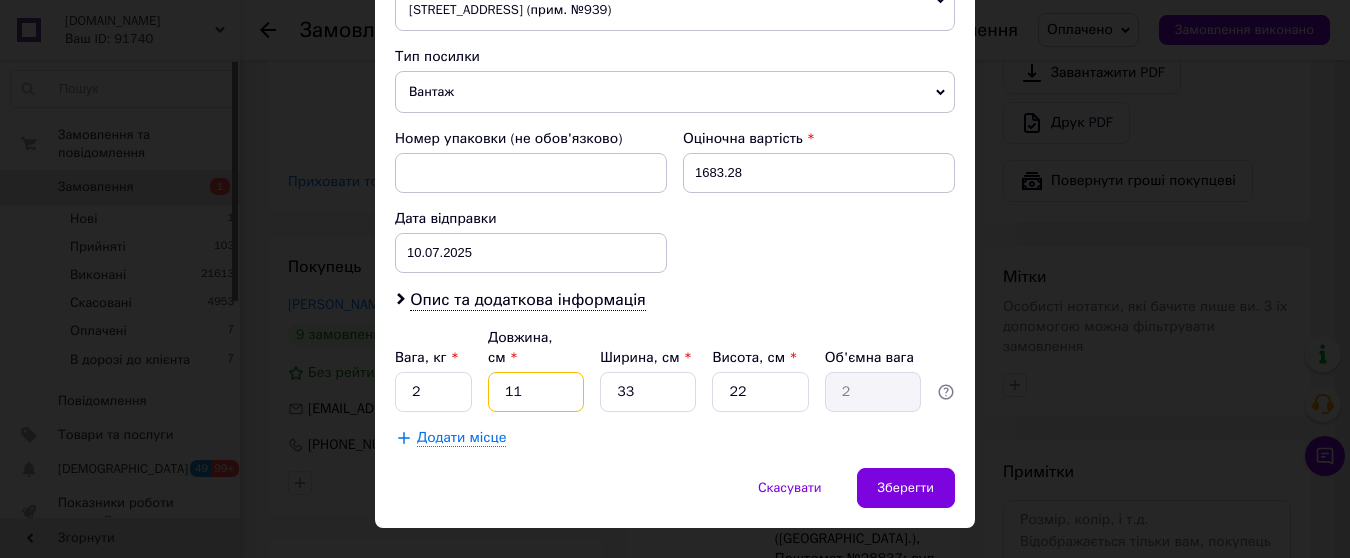 click on "11" at bounding box center [536, 392] 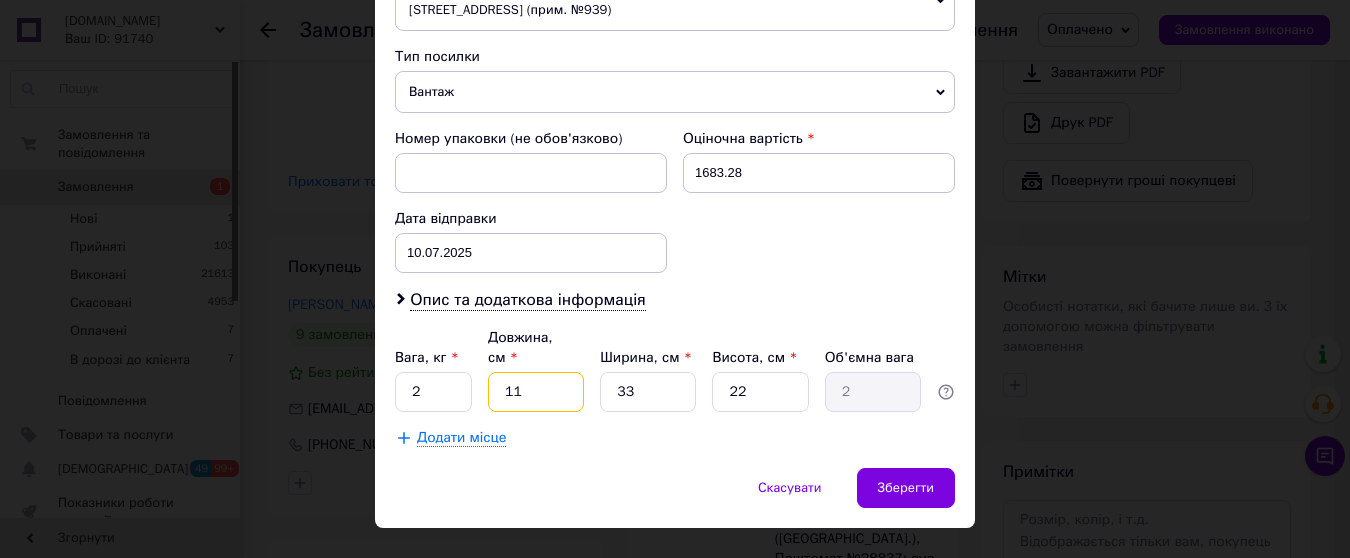 type on "1" 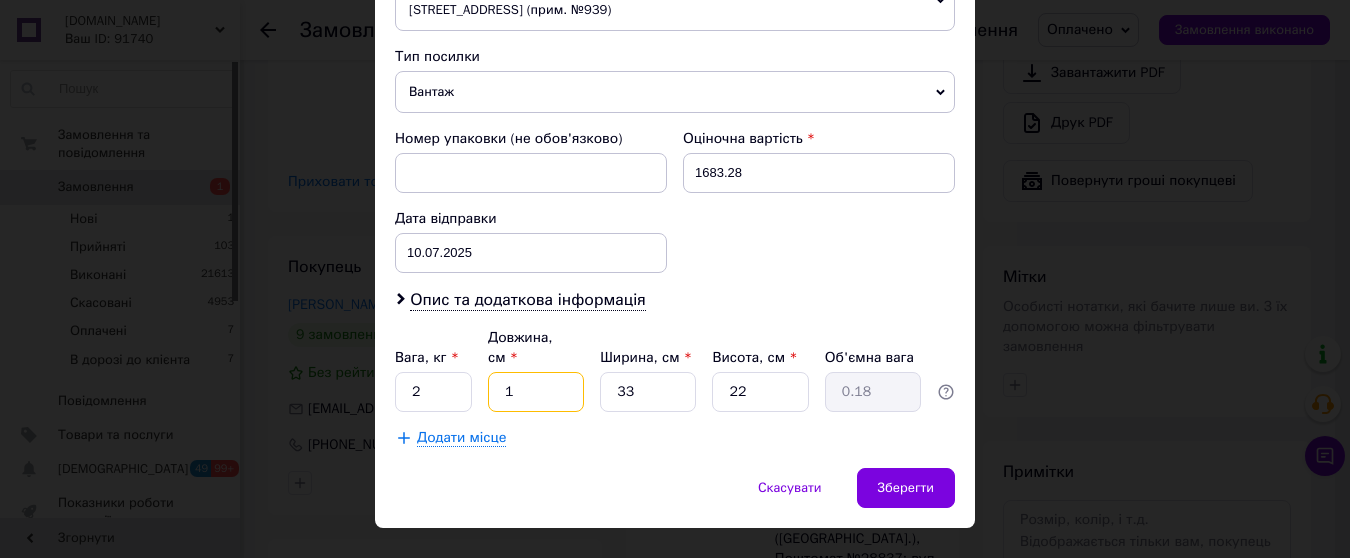 type 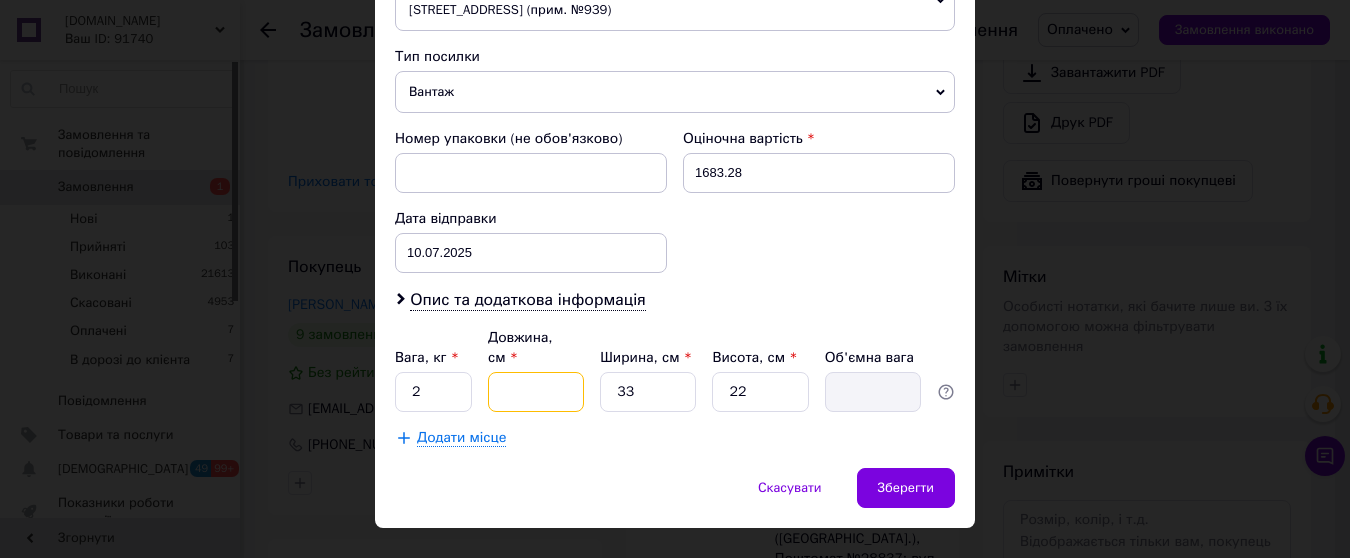 type on "2" 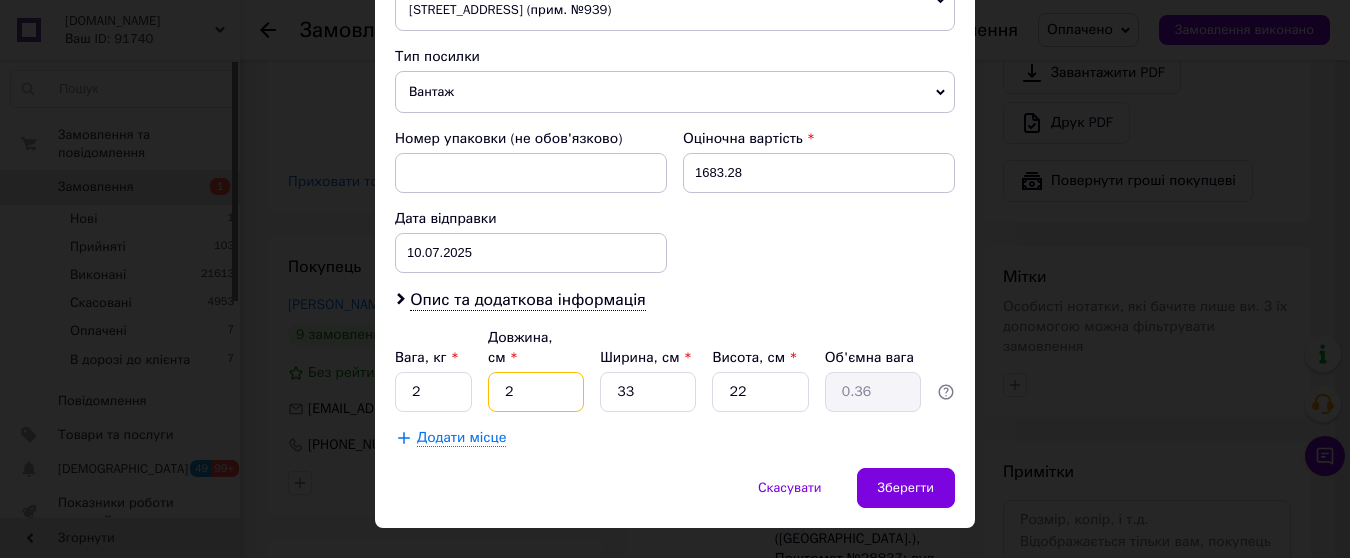 type on "25" 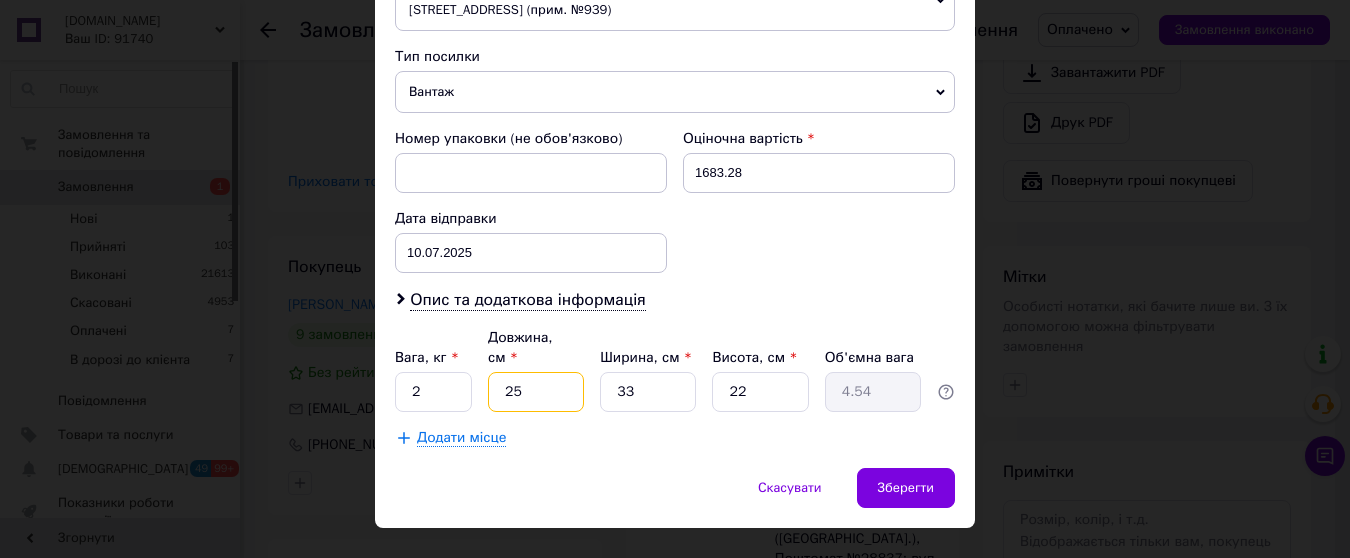 type on "25" 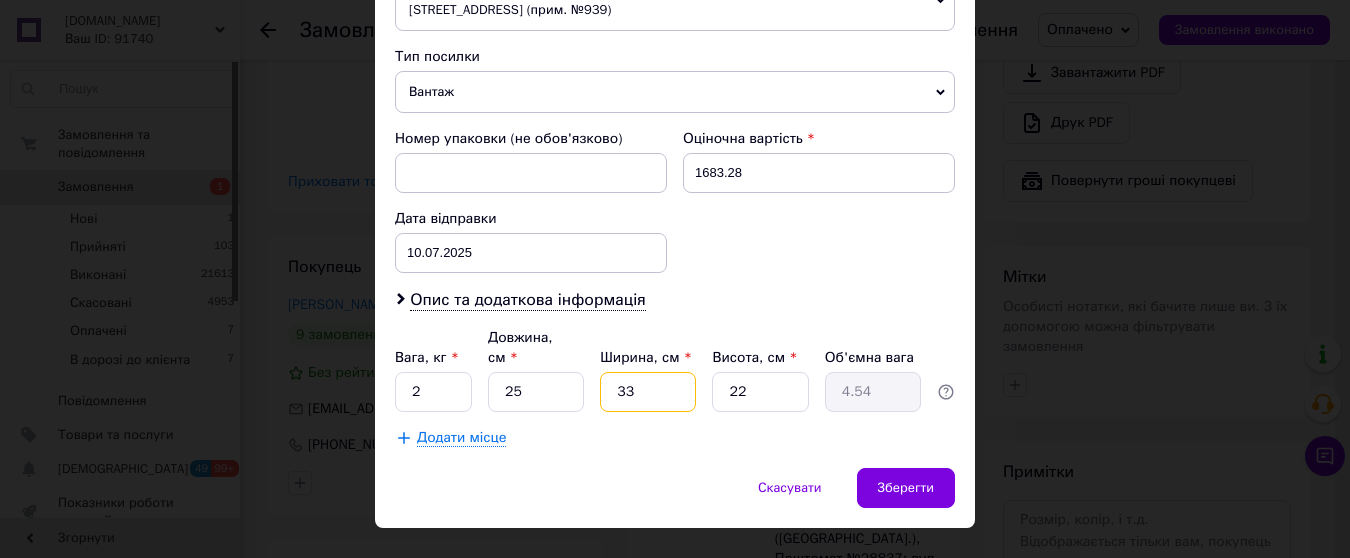 click on "33" at bounding box center (648, 392) 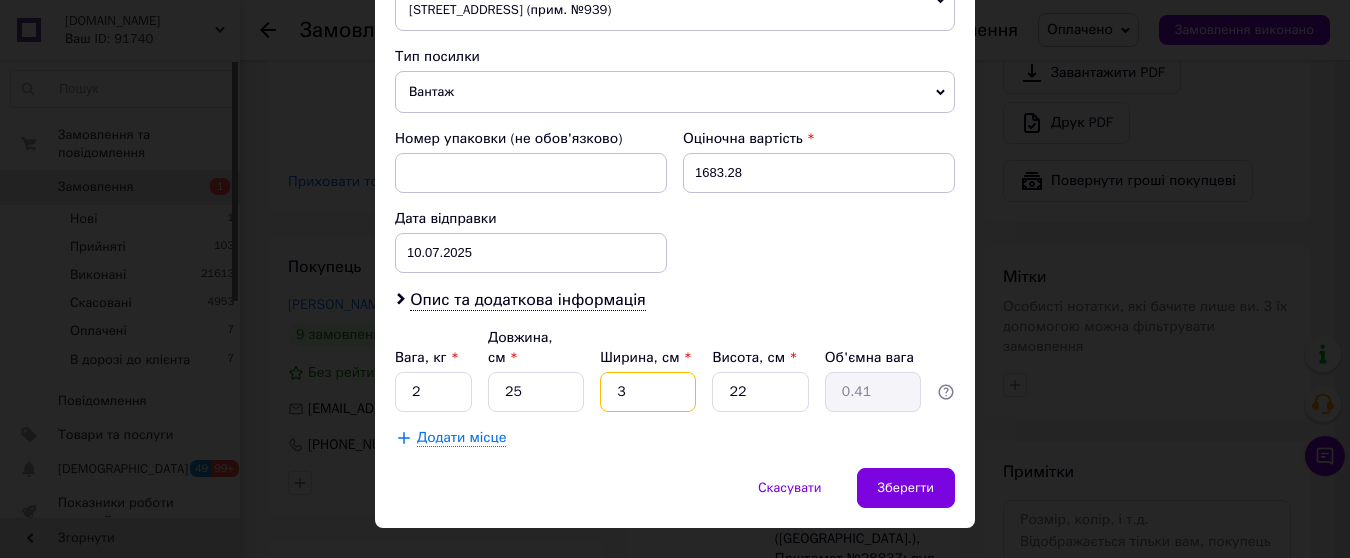 type 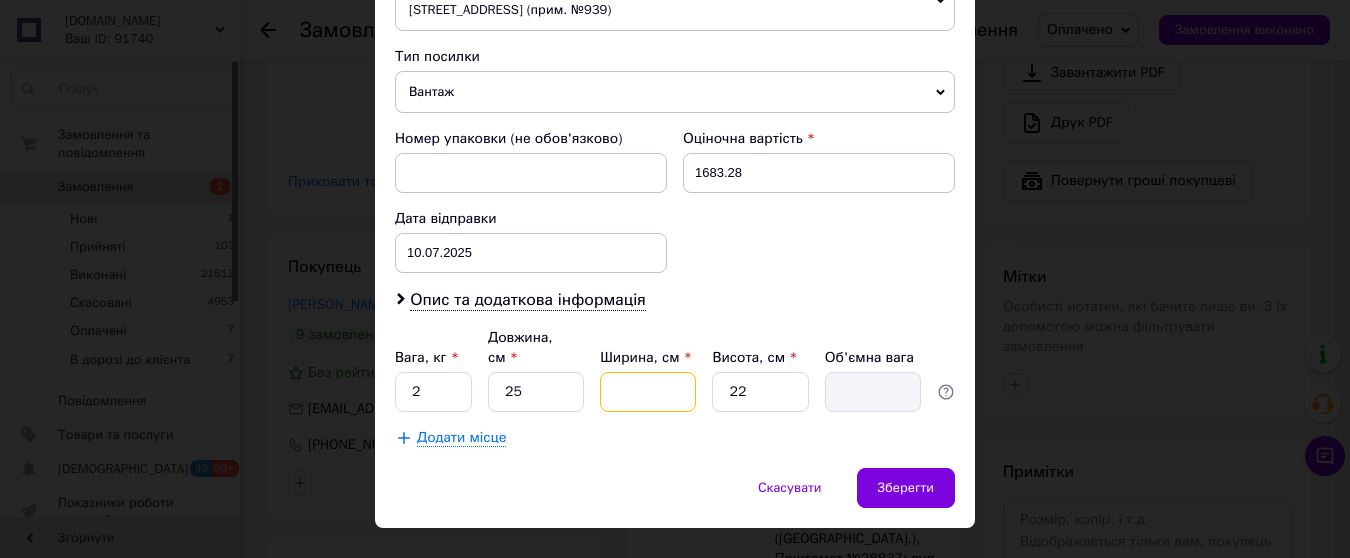 type on "1" 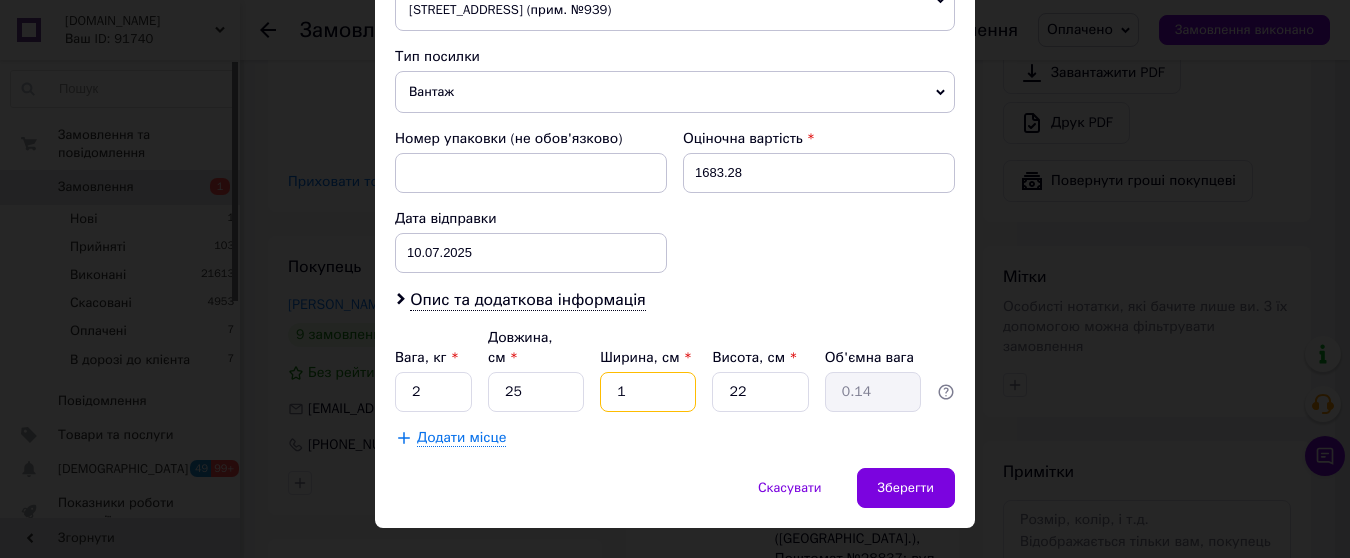 type on "10" 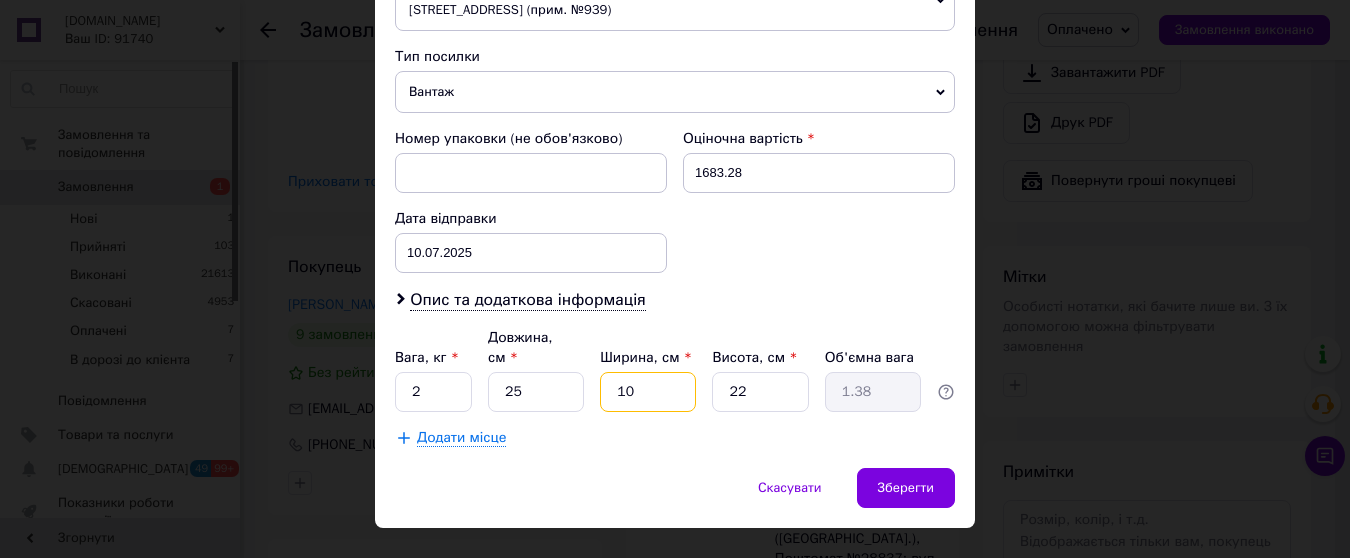 type on "10" 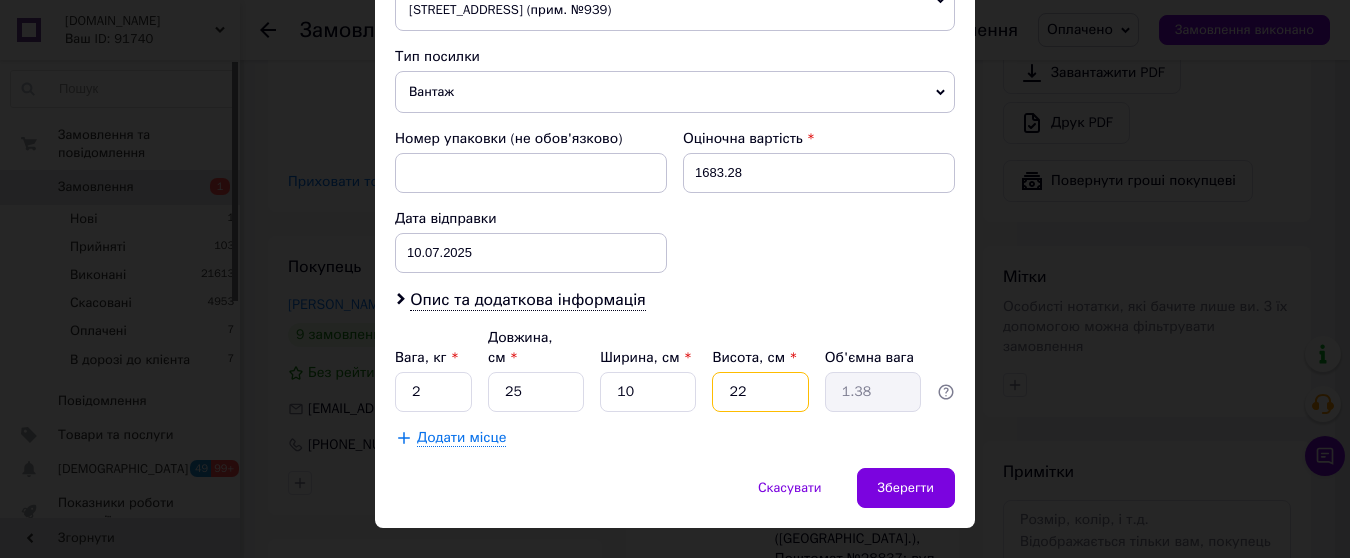 click on "22" at bounding box center [760, 392] 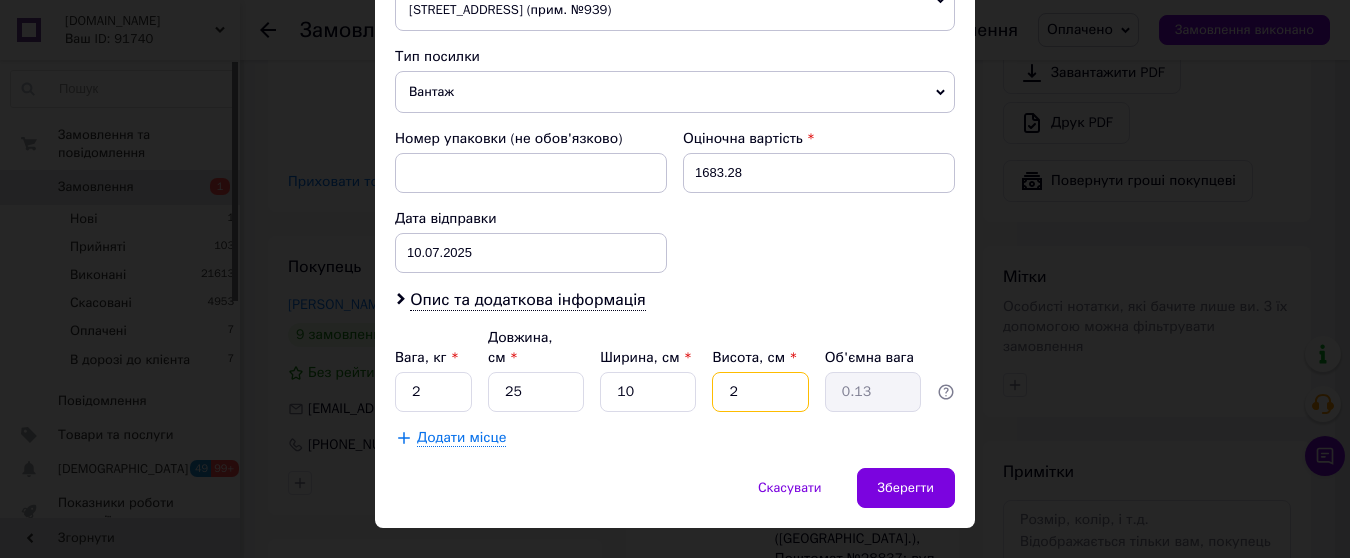 type 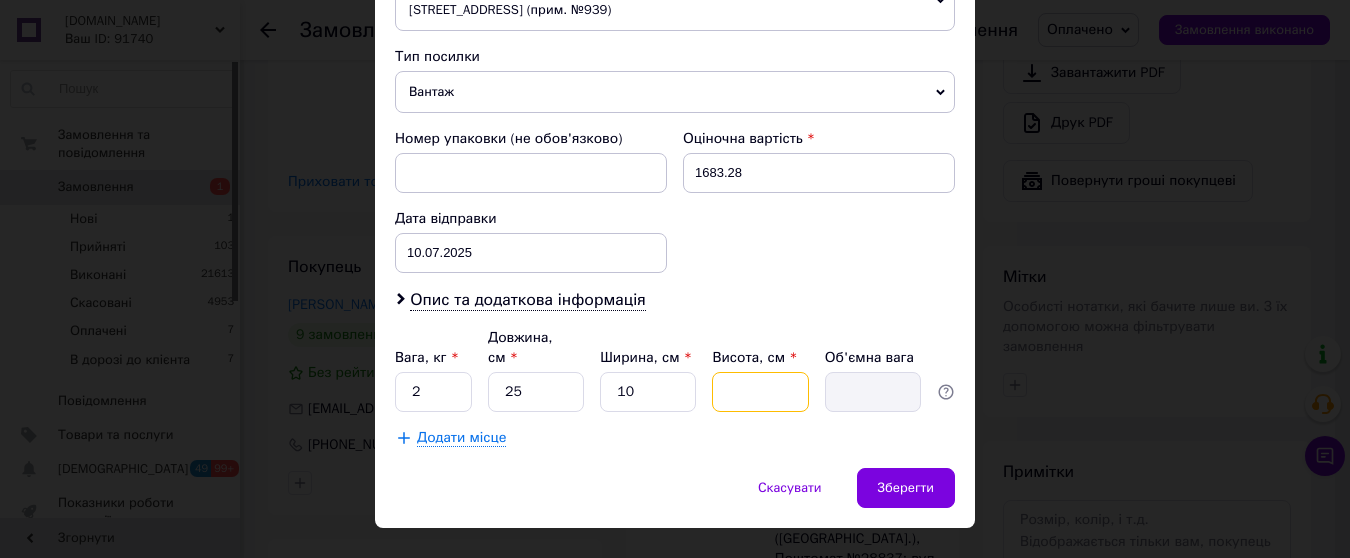 type on "3" 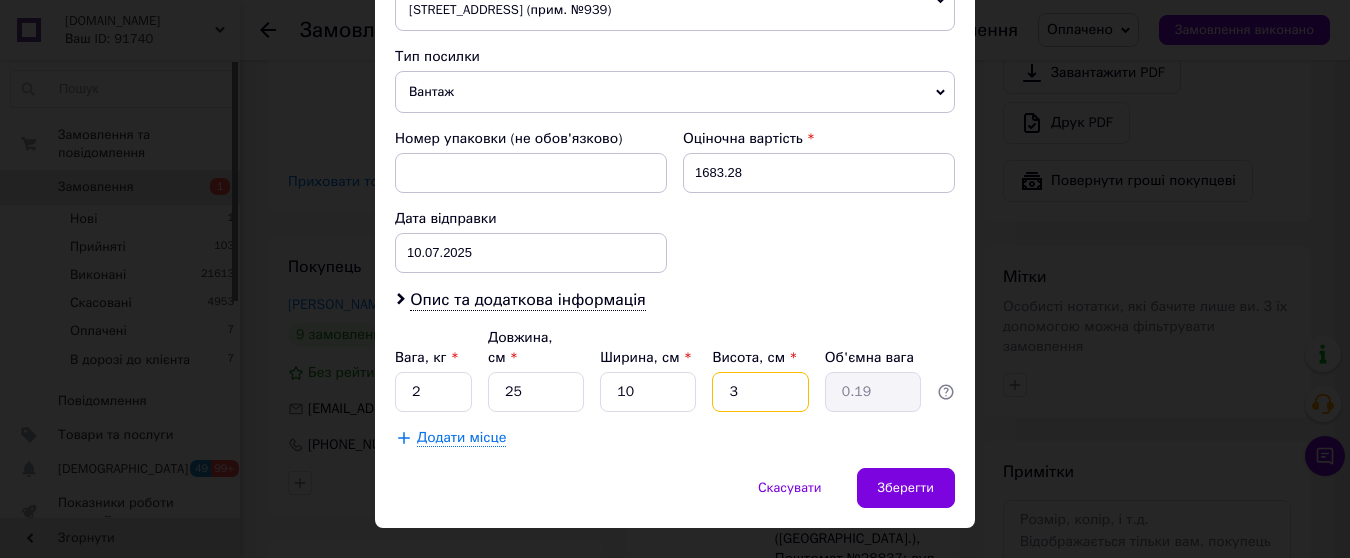 type on "30" 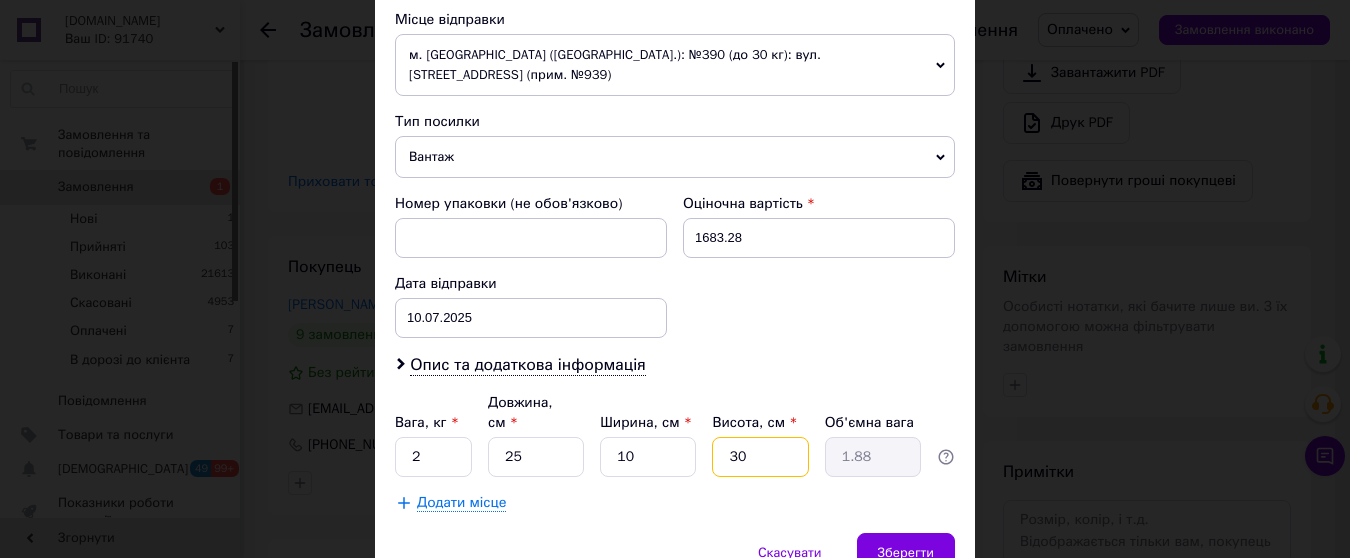 scroll, scrollTop: 692, scrollLeft: 0, axis: vertical 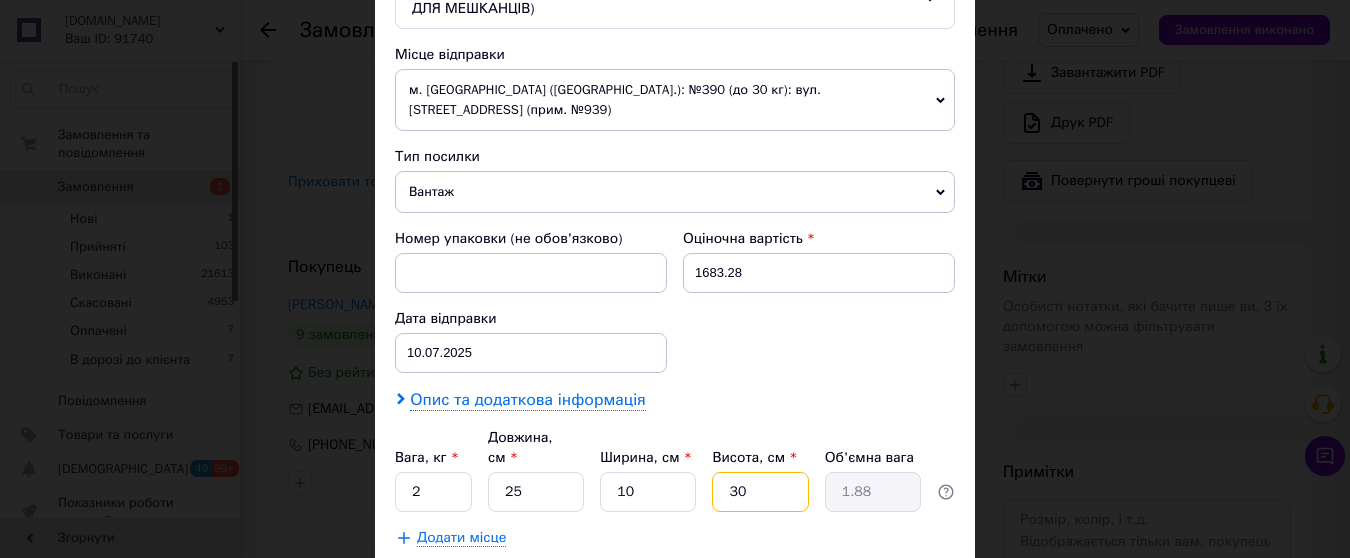 type on "30" 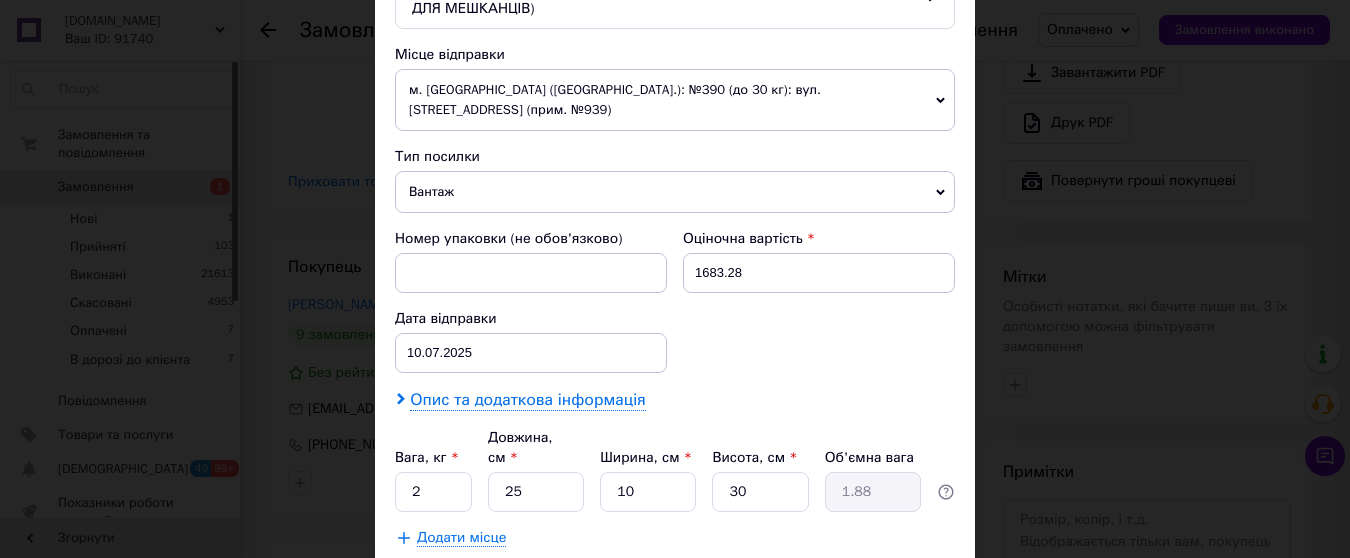 click on "Опис та додаткова інформація" at bounding box center [527, 400] 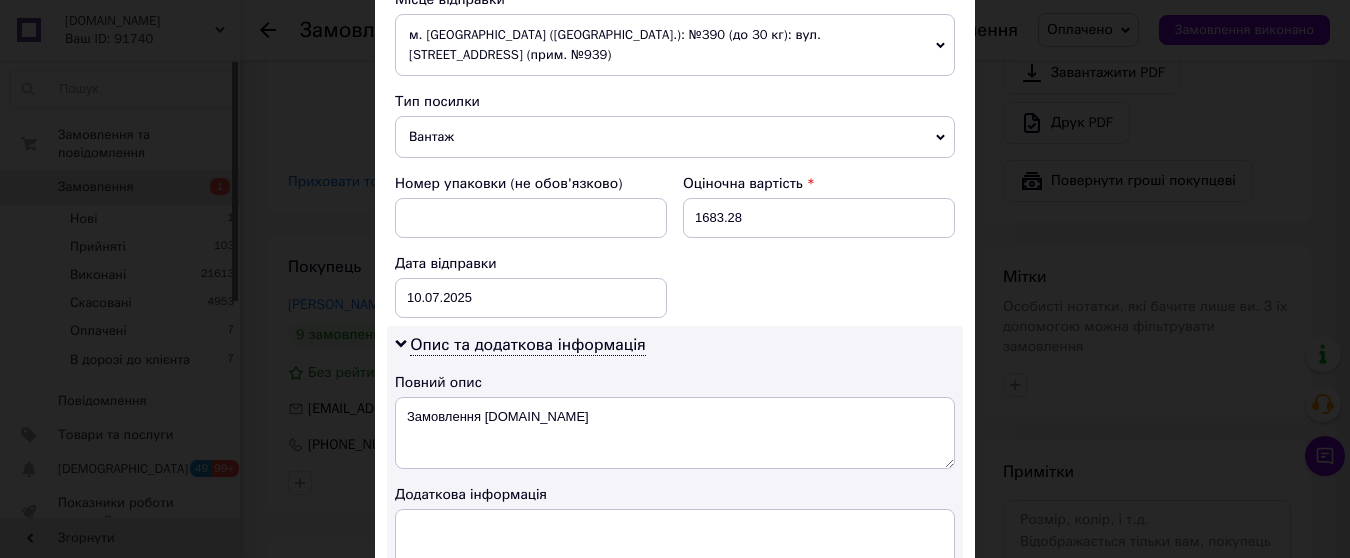 scroll, scrollTop: 792, scrollLeft: 0, axis: vertical 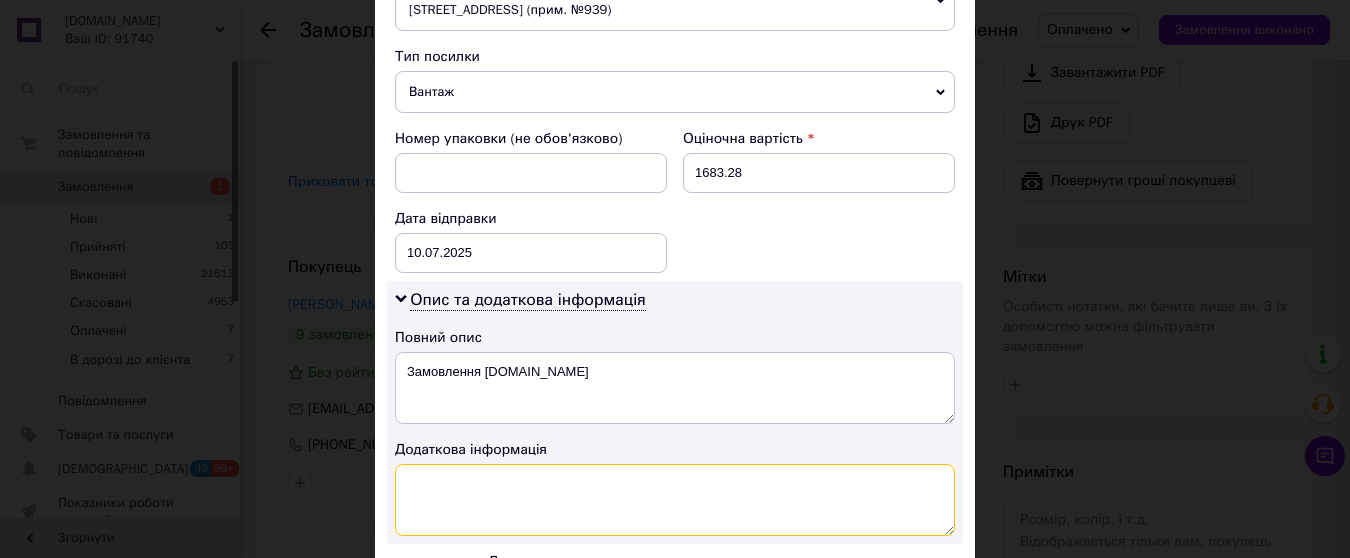 click at bounding box center [675, 500] 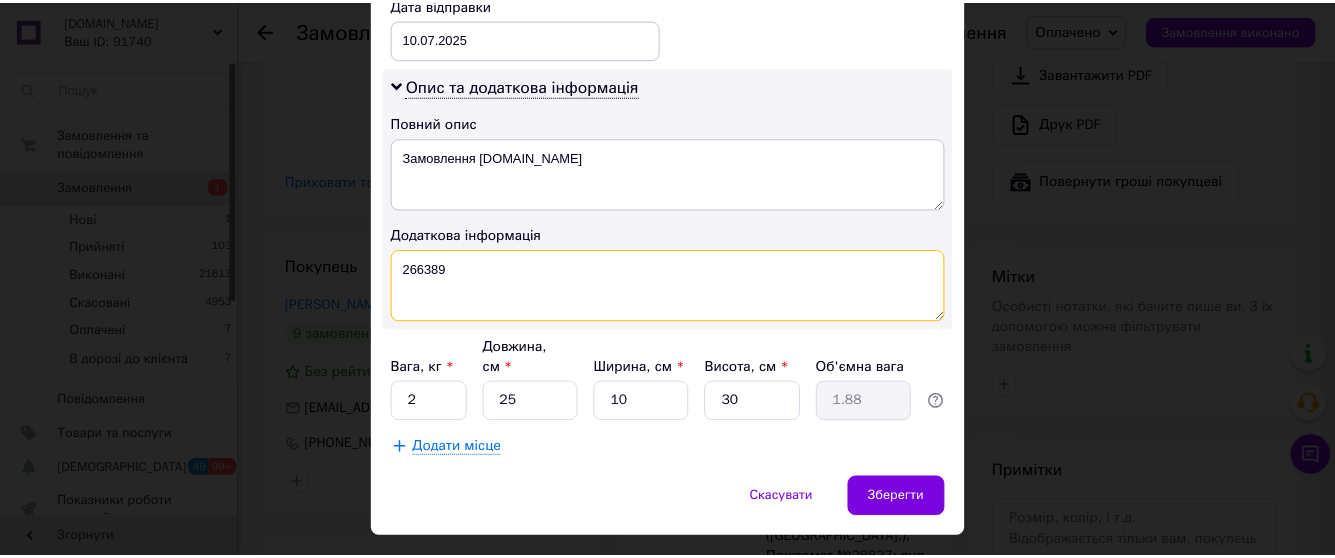 scroll, scrollTop: 1016, scrollLeft: 0, axis: vertical 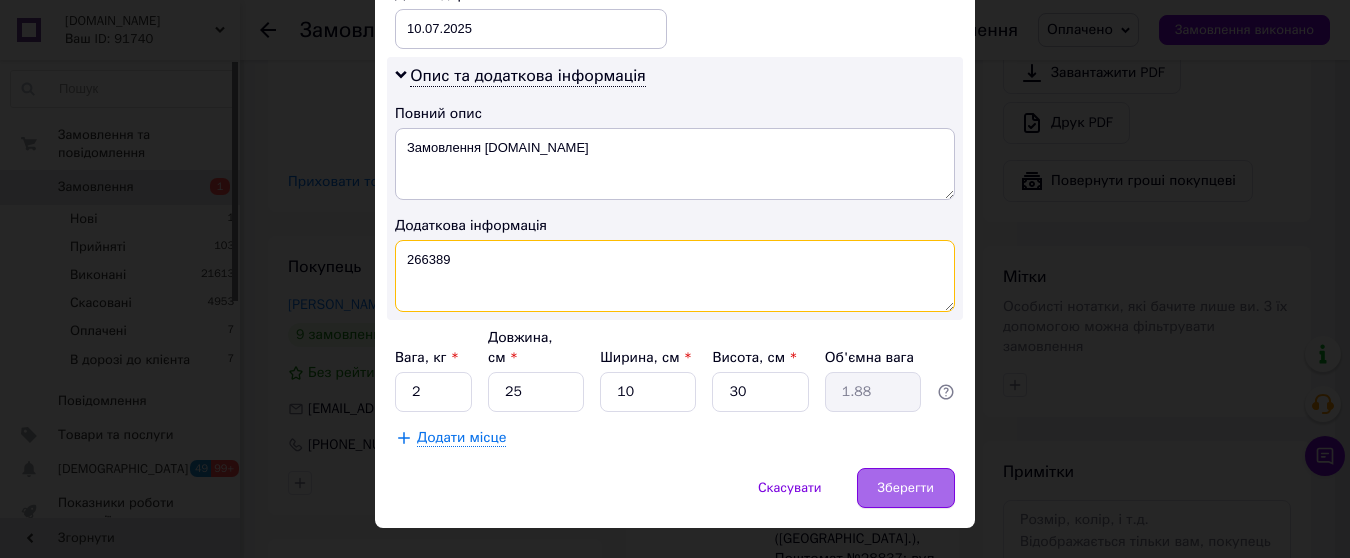 type on "266389" 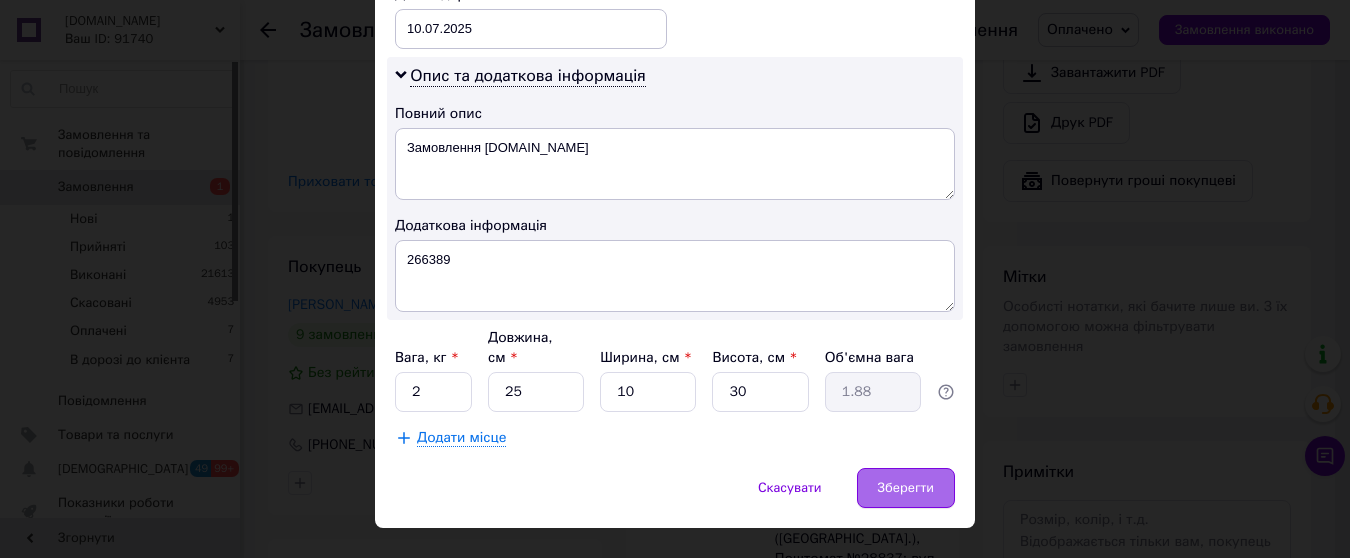 click on "Зберегти" at bounding box center [906, 488] 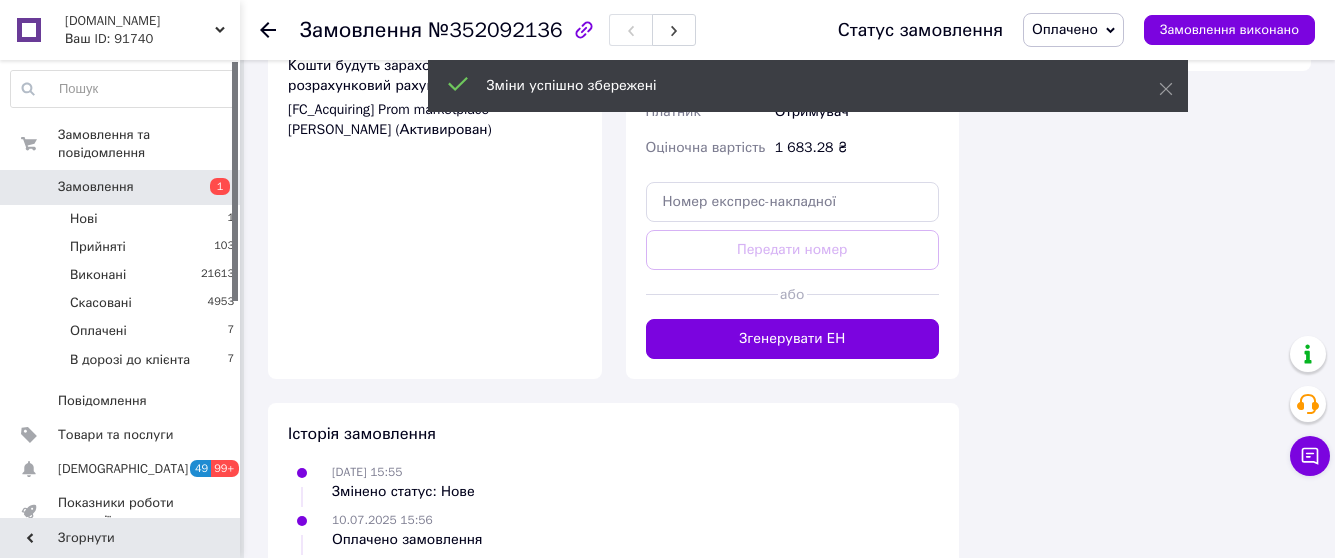 scroll, scrollTop: 2000, scrollLeft: 0, axis: vertical 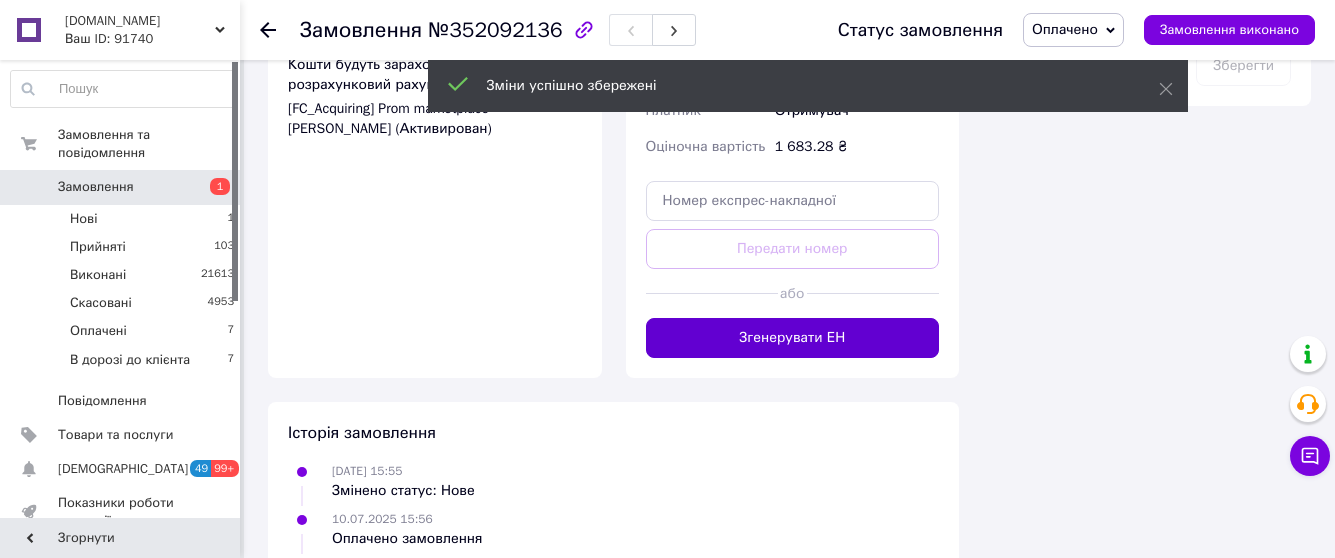 click on "Згенерувати ЕН" at bounding box center [793, 338] 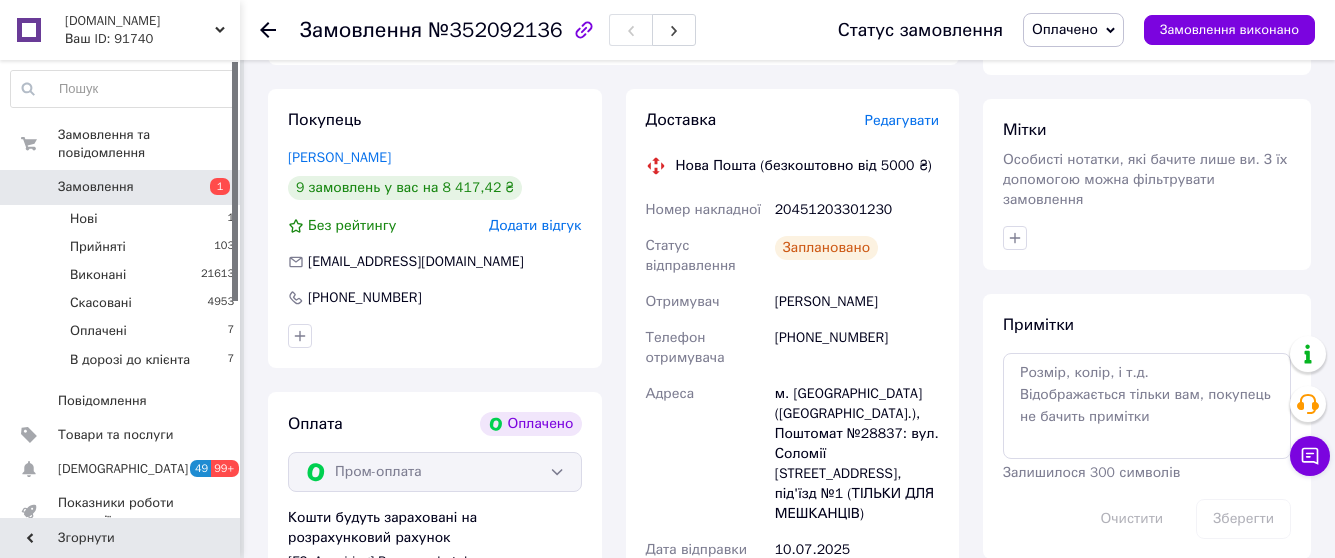 scroll, scrollTop: 1500, scrollLeft: 0, axis: vertical 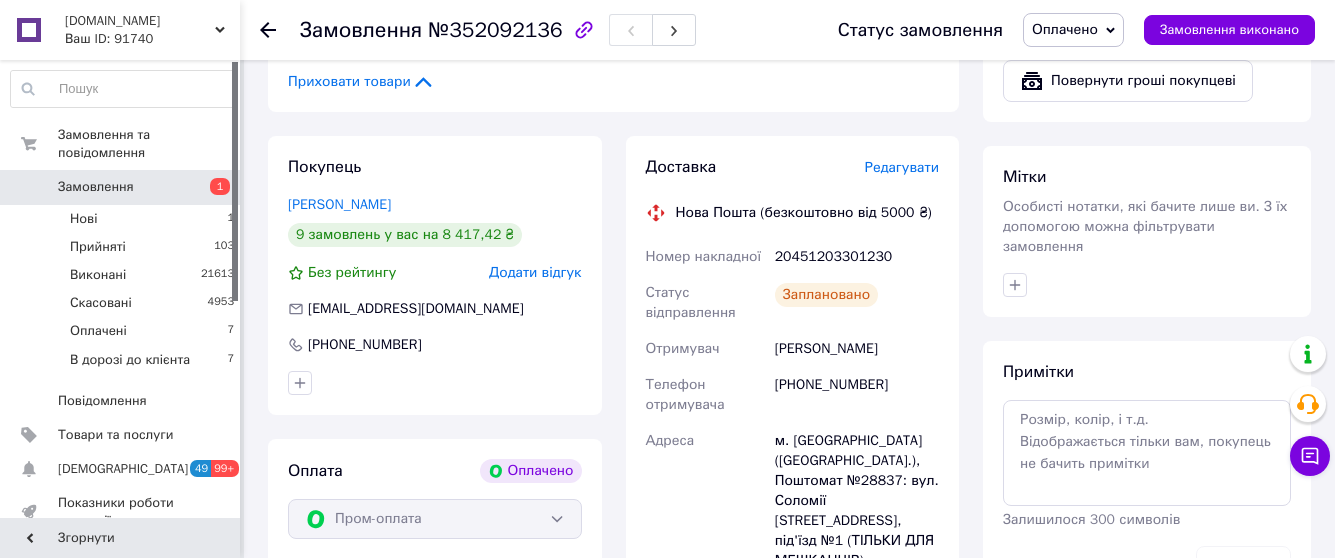 click 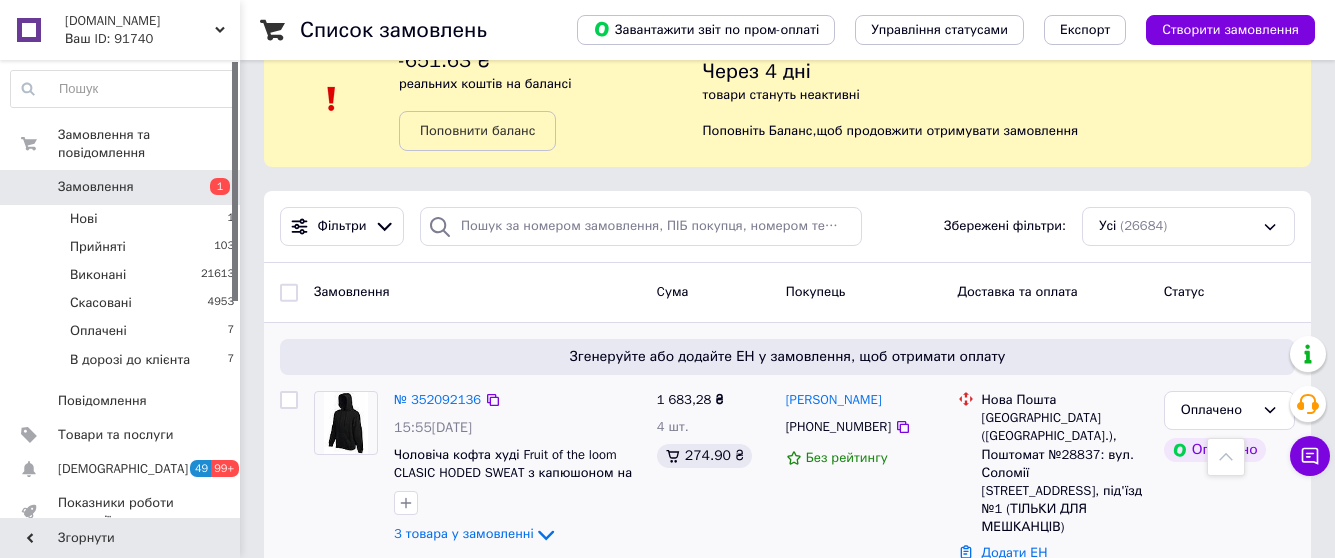 scroll, scrollTop: 0, scrollLeft: 0, axis: both 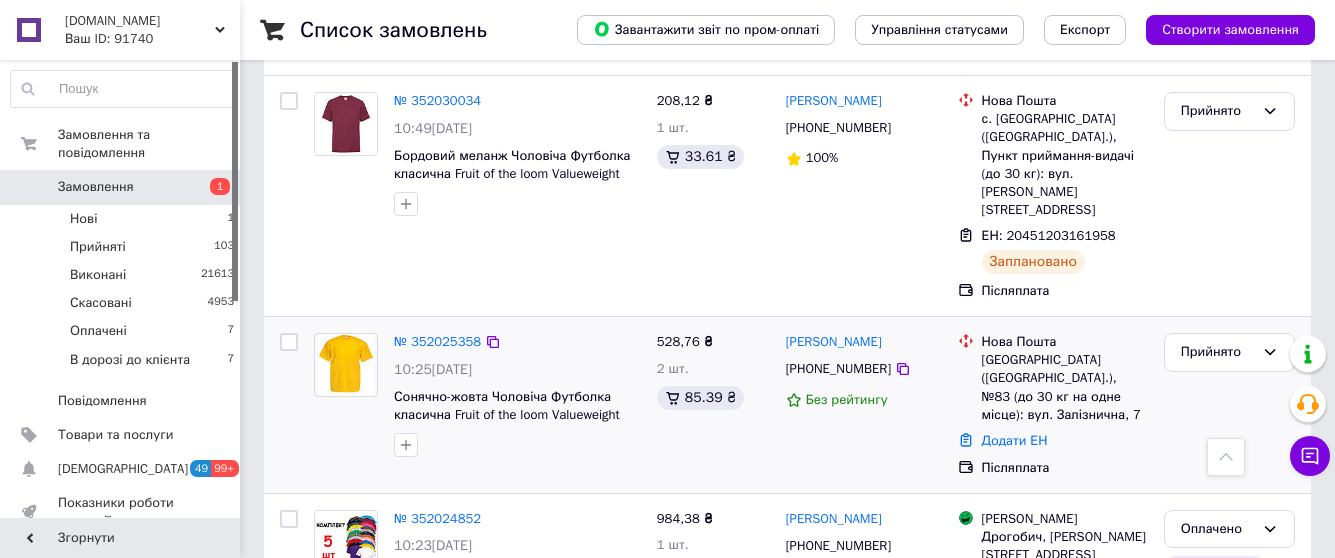 click at bounding box center (346, 365) 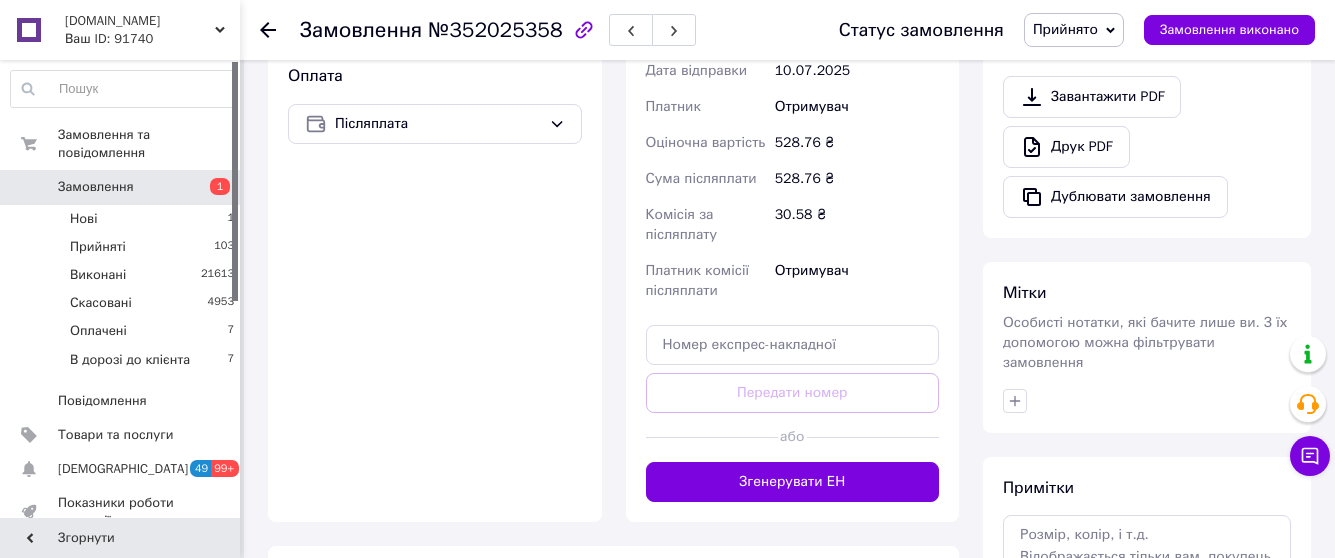scroll, scrollTop: 800, scrollLeft: 0, axis: vertical 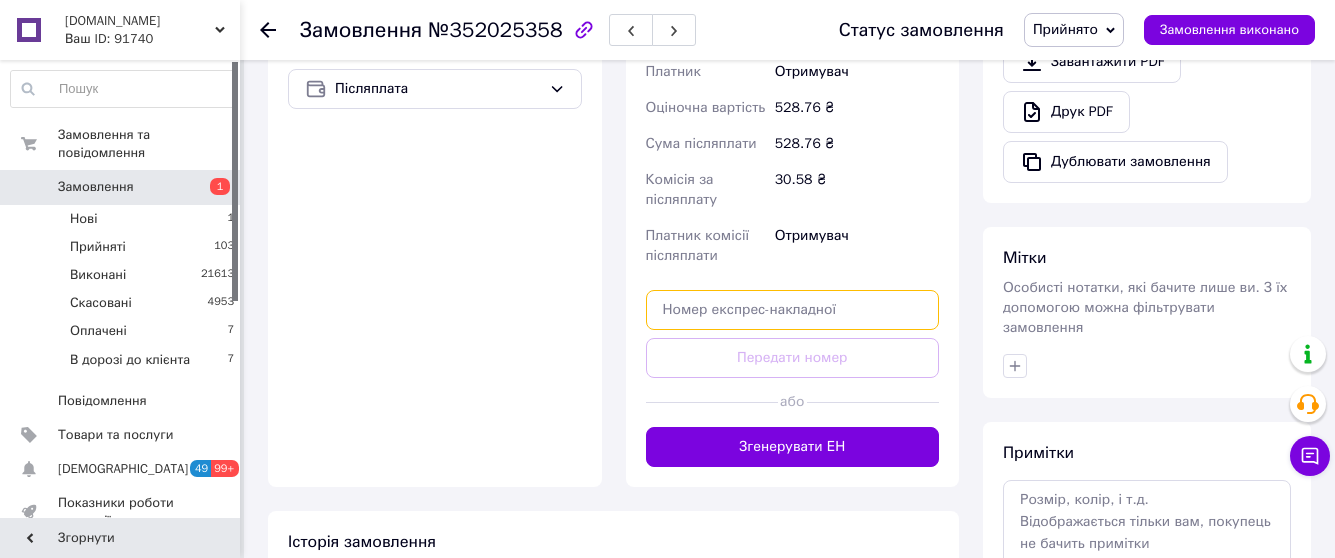 click at bounding box center (793, 310) 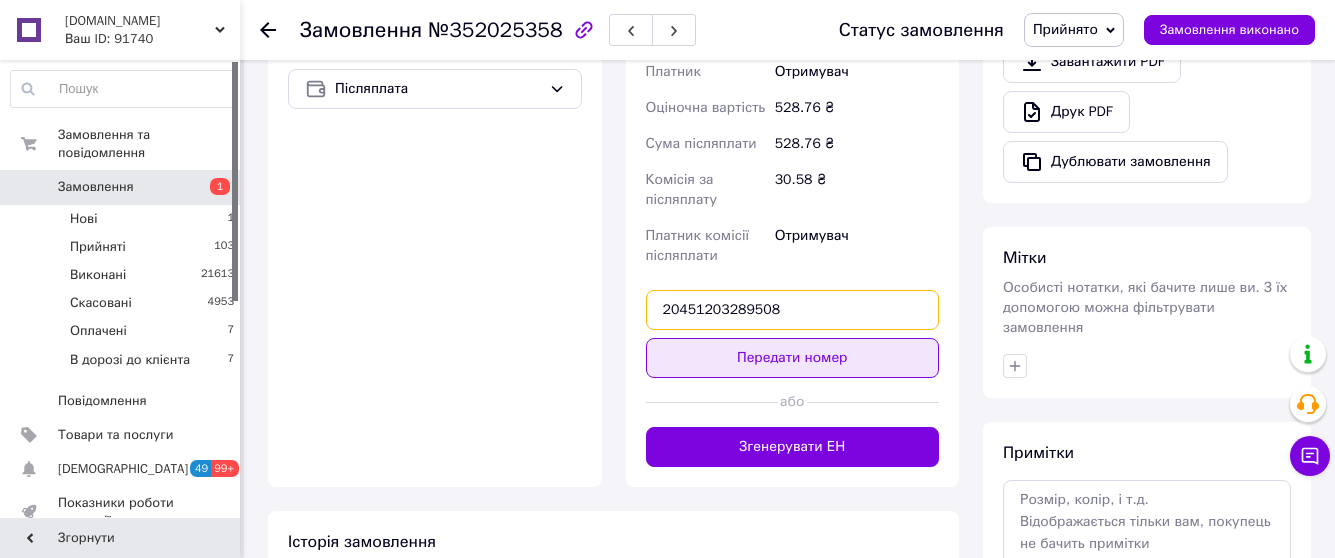type on "20451203289508" 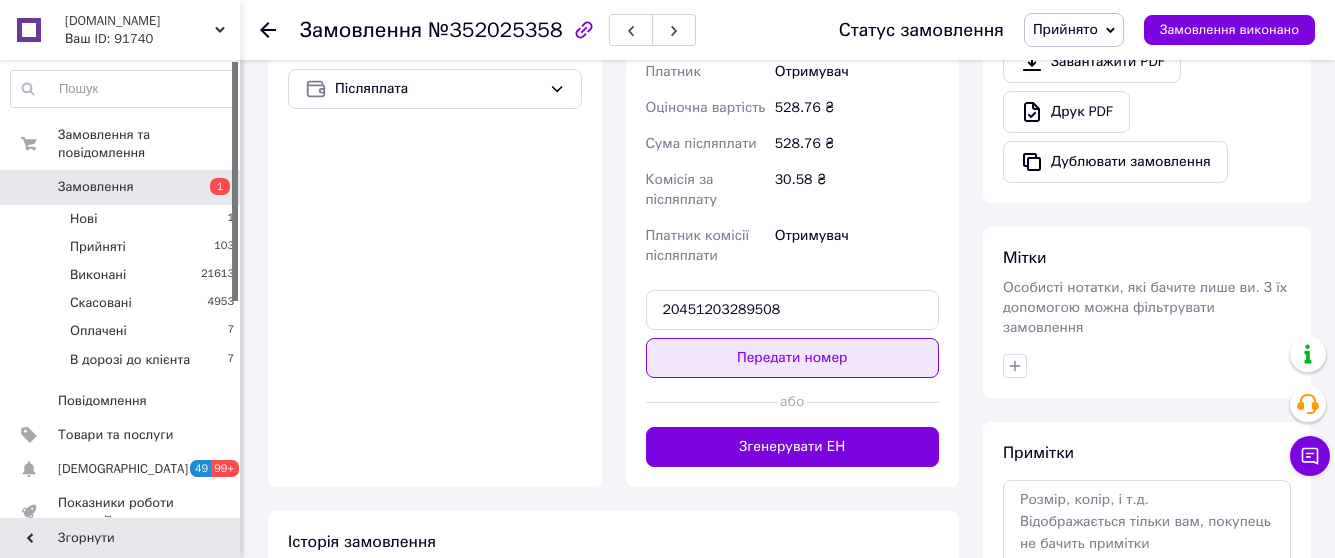 click on "Передати номер" at bounding box center (793, 358) 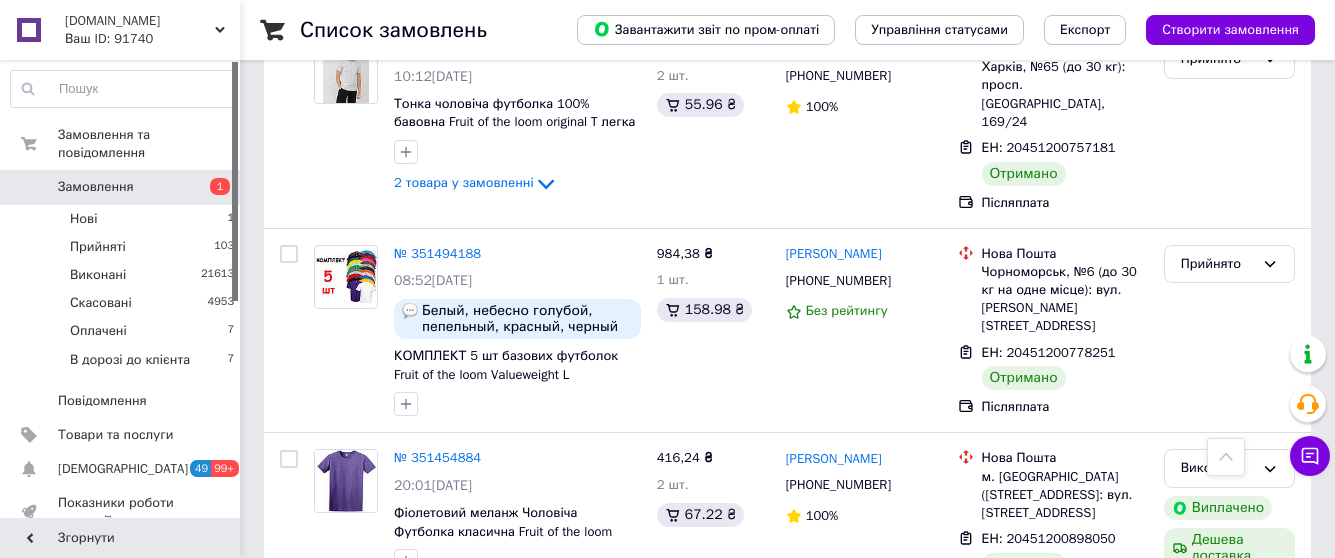 scroll, scrollTop: 4031, scrollLeft: 0, axis: vertical 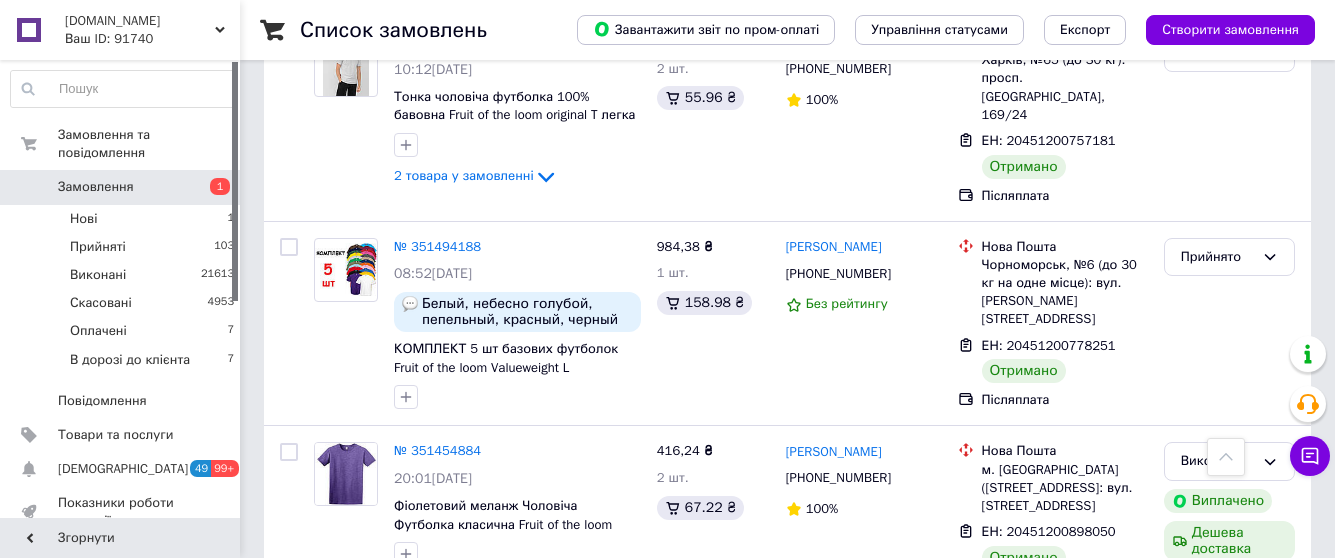 click on "2" at bounding box center [327, 659] 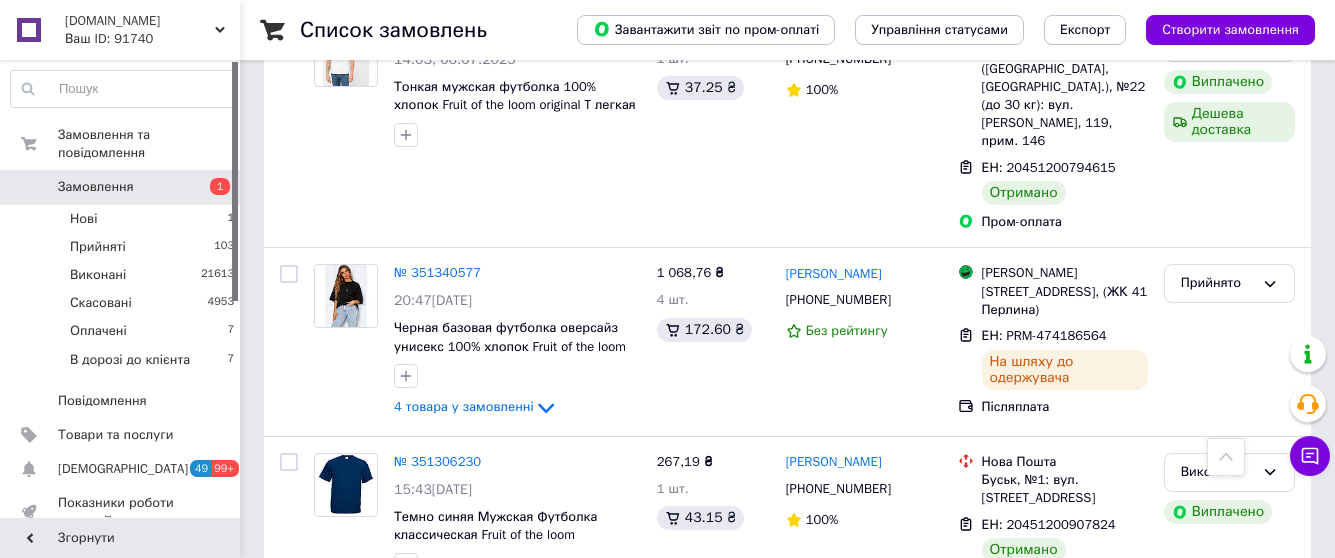 scroll, scrollTop: 600, scrollLeft: 0, axis: vertical 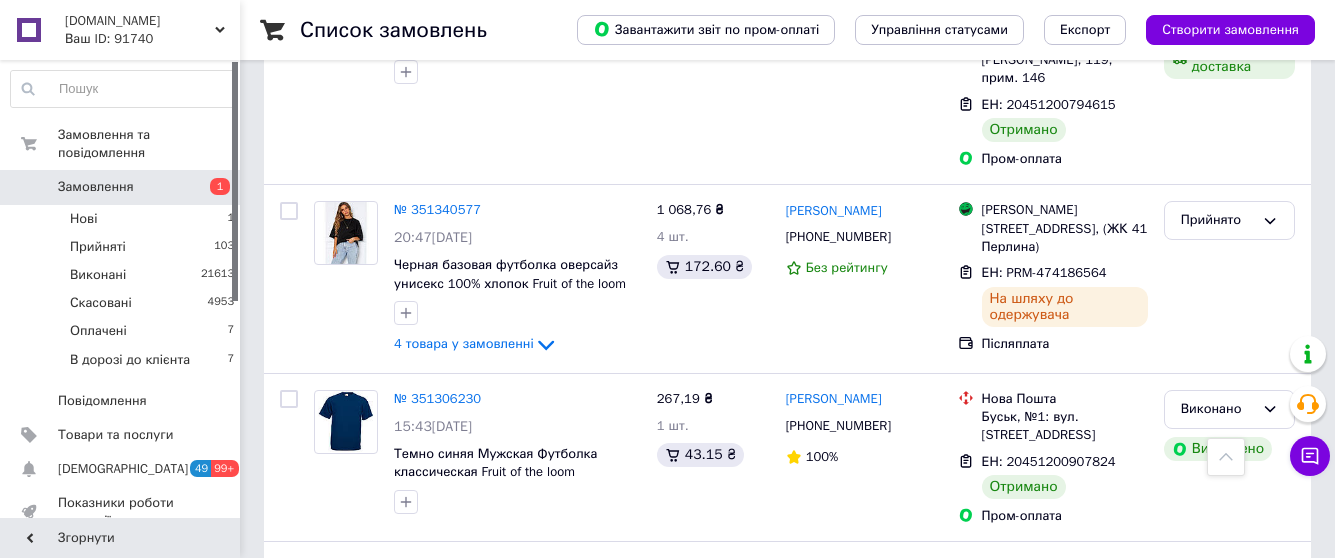 click on "№ 351306230" at bounding box center [517, 399] 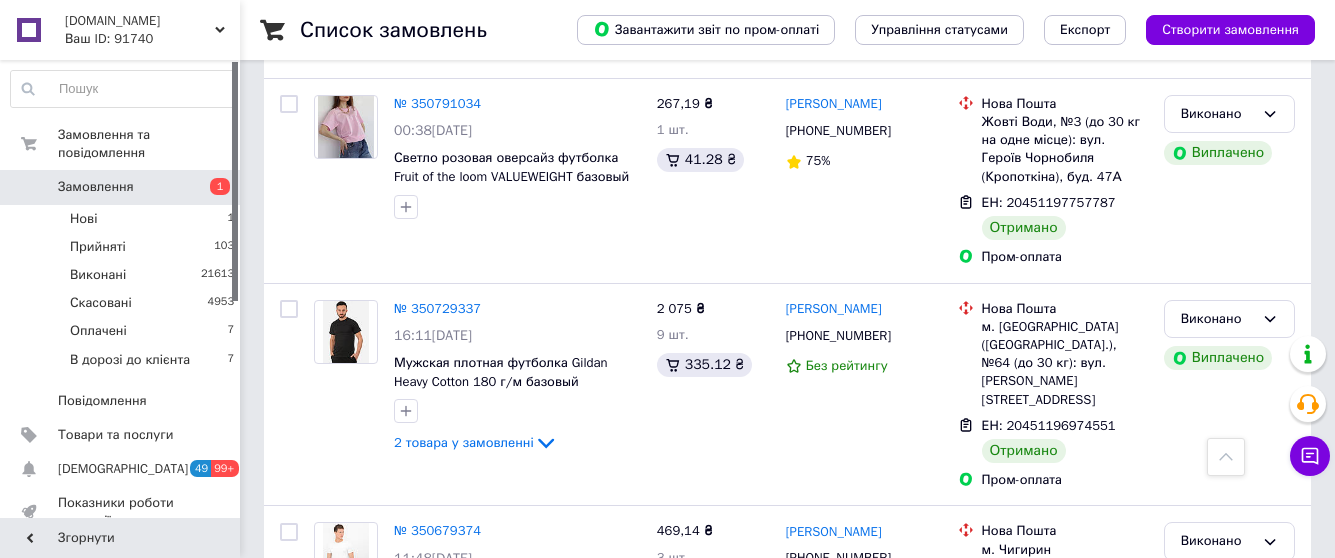 scroll, scrollTop: 3868, scrollLeft: 0, axis: vertical 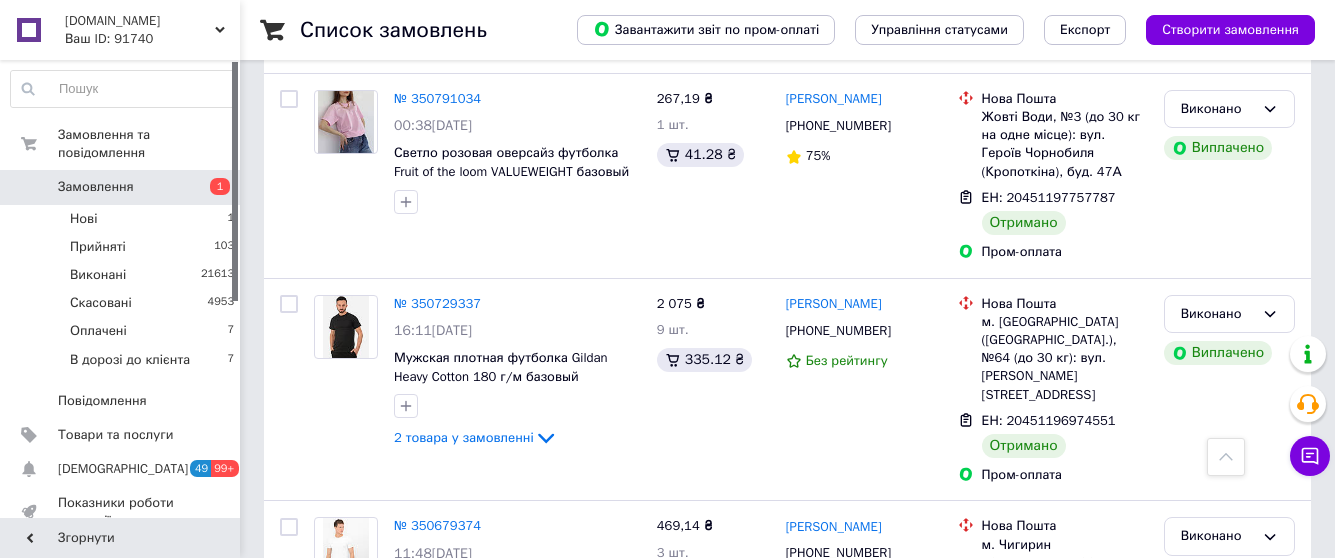 click on "3" at bounding box center [494, 750] 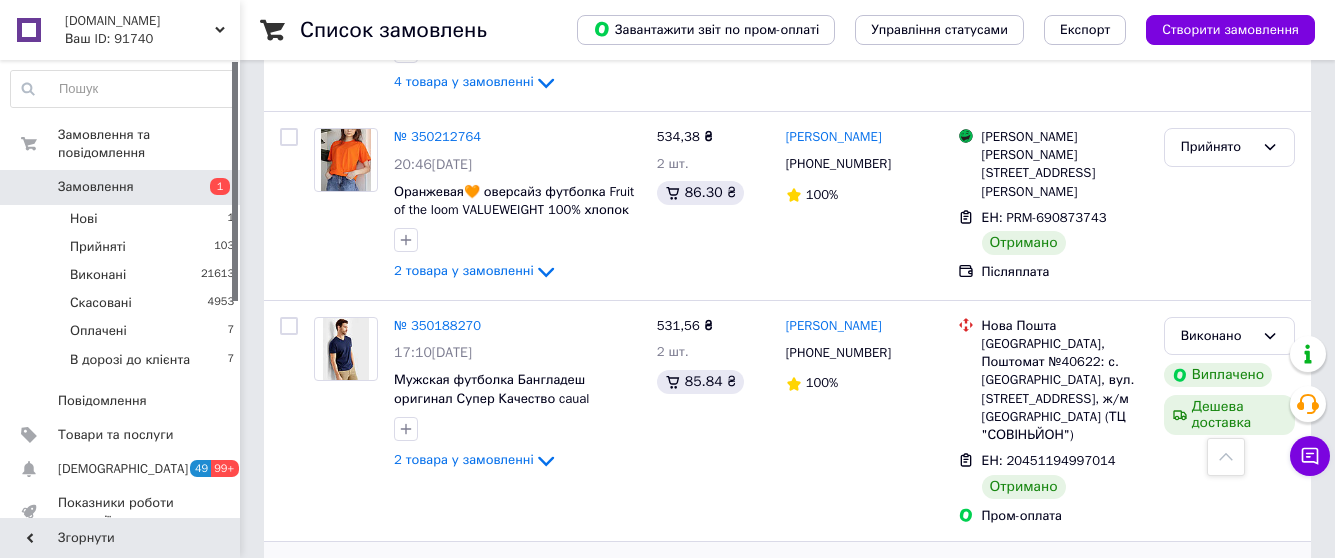 scroll, scrollTop: 3254, scrollLeft: 0, axis: vertical 